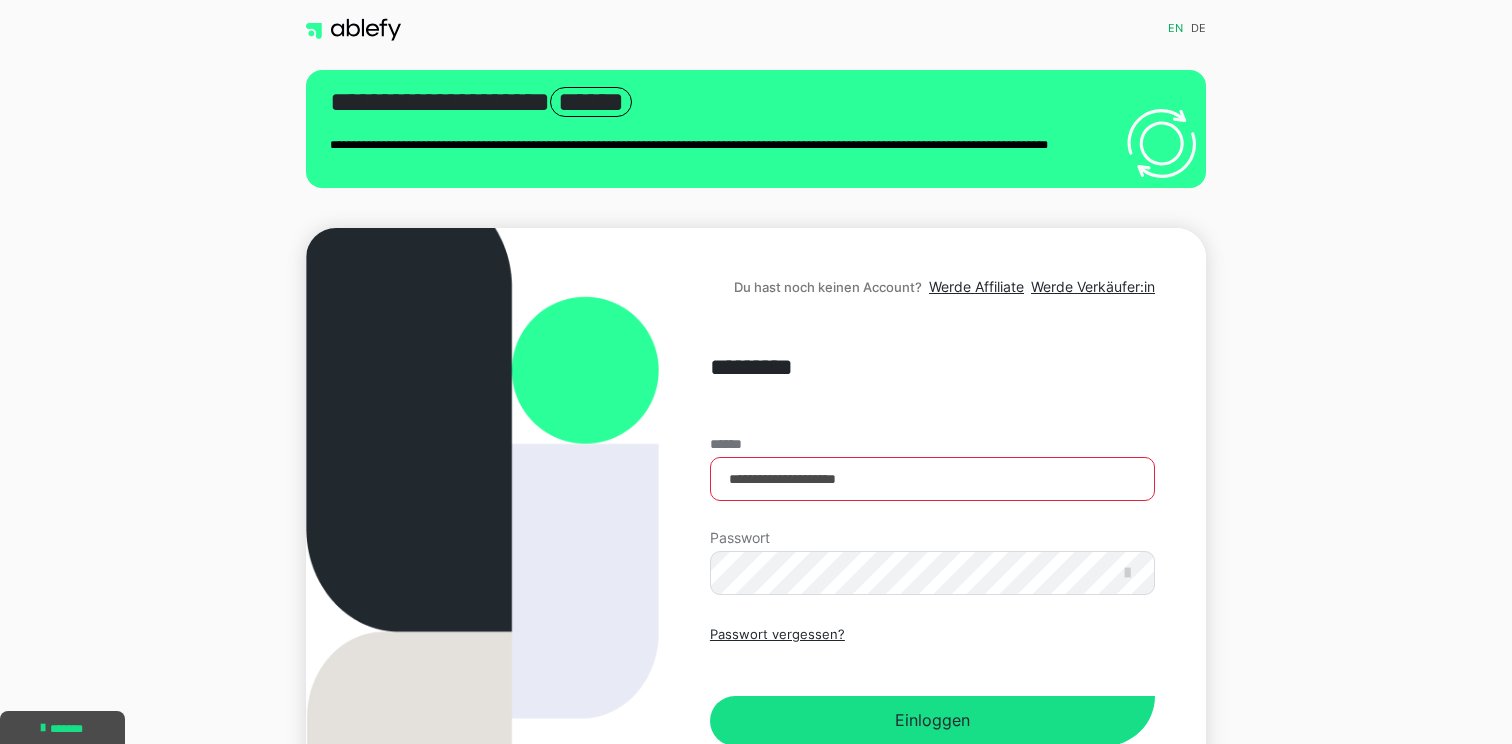 scroll, scrollTop: 0, scrollLeft: 0, axis: both 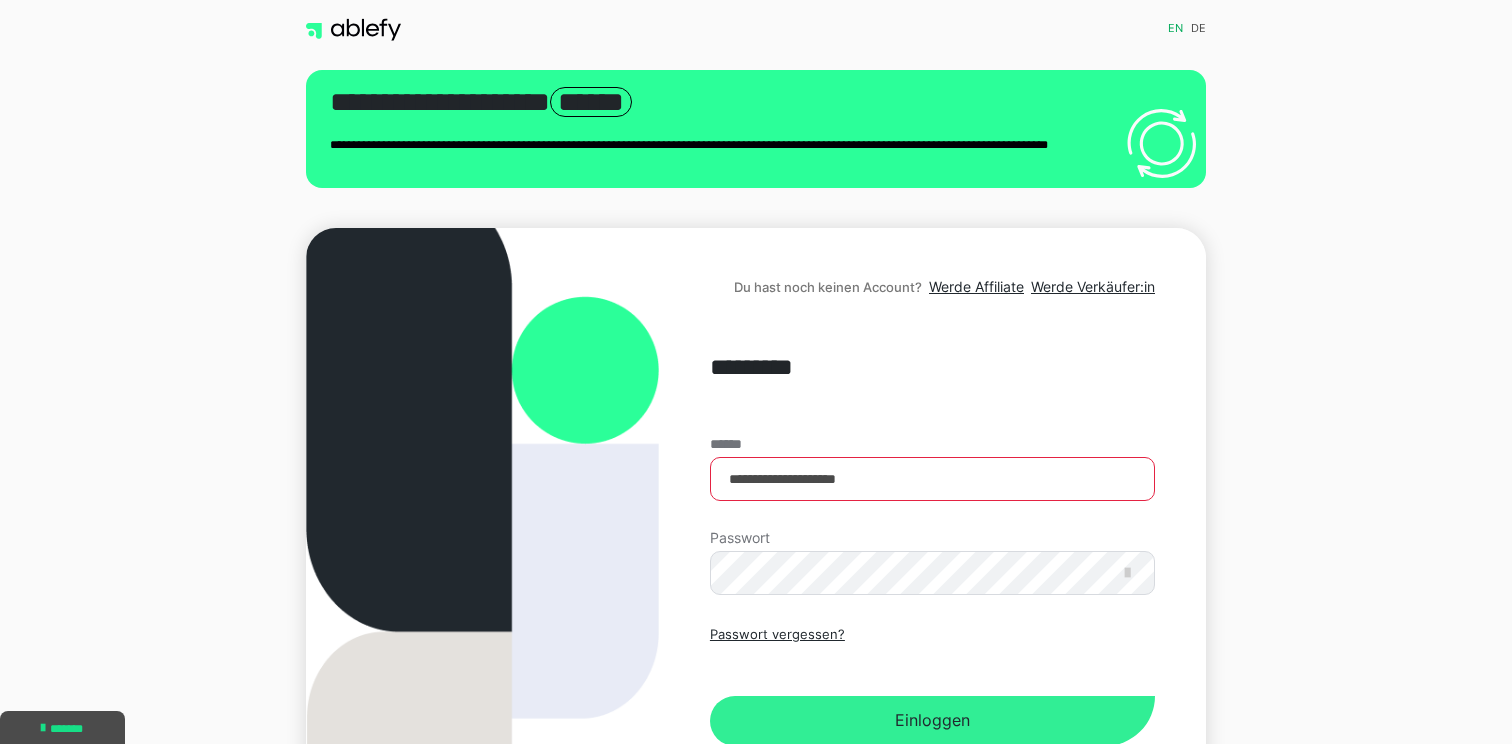 click on "Einloggen" at bounding box center [932, 721] 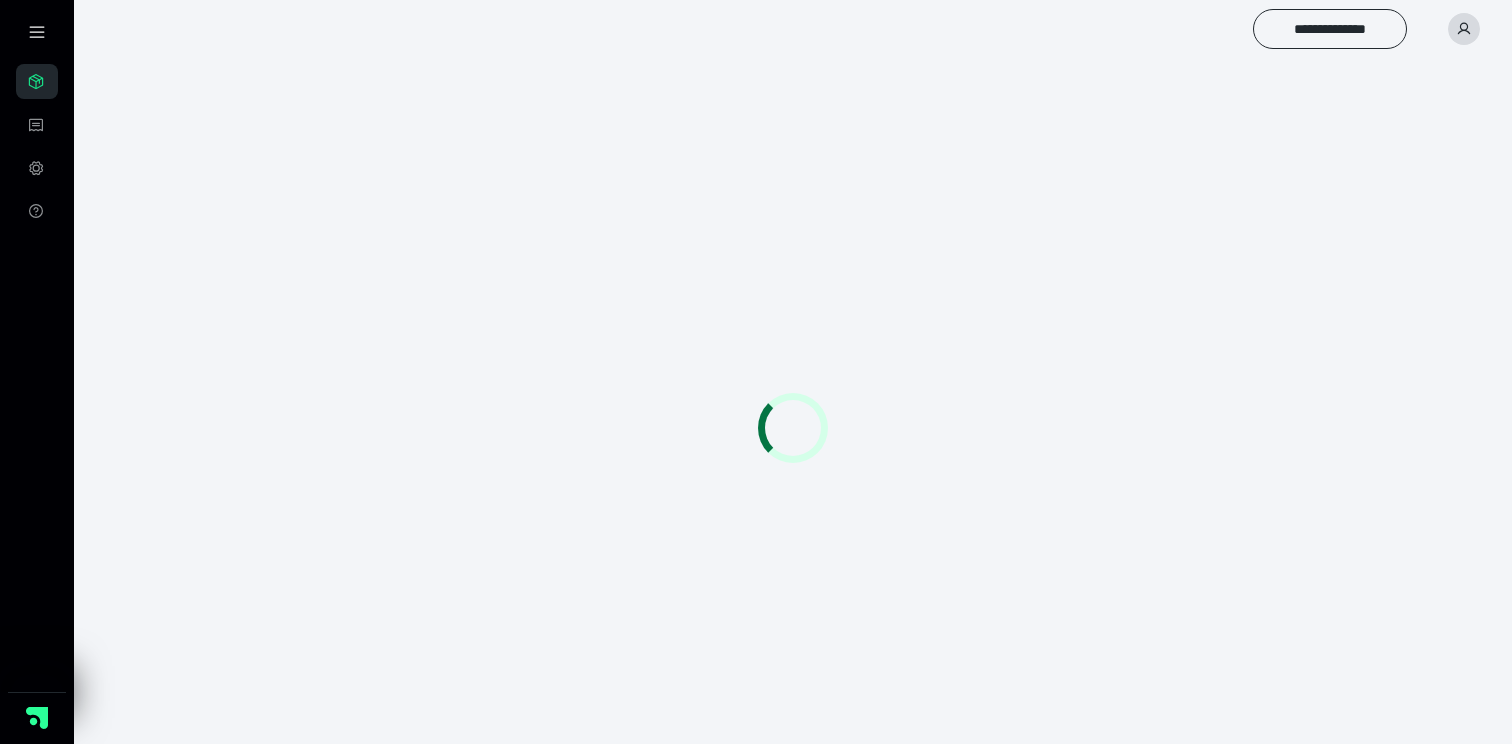 scroll, scrollTop: 0, scrollLeft: 0, axis: both 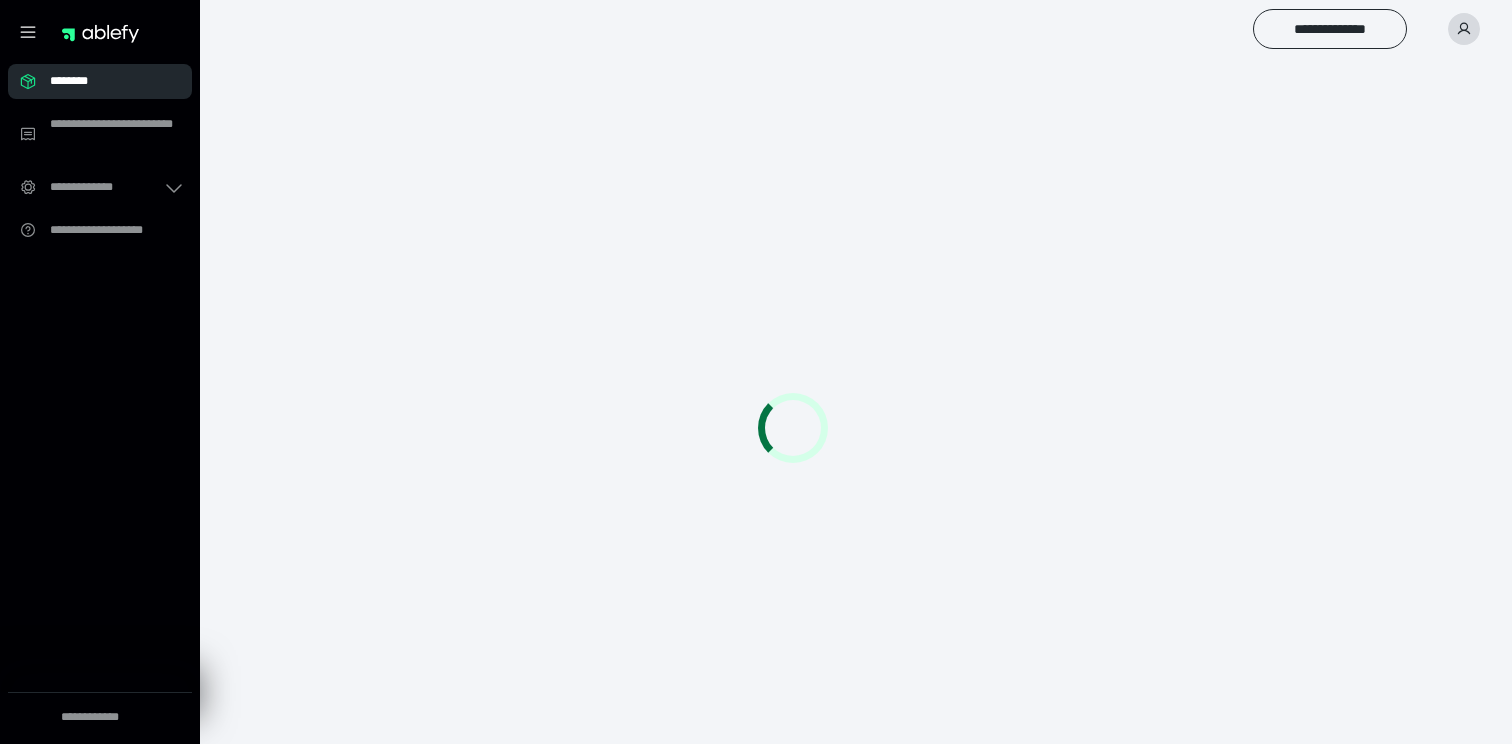 click on "********" at bounding box center [100, 81] 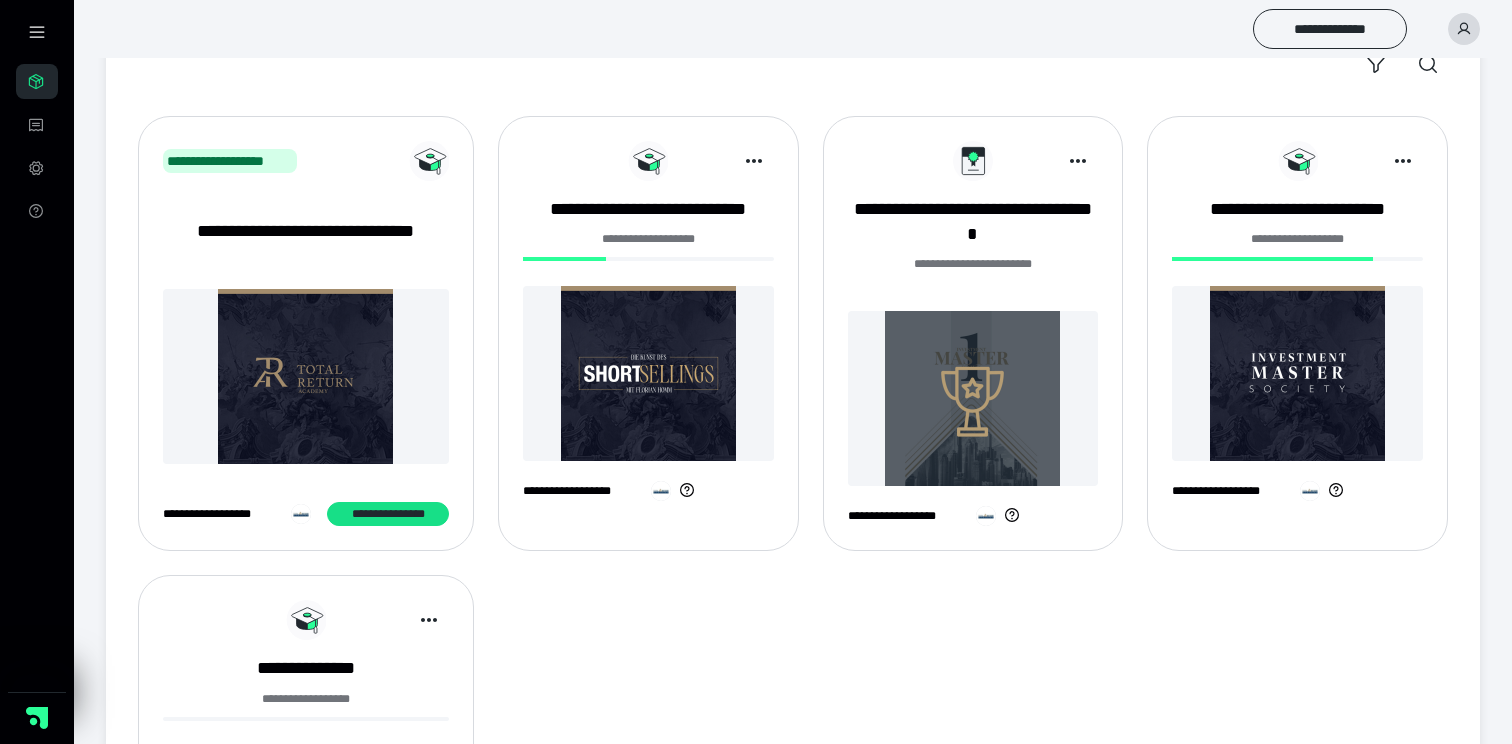 scroll, scrollTop: 214, scrollLeft: 0, axis: vertical 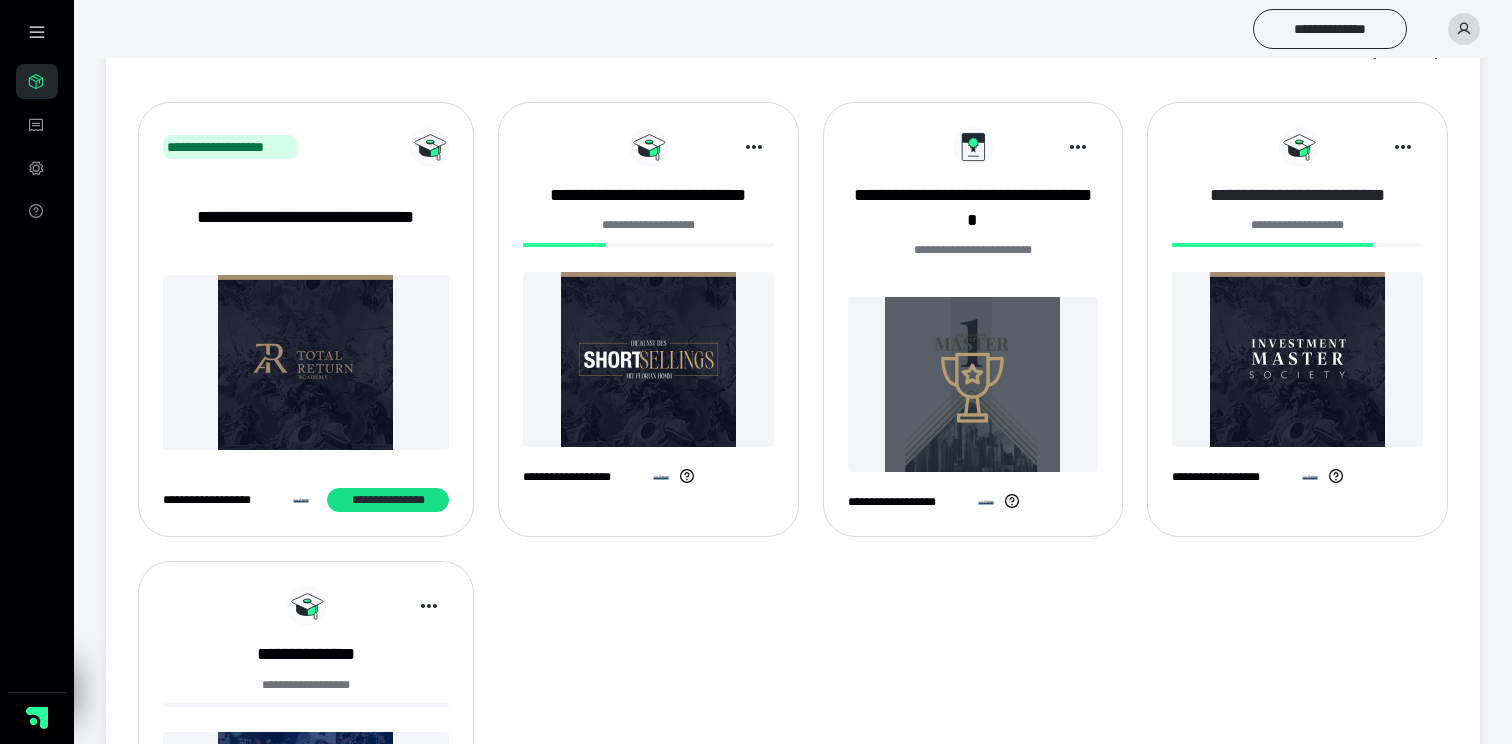 click on "**********" at bounding box center [1297, 195] 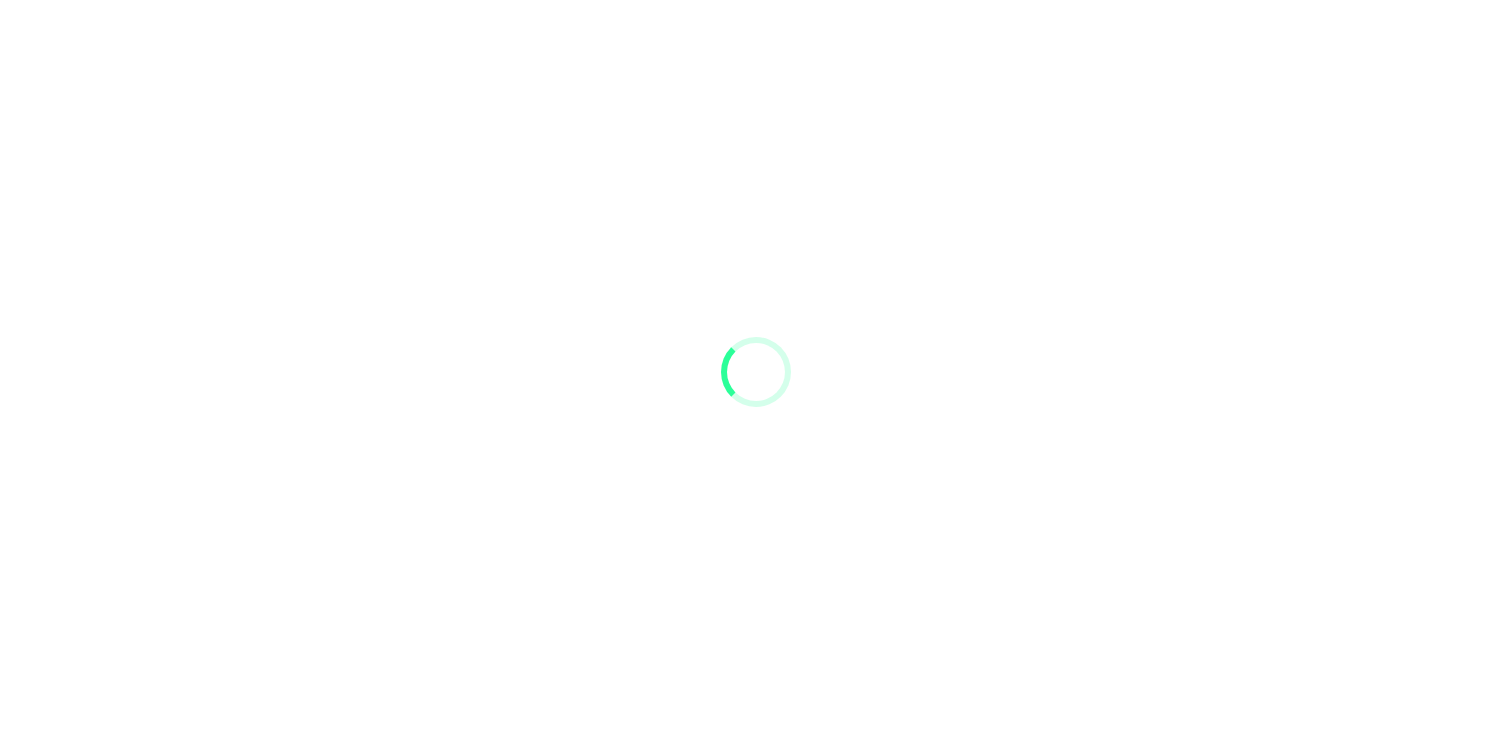 scroll, scrollTop: 0, scrollLeft: 0, axis: both 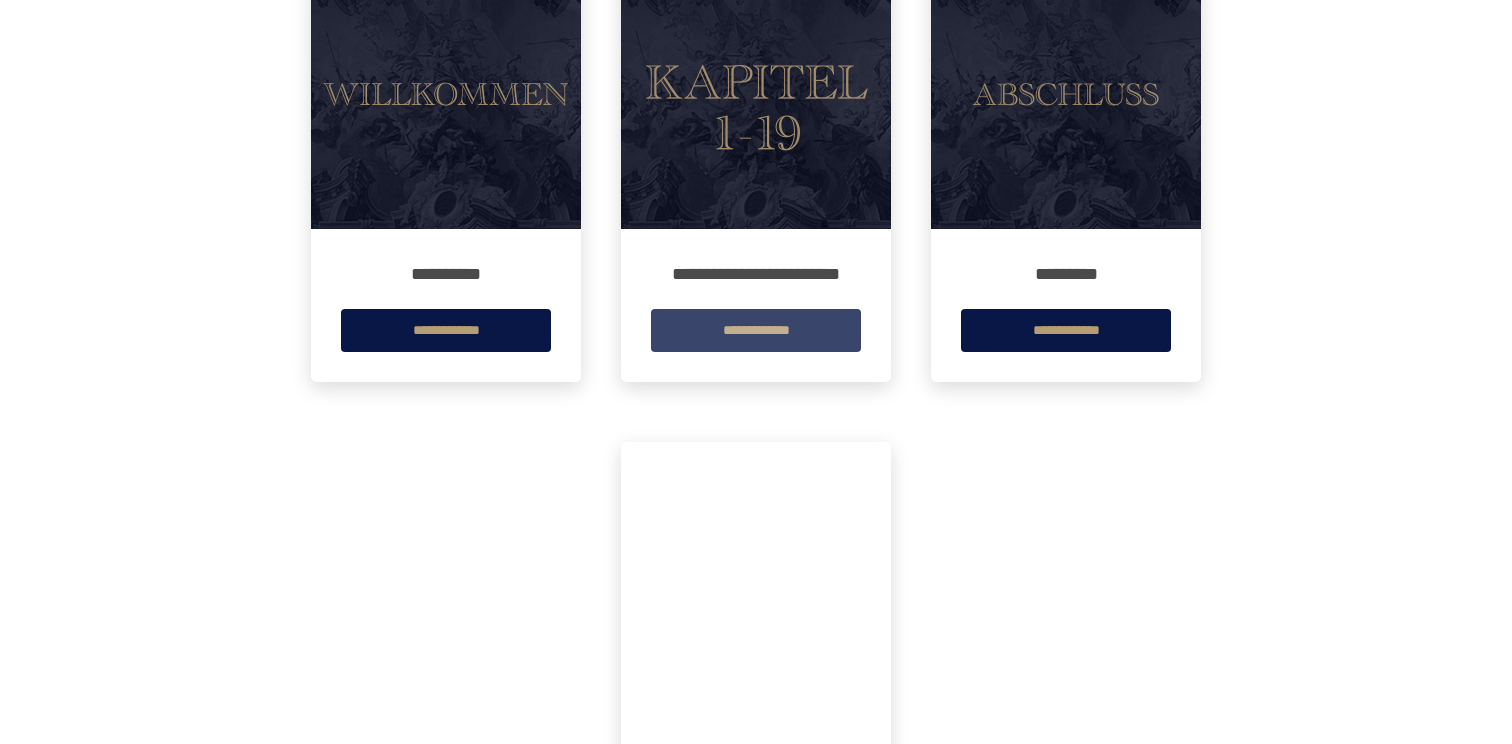 click on "**********" at bounding box center [756, 330] 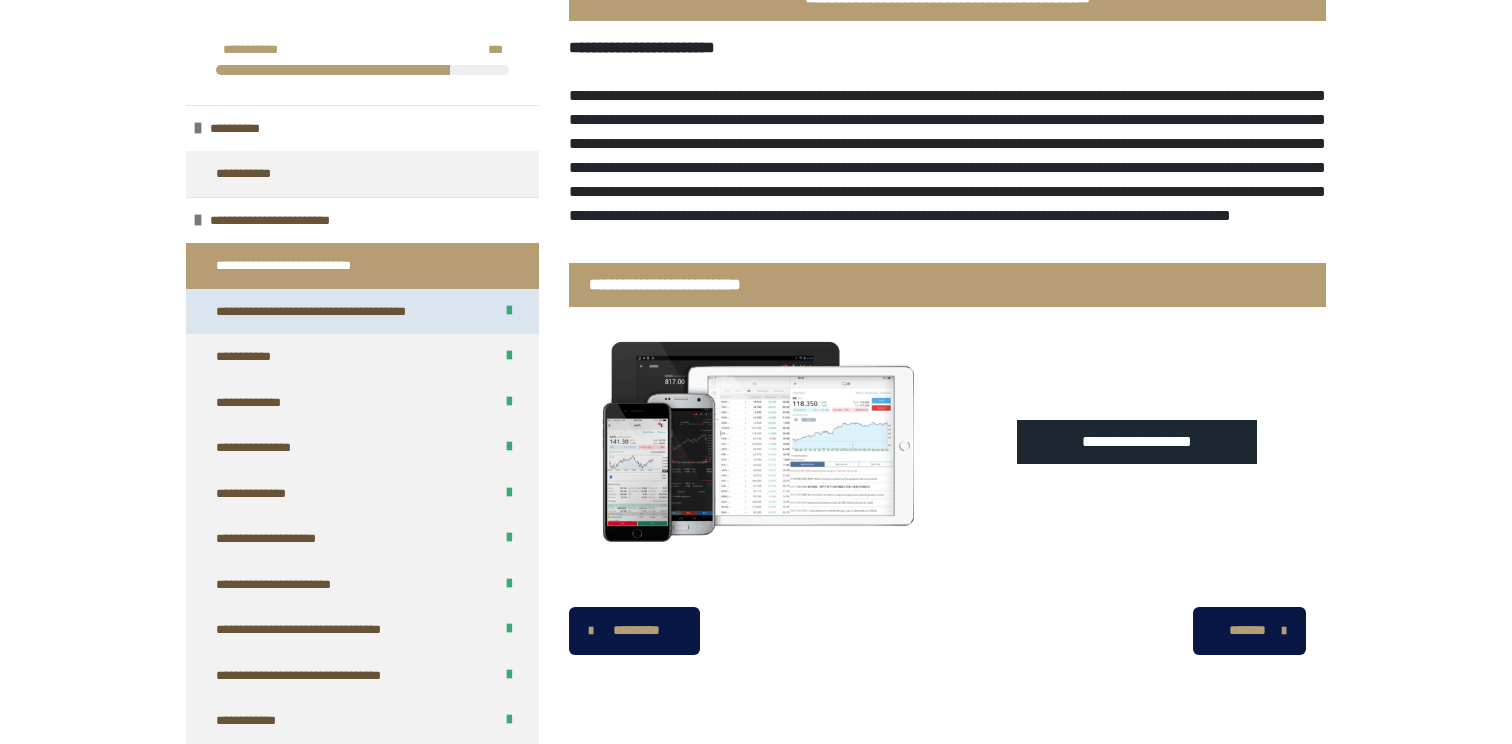 scroll, scrollTop: 354, scrollLeft: 0, axis: vertical 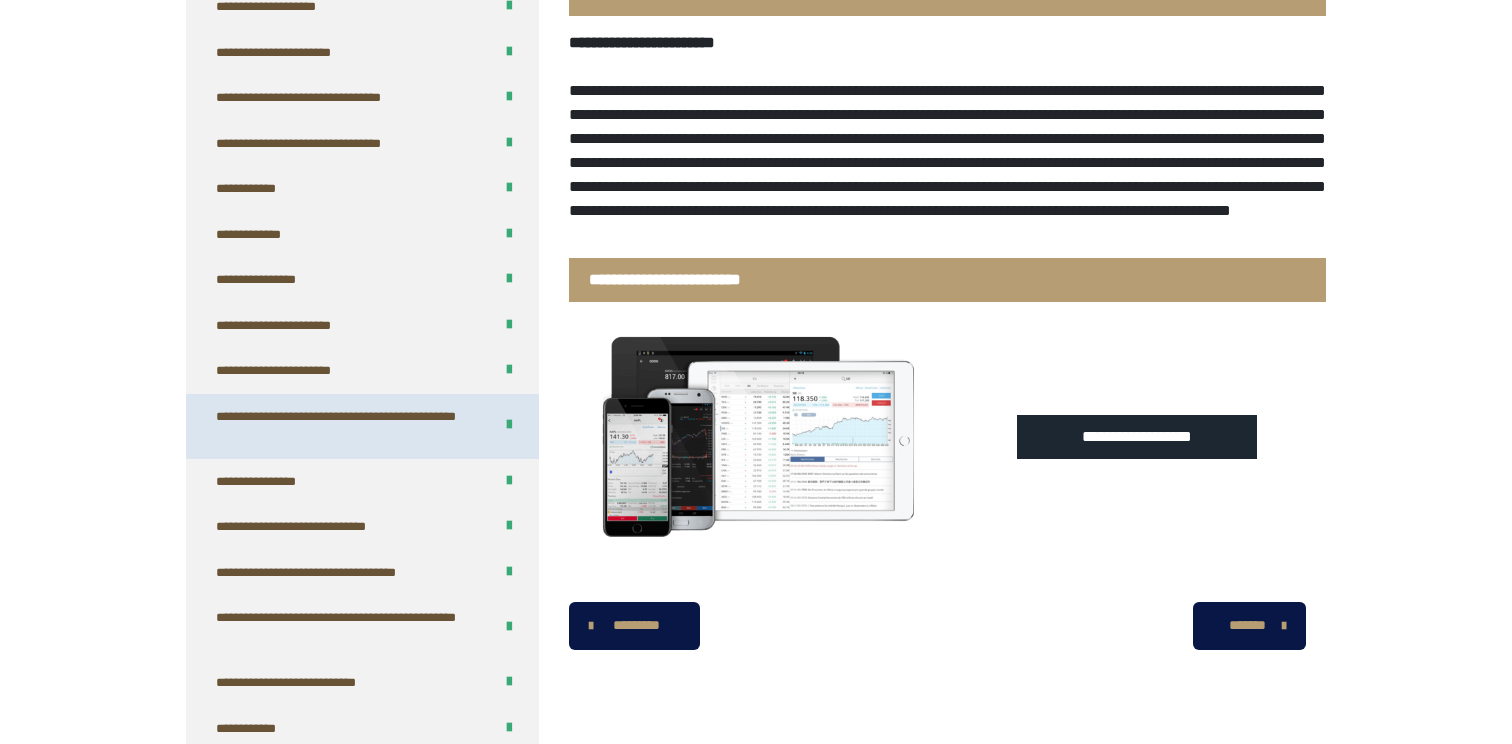 click on "**********" at bounding box center (346, 426) 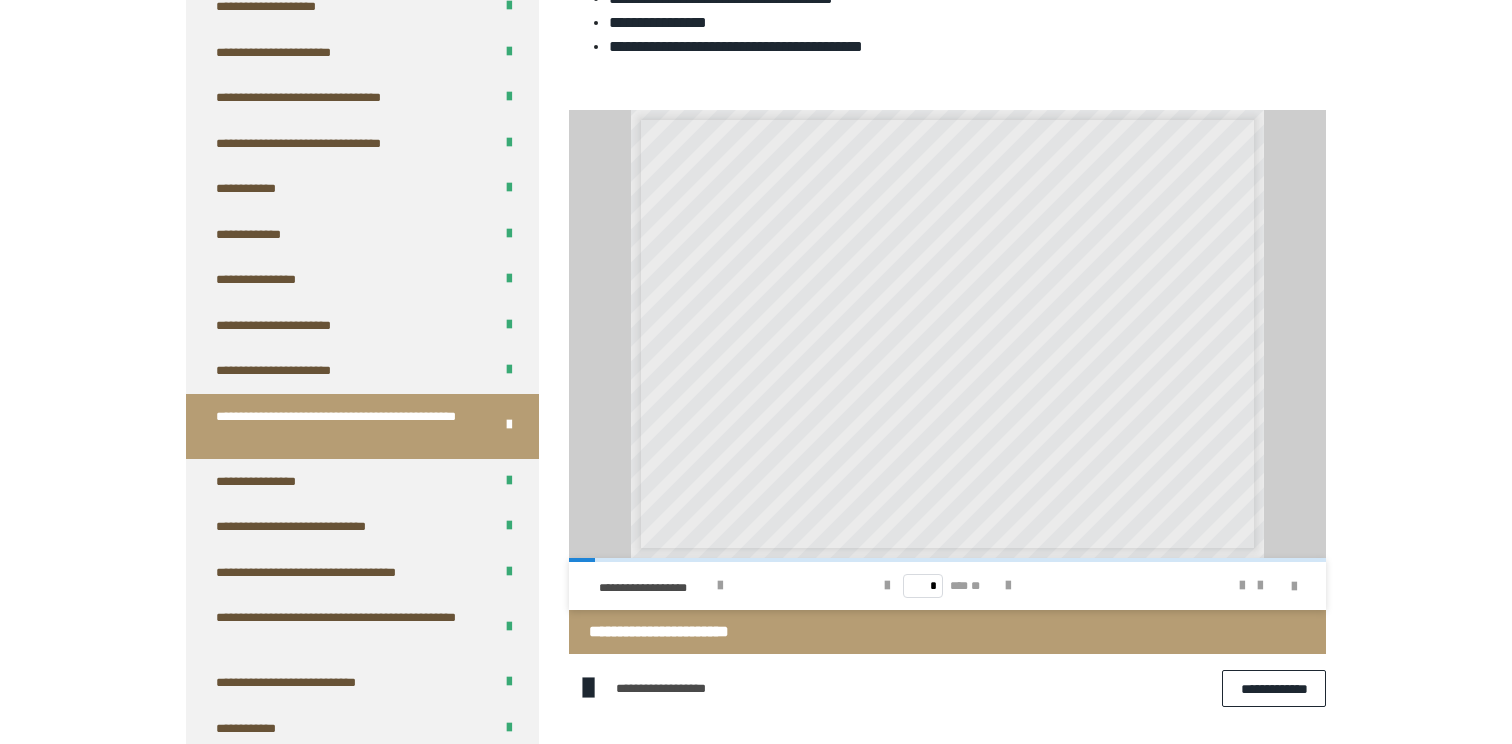 scroll, scrollTop: 1228, scrollLeft: 0, axis: vertical 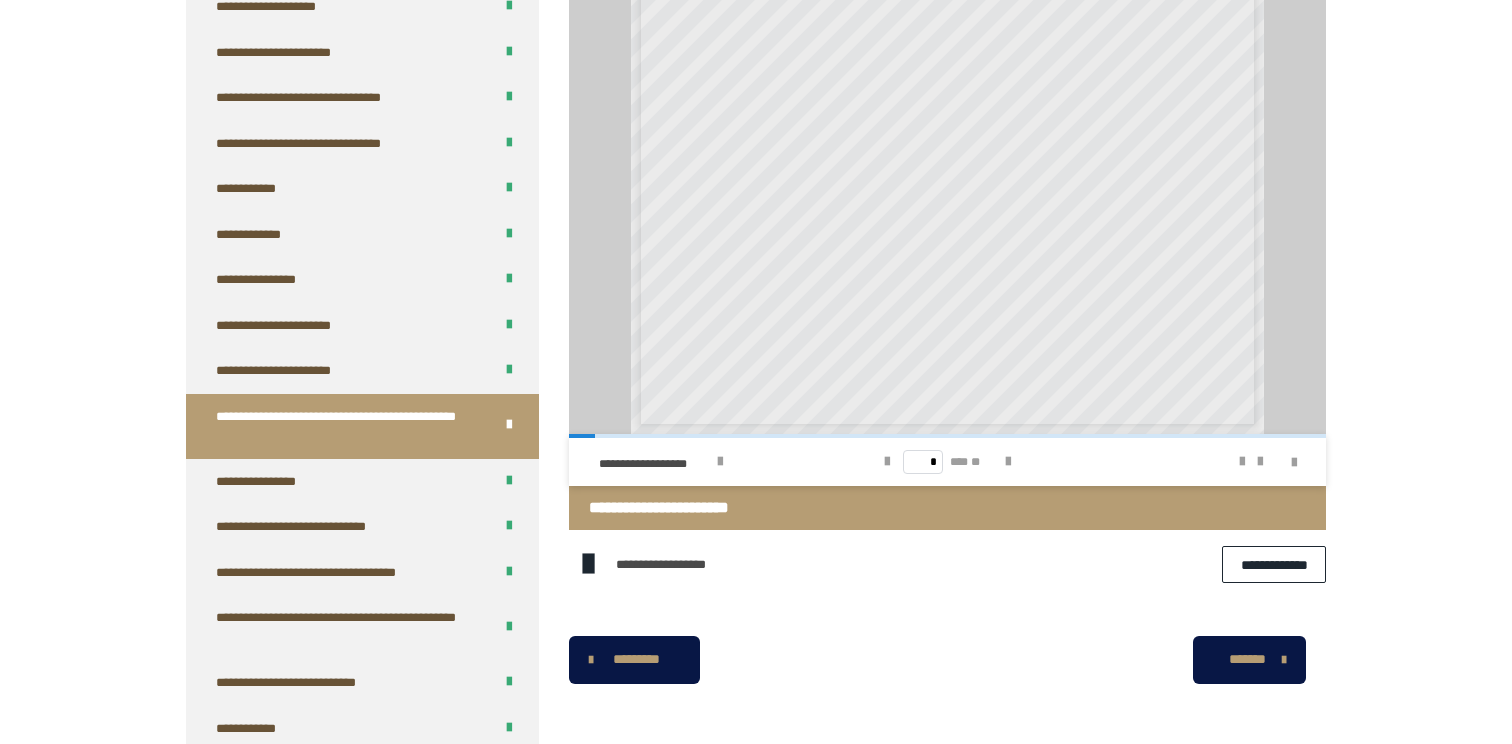 click on "**********" at bounding box center [676, 564] 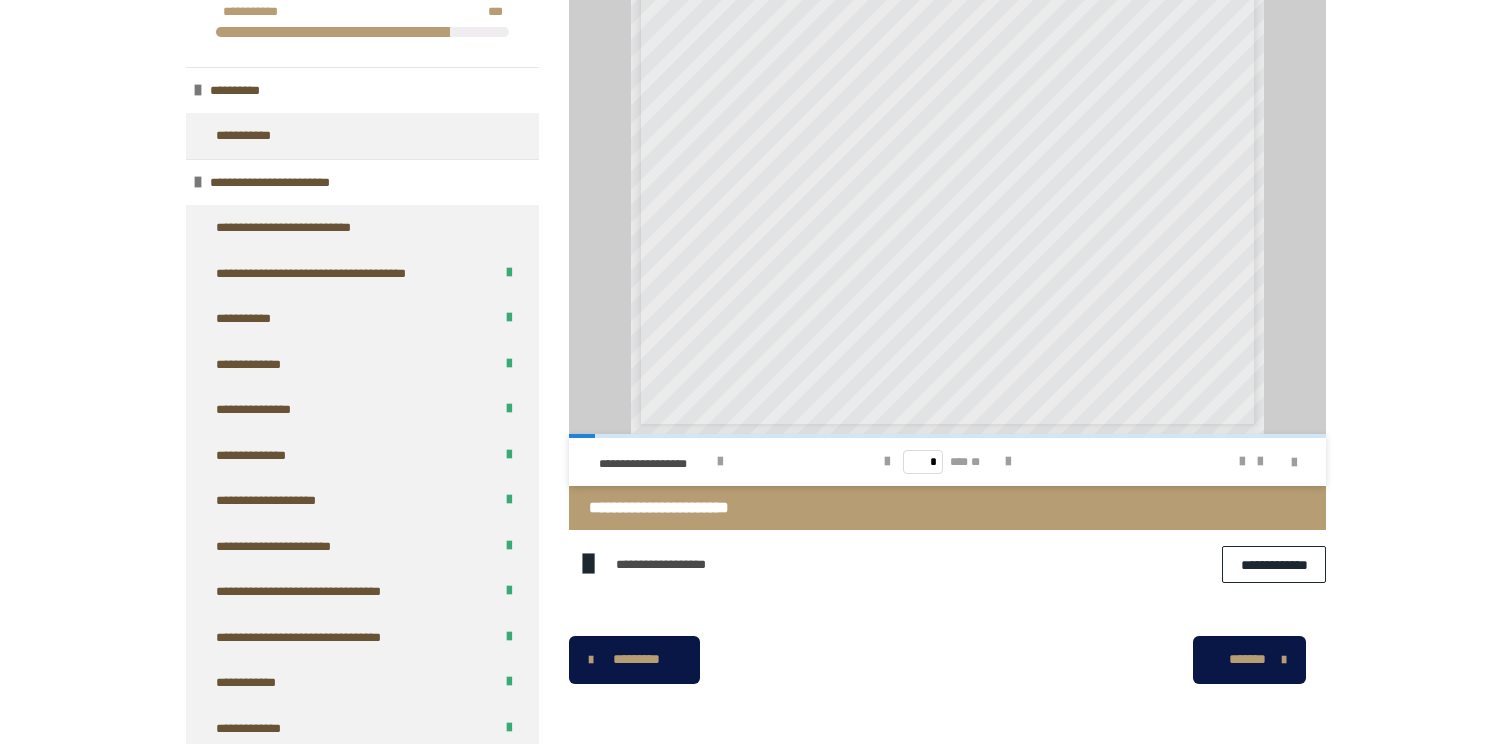 scroll, scrollTop: 28, scrollLeft: 0, axis: vertical 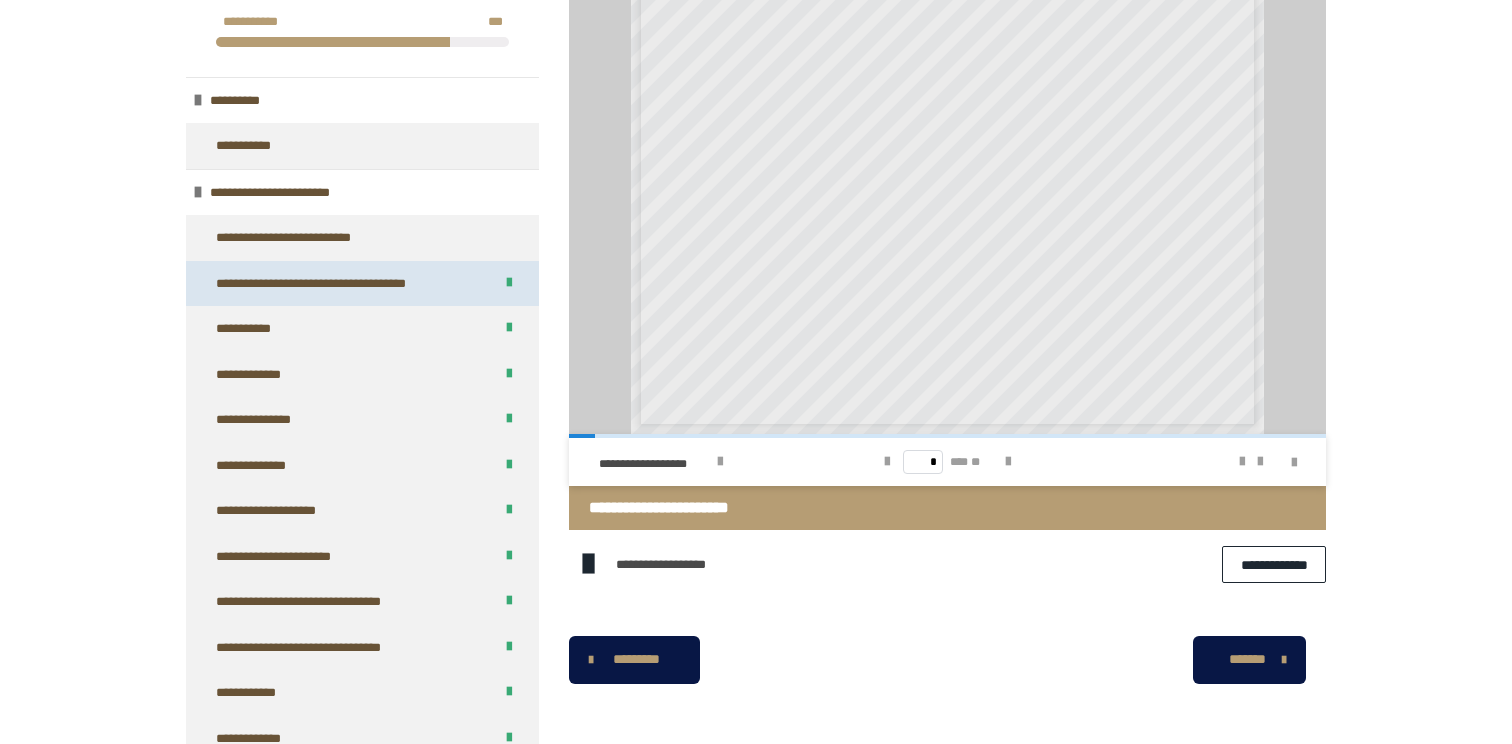 click on "**********" at bounding box center [340, 284] 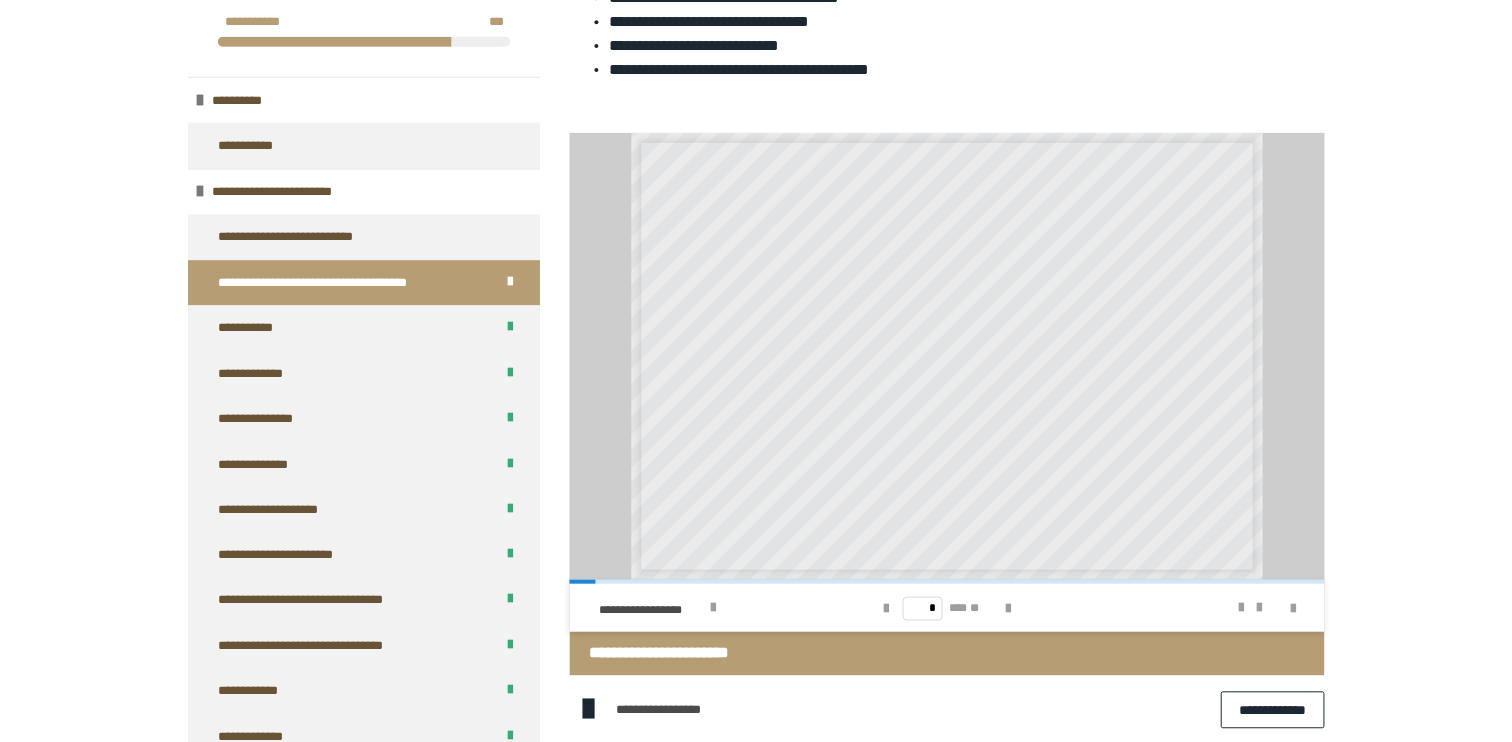 scroll, scrollTop: 1205, scrollLeft: 0, axis: vertical 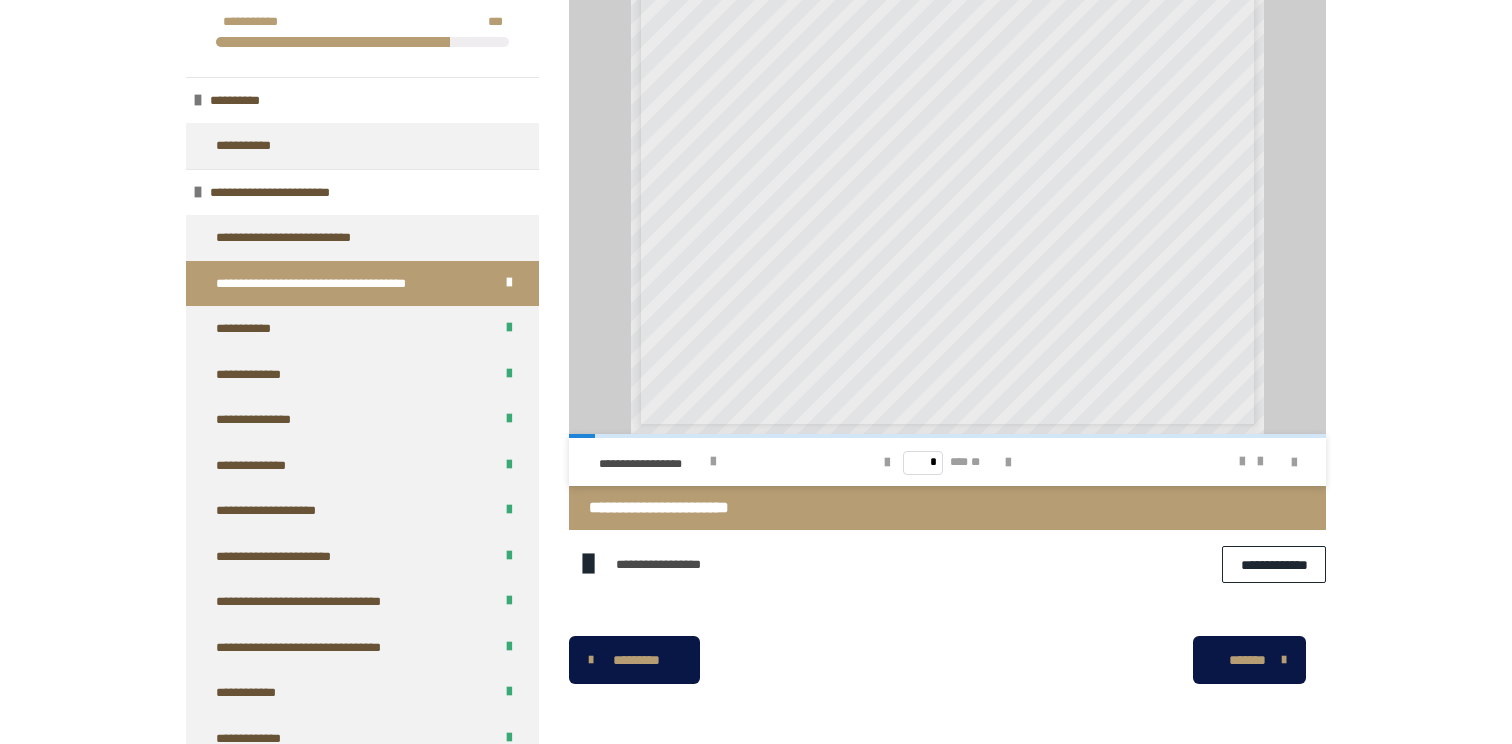click on "**********" at bounding box center (1274, 564) 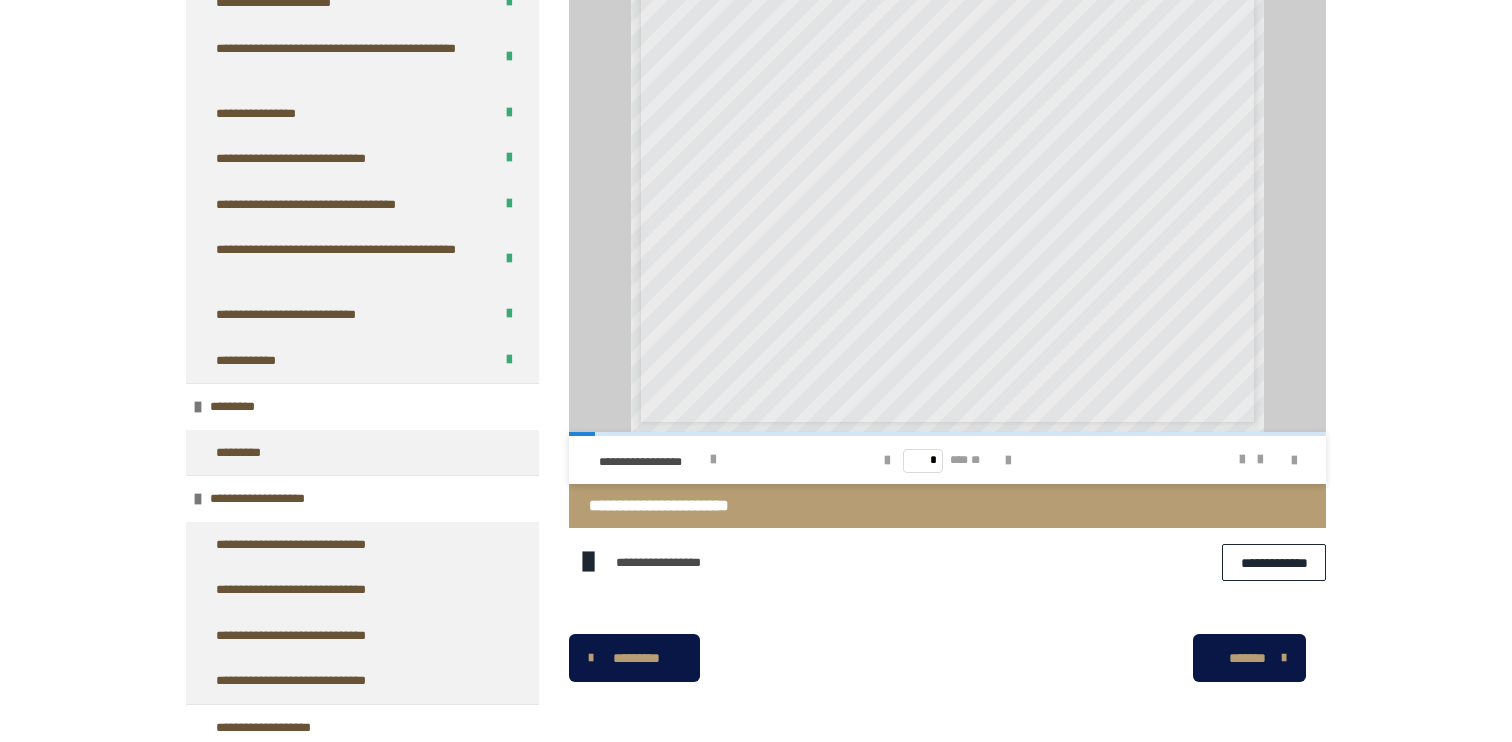 scroll, scrollTop: 903, scrollLeft: 0, axis: vertical 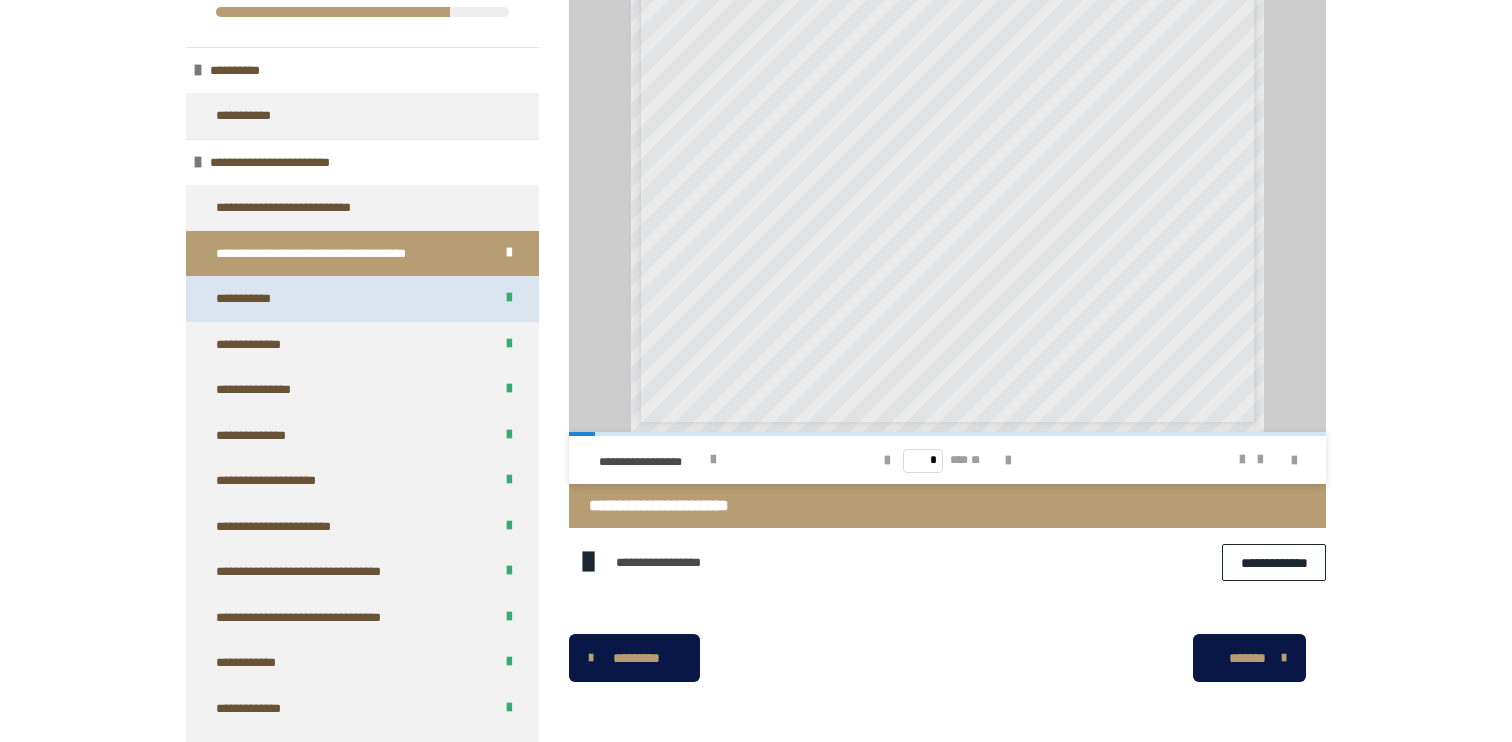 click on "**********" at bounding box center (362, 299) 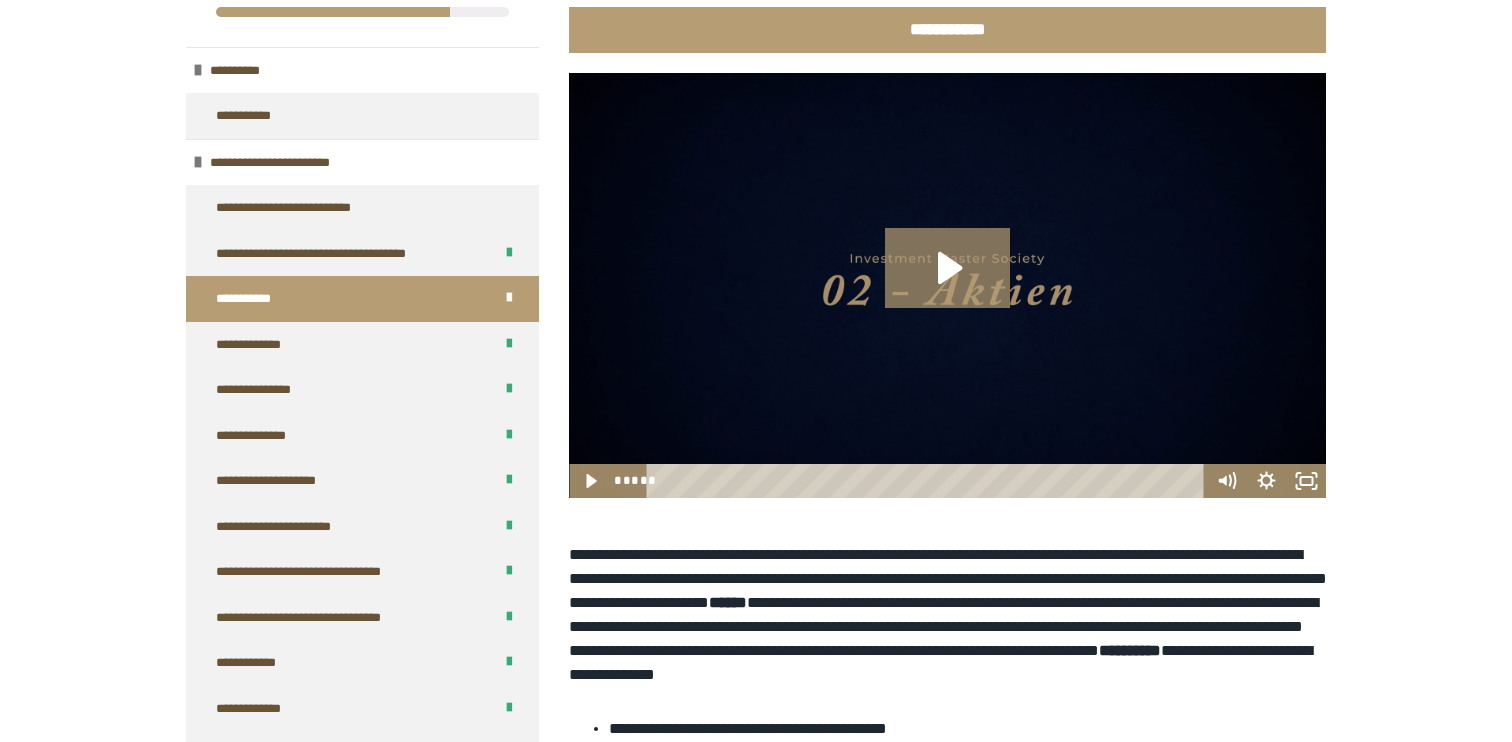 scroll, scrollTop: 0, scrollLeft: 0, axis: both 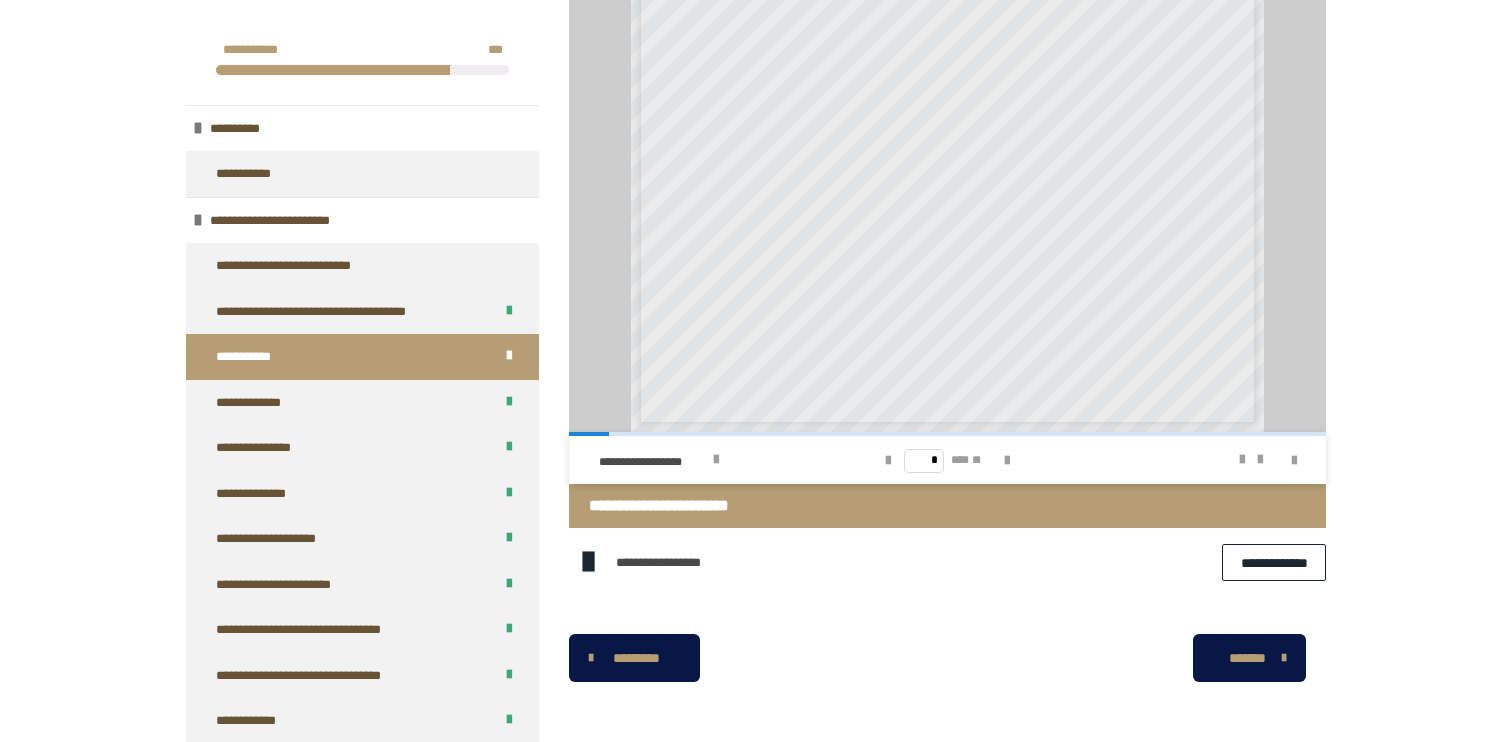 click on "**********" at bounding box center [1274, 562] 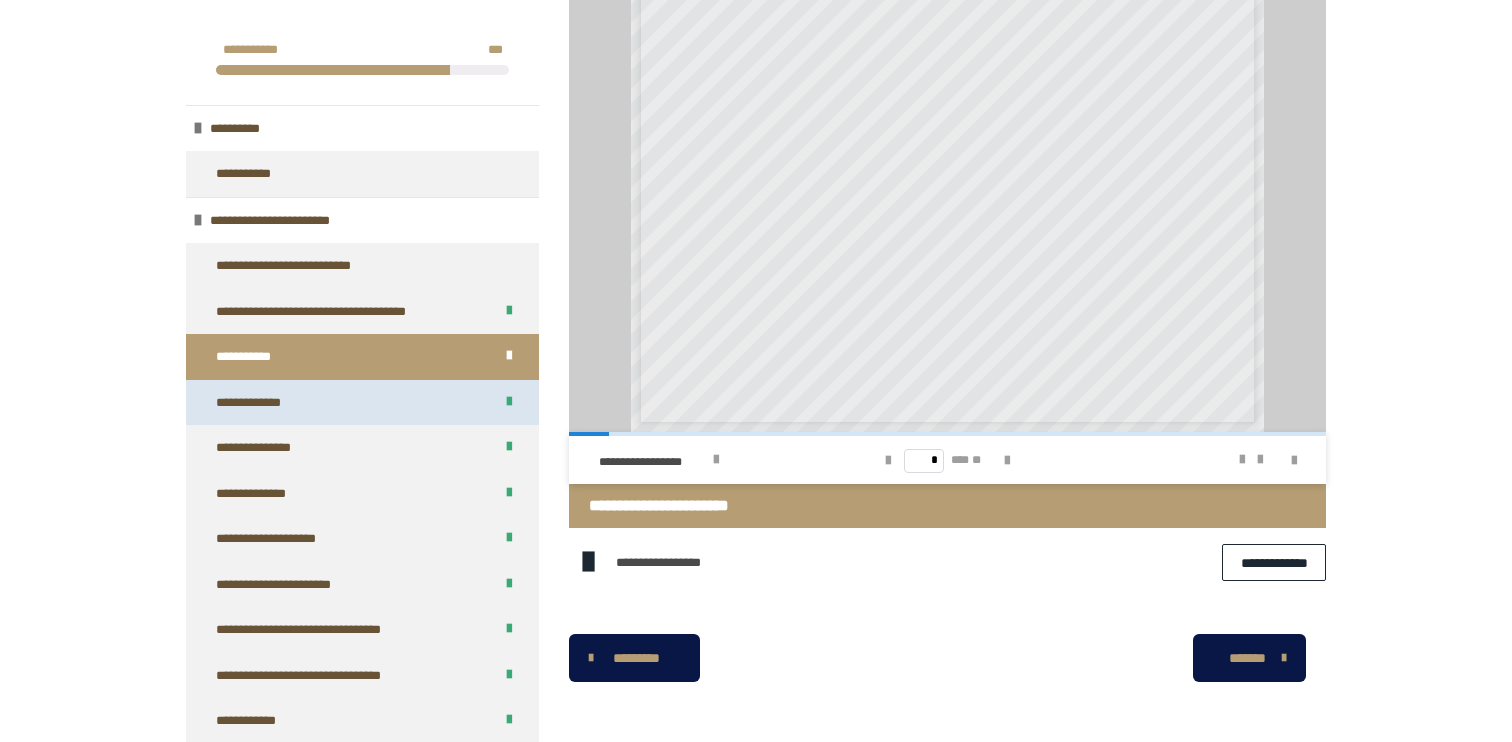 click on "**********" at bounding box center (362, 403) 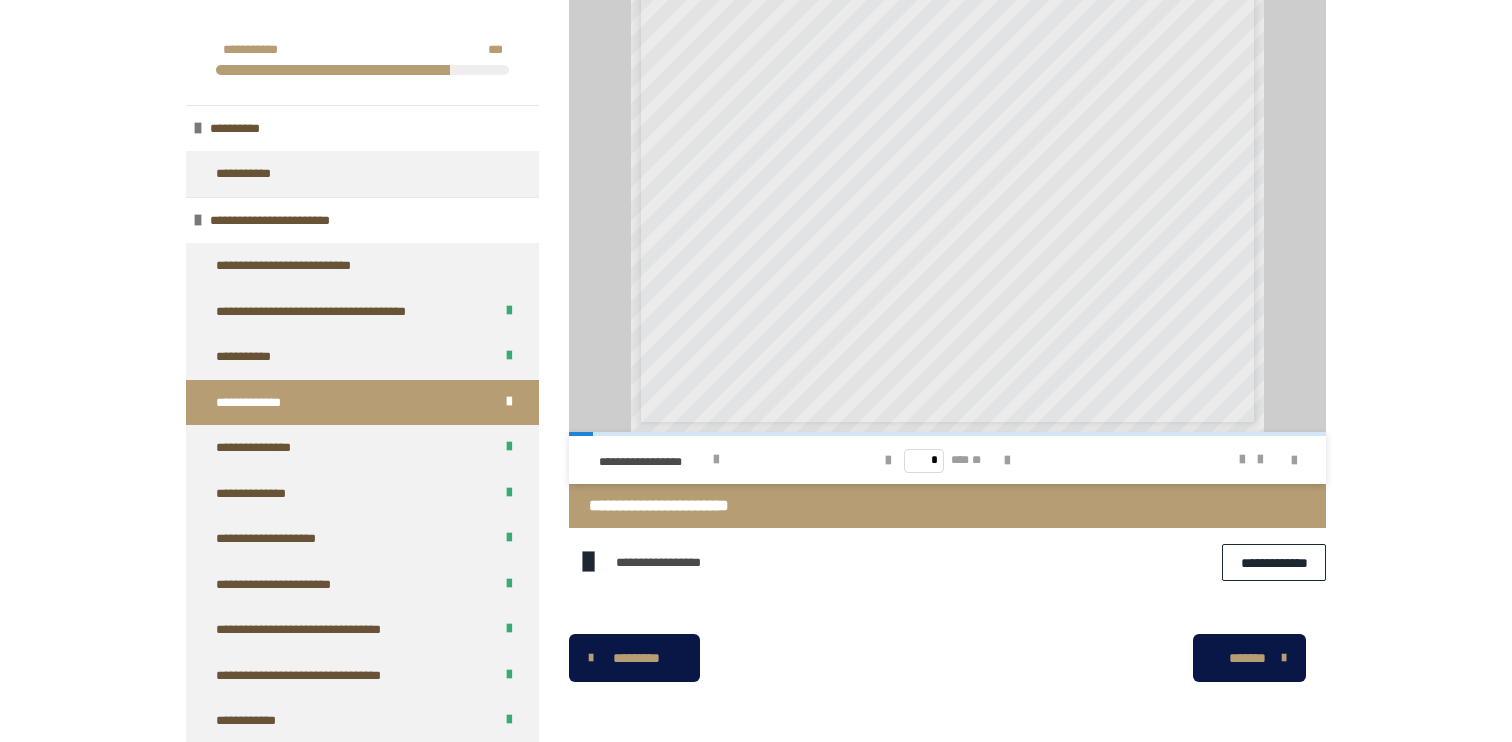 scroll, scrollTop: 1207, scrollLeft: 0, axis: vertical 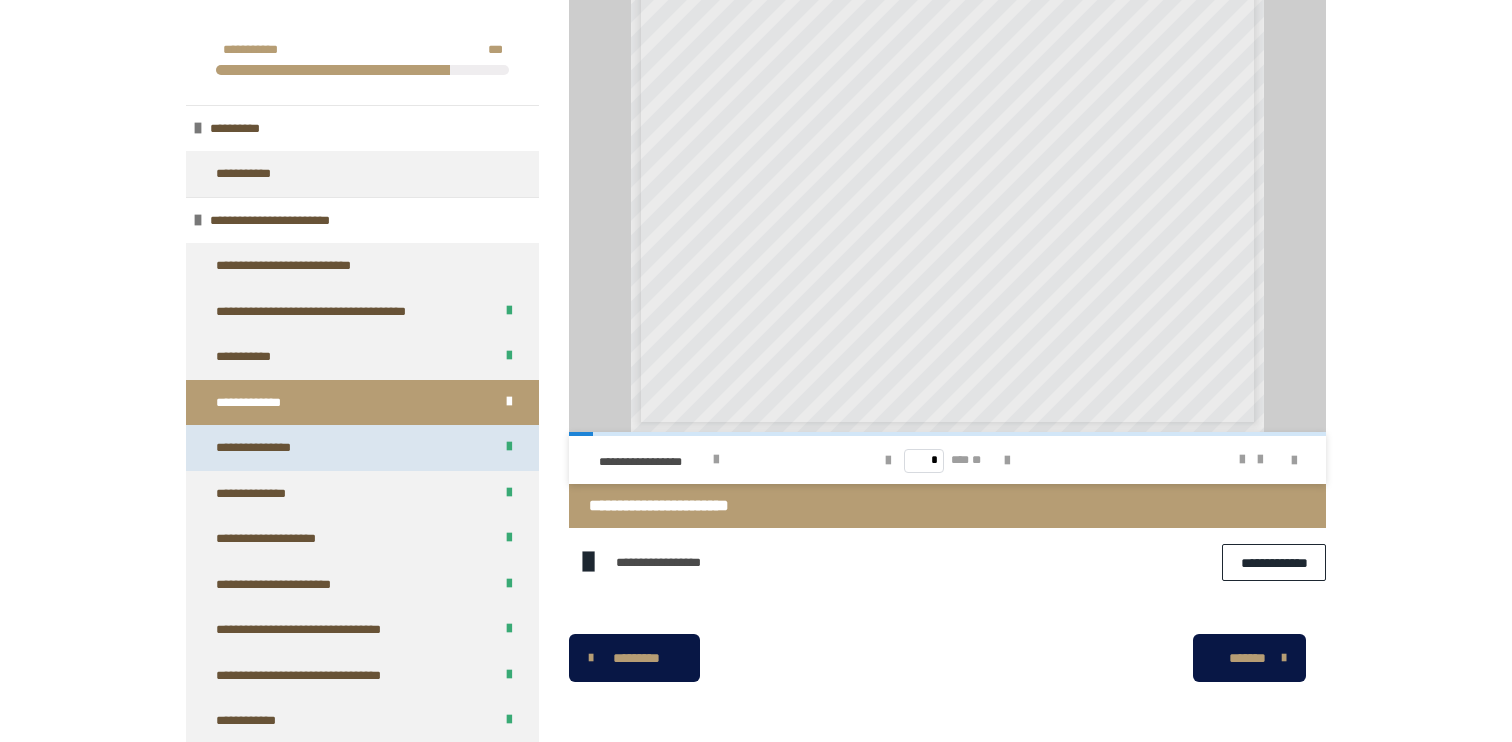 click on "**********" at bounding box center (268, 448) 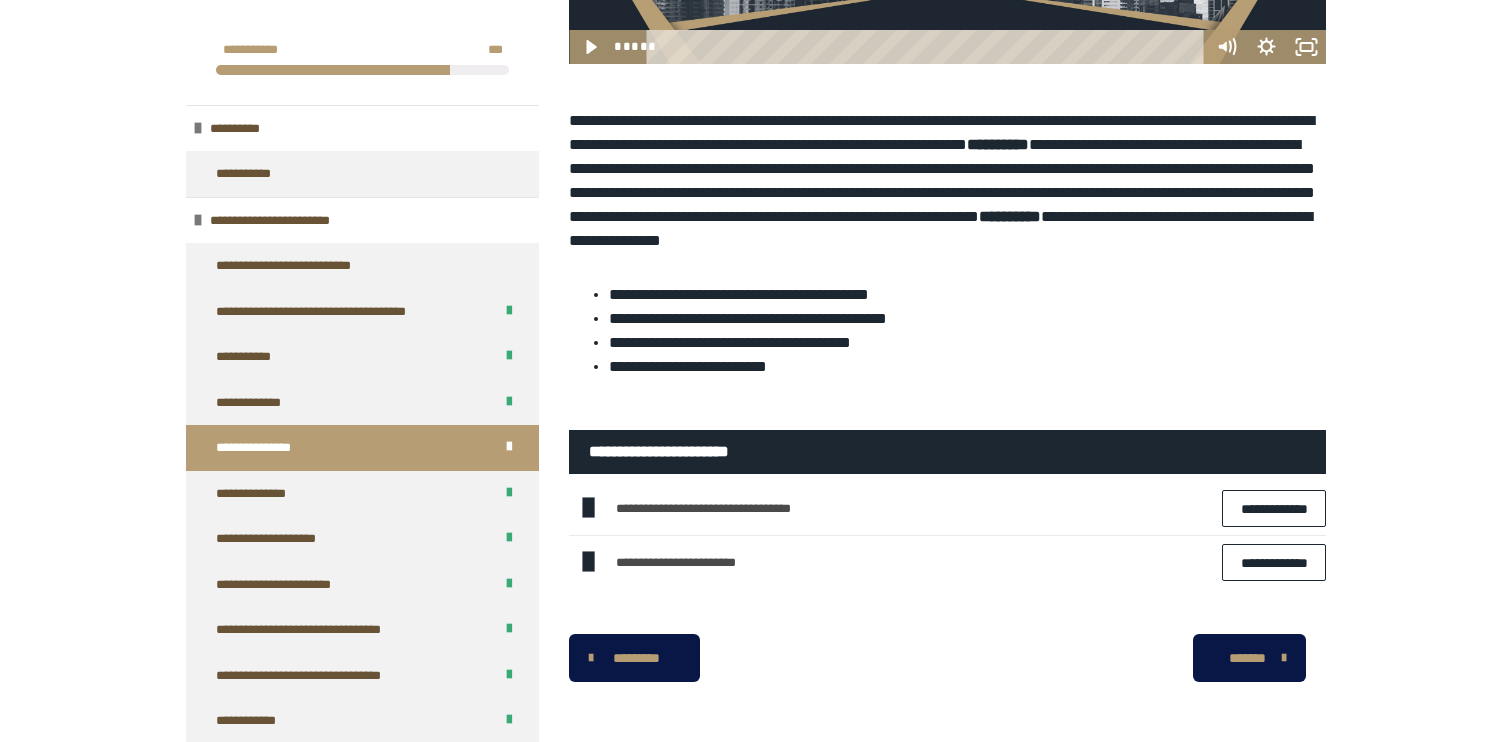 scroll, scrollTop: 761, scrollLeft: 0, axis: vertical 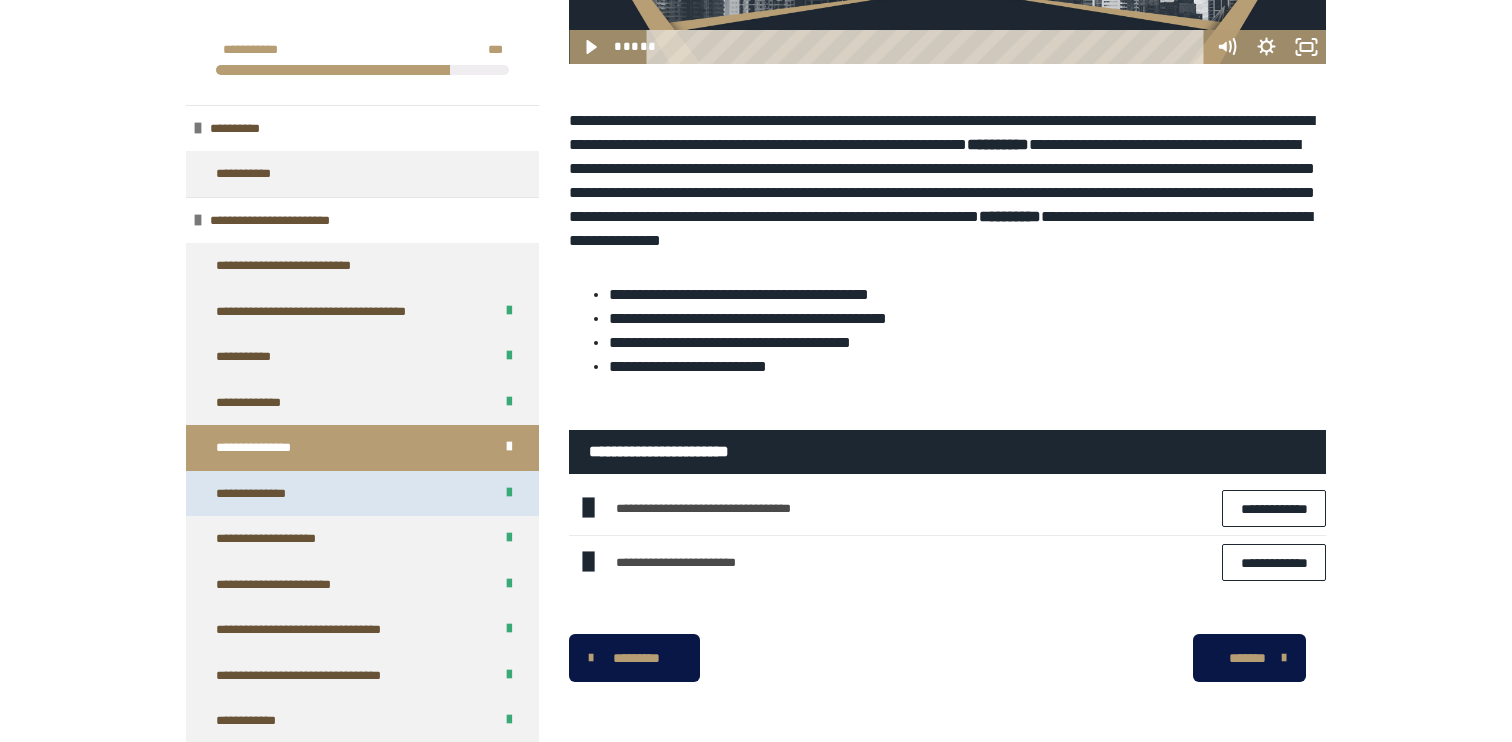 click on "**********" at bounding box center (362, 494) 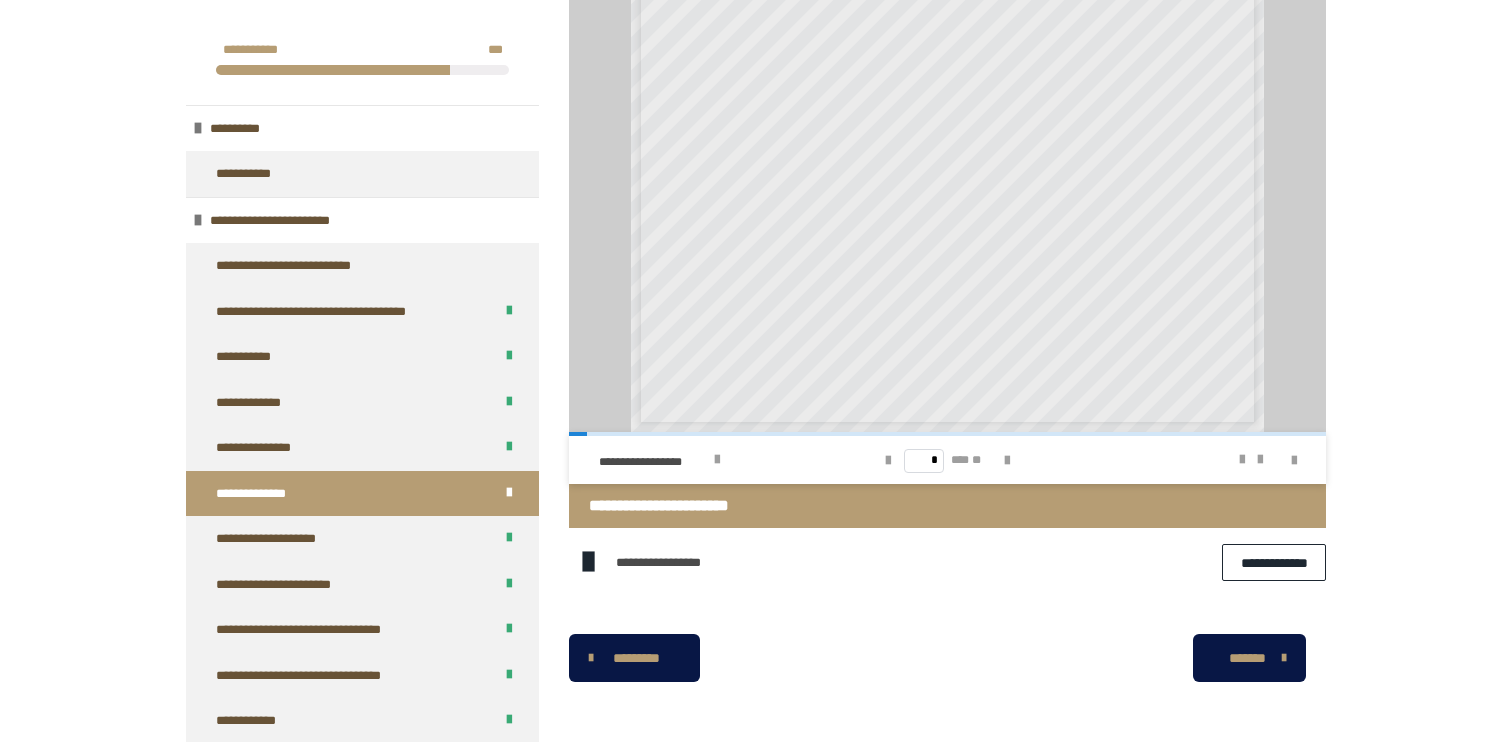 scroll, scrollTop: 1303, scrollLeft: 0, axis: vertical 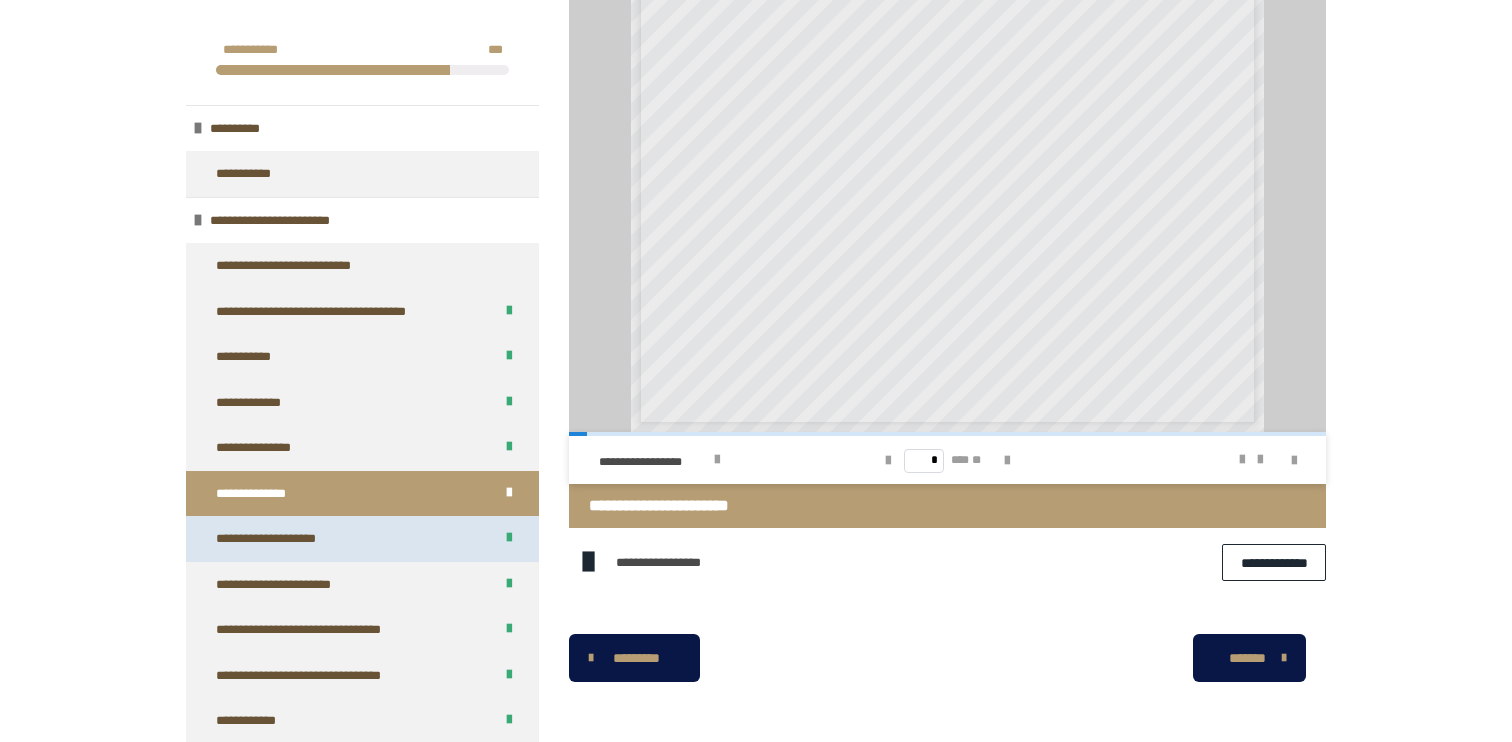 click on "**********" at bounding box center [290, 539] 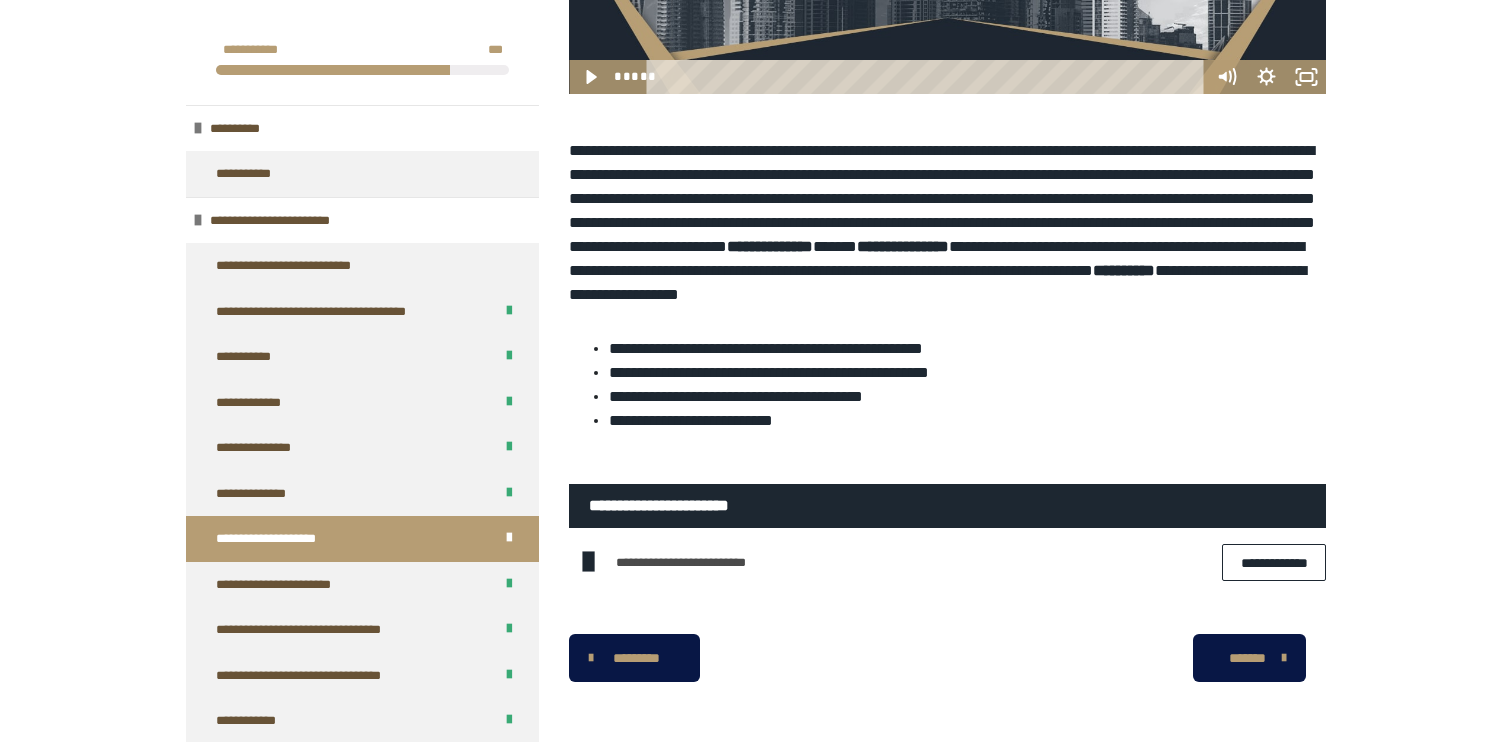 scroll, scrollTop: 731, scrollLeft: 0, axis: vertical 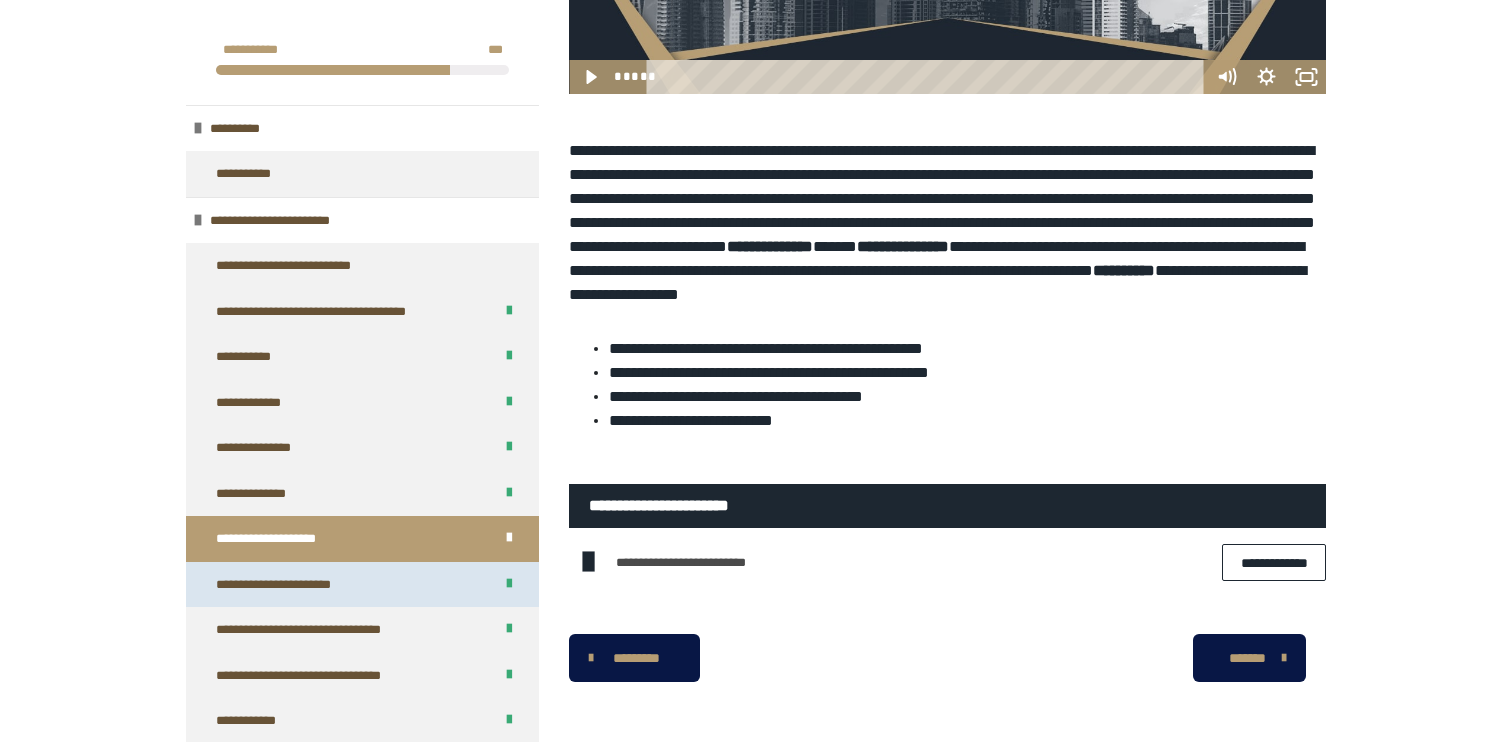 click on "**********" at bounding box center (299, 585) 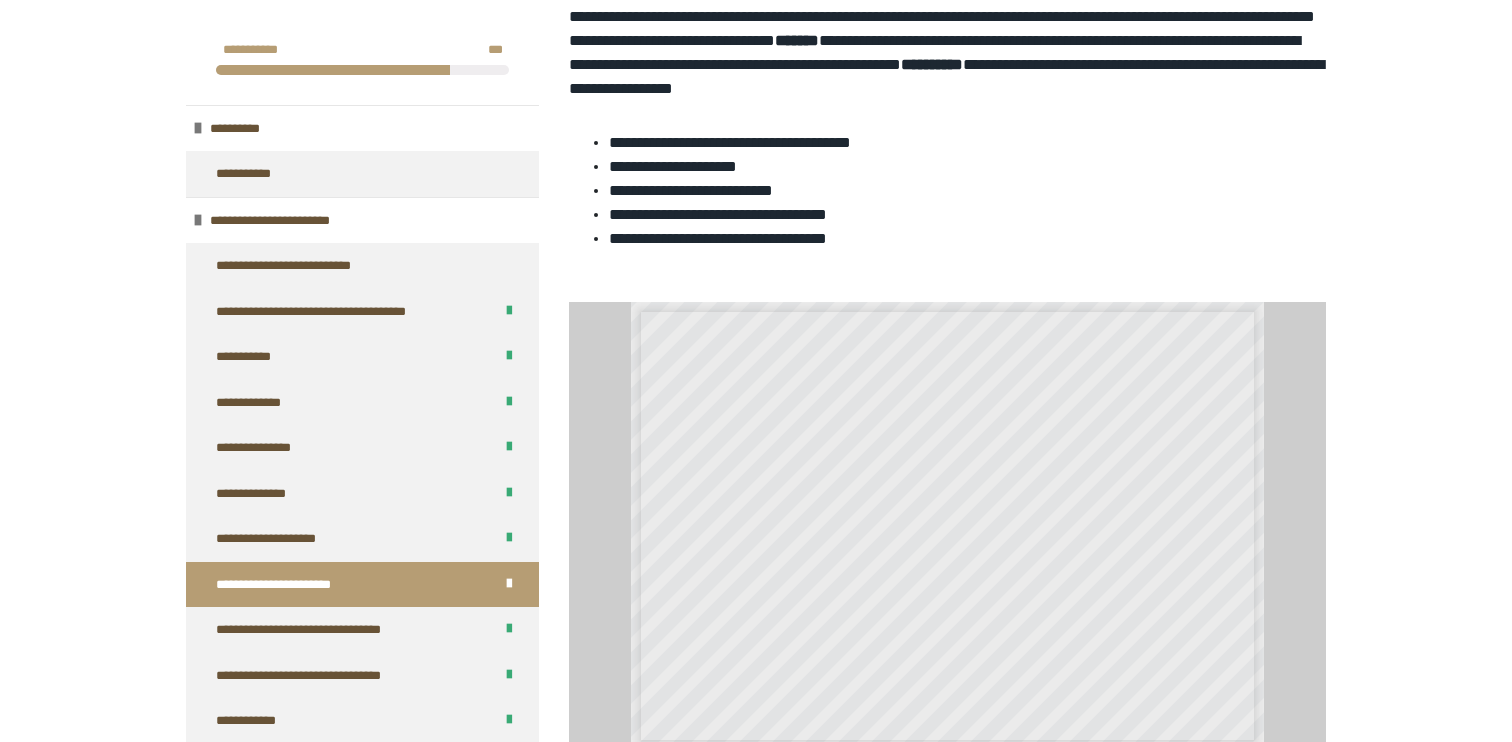 scroll, scrollTop: 1255, scrollLeft: 0, axis: vertical 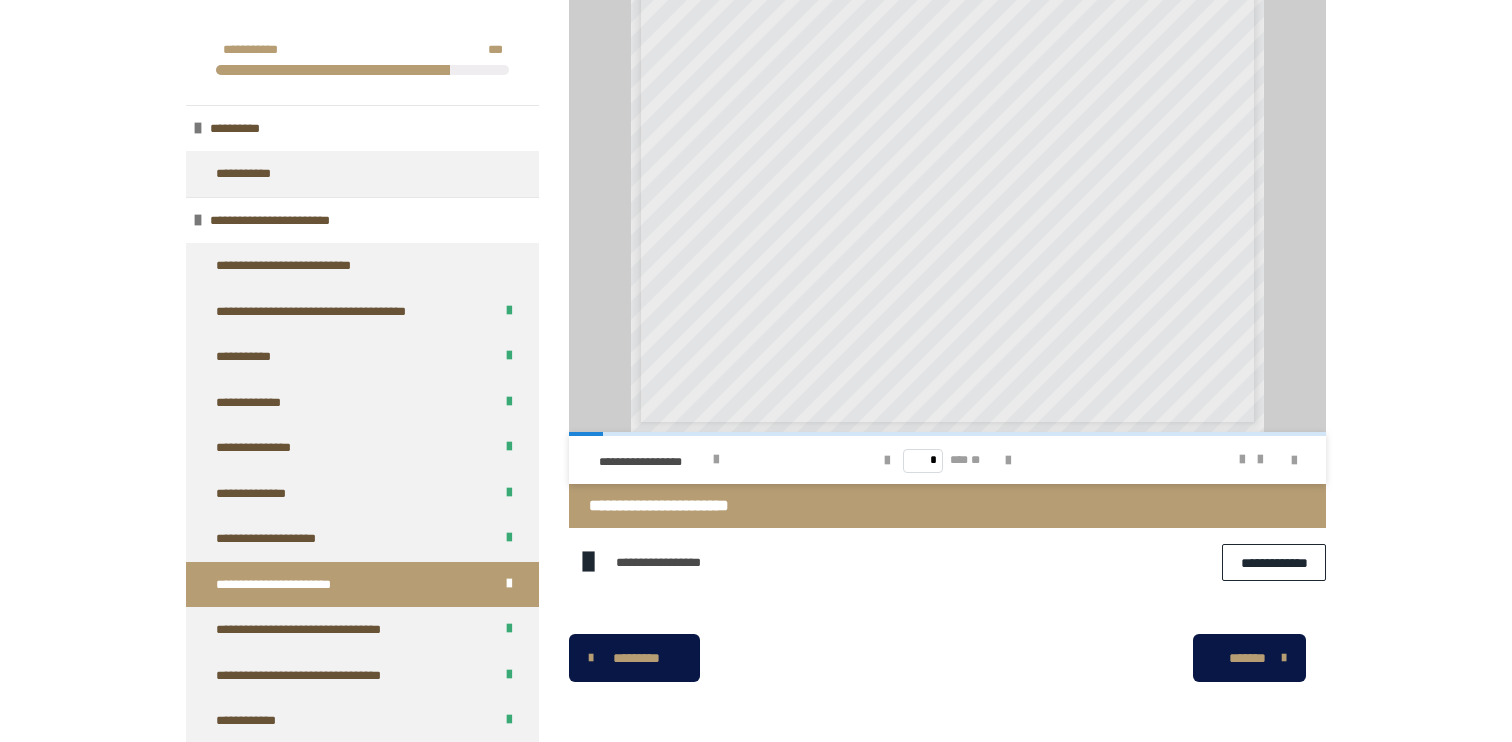 click on "**********" at bounding box center (1274, 562) 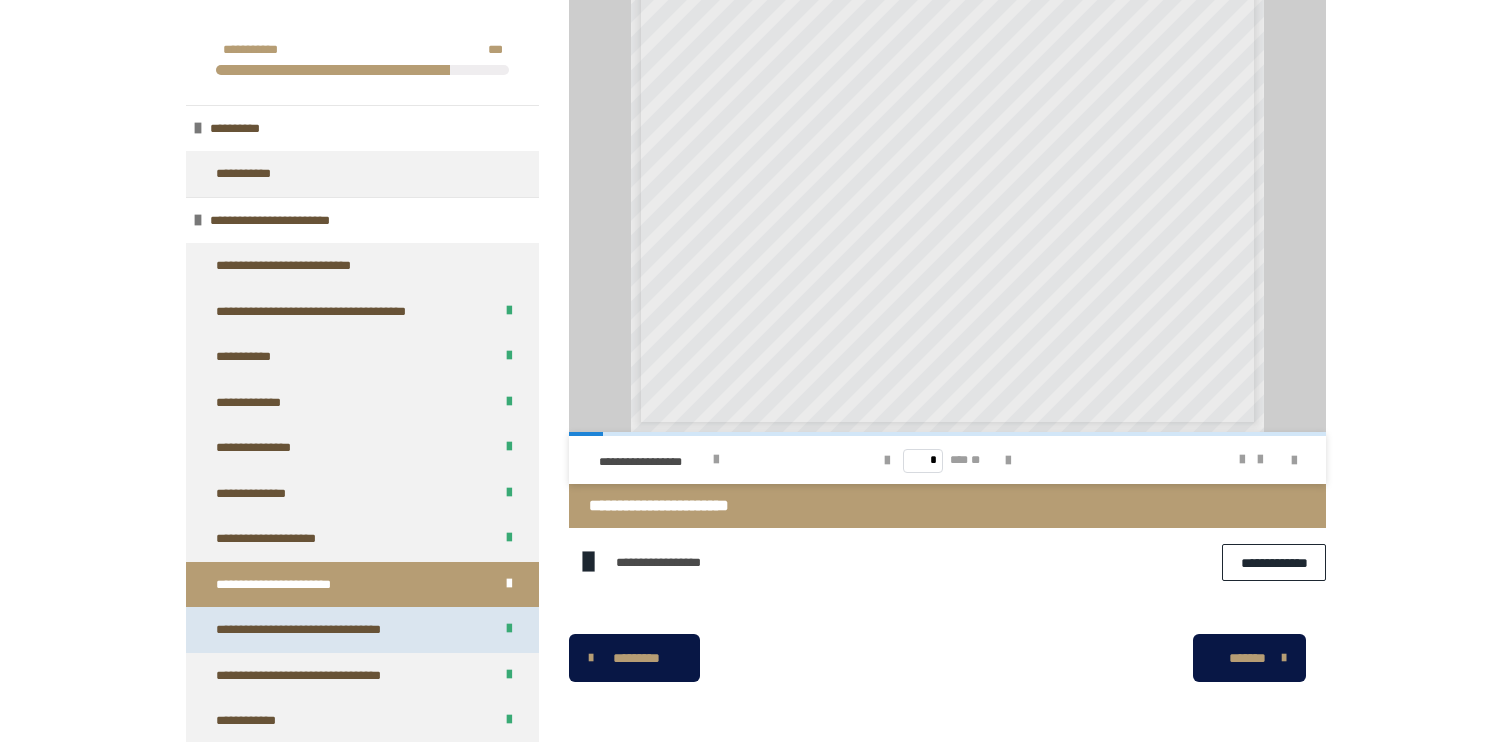 click on "**********" at bounding box center [330, 630] 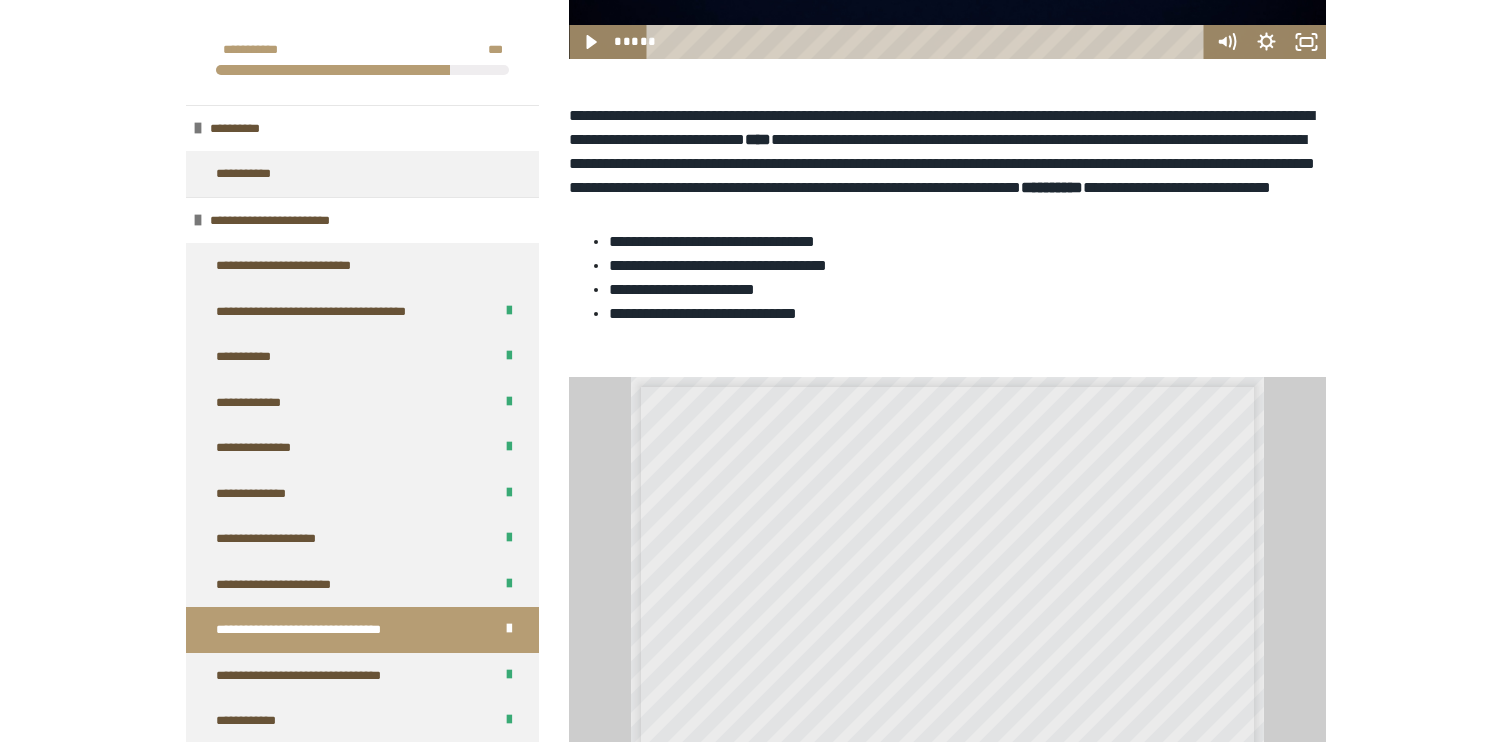 scroll, scrollTop: 1159, scrollLeft: 0, axis: vertical 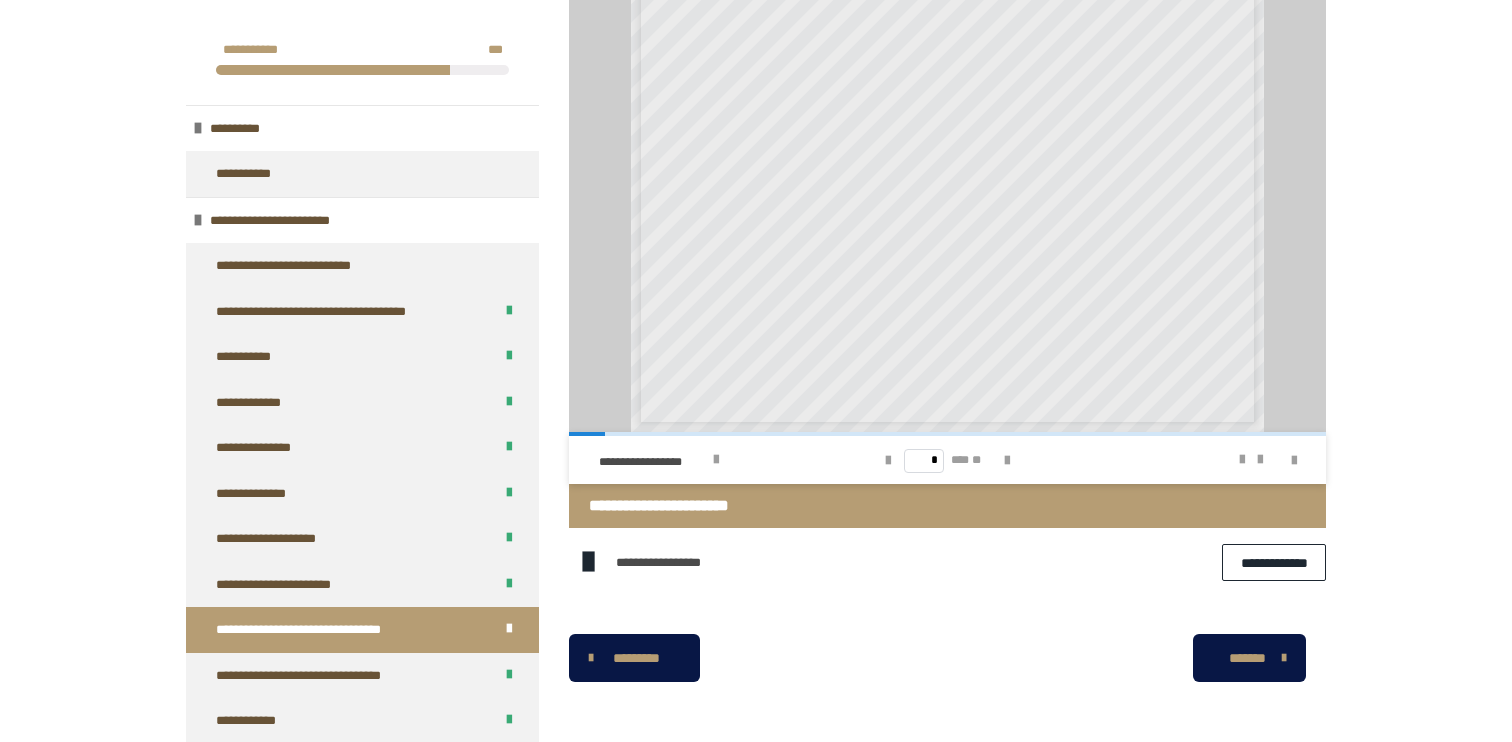 click on "**********" at bounding box center (1274, 562) 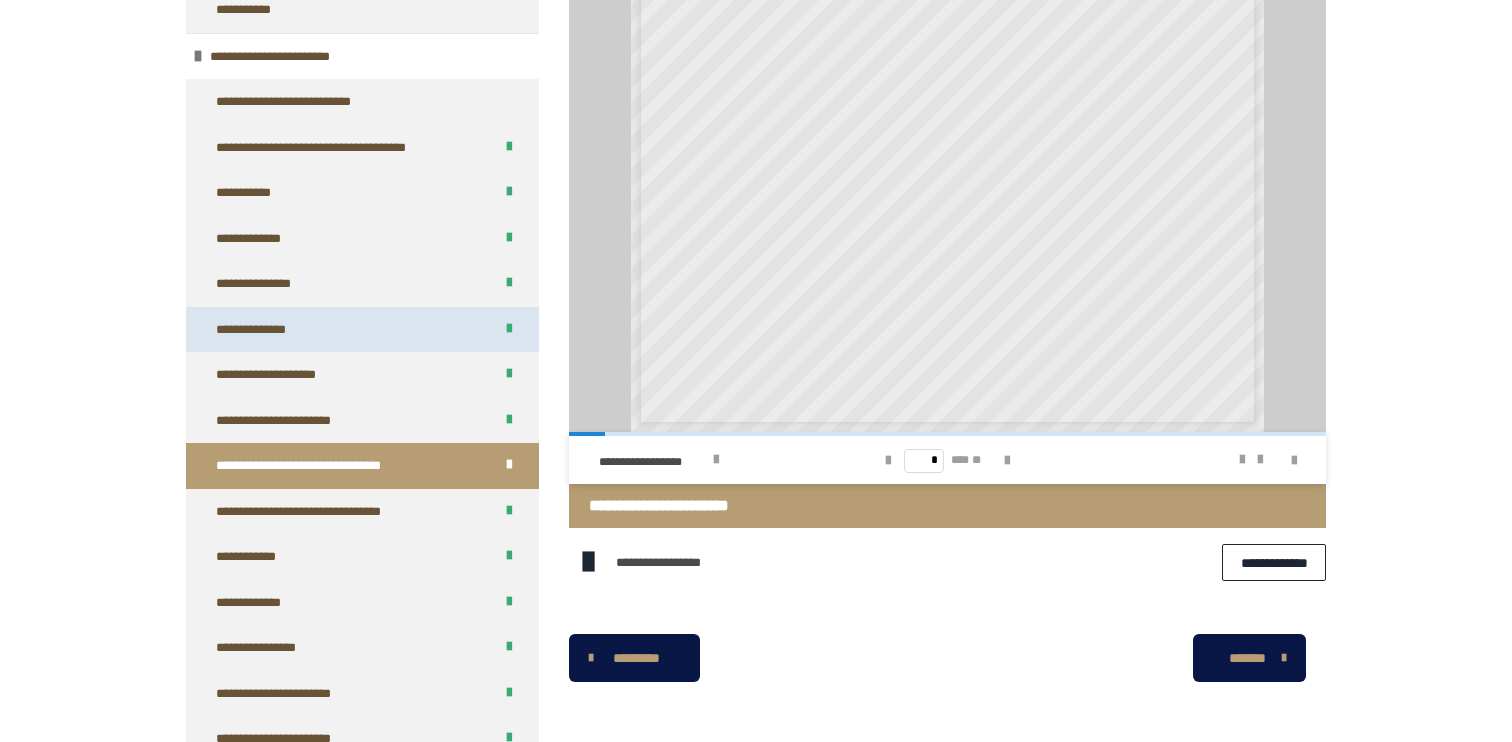 scroll, scrollTop: 180, scrollLeft: 0, axis: vertical 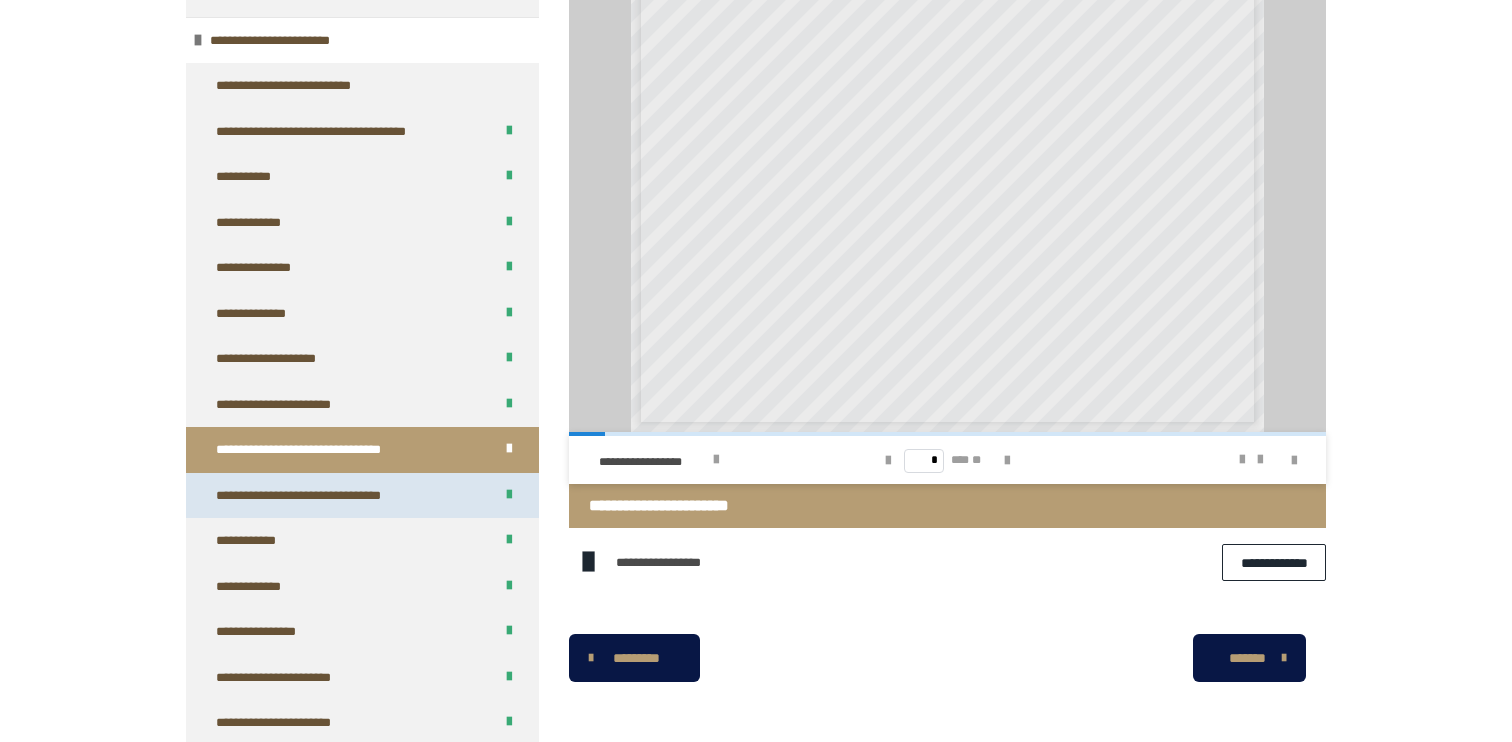 click on "**********" at bounding box center [333, 496] 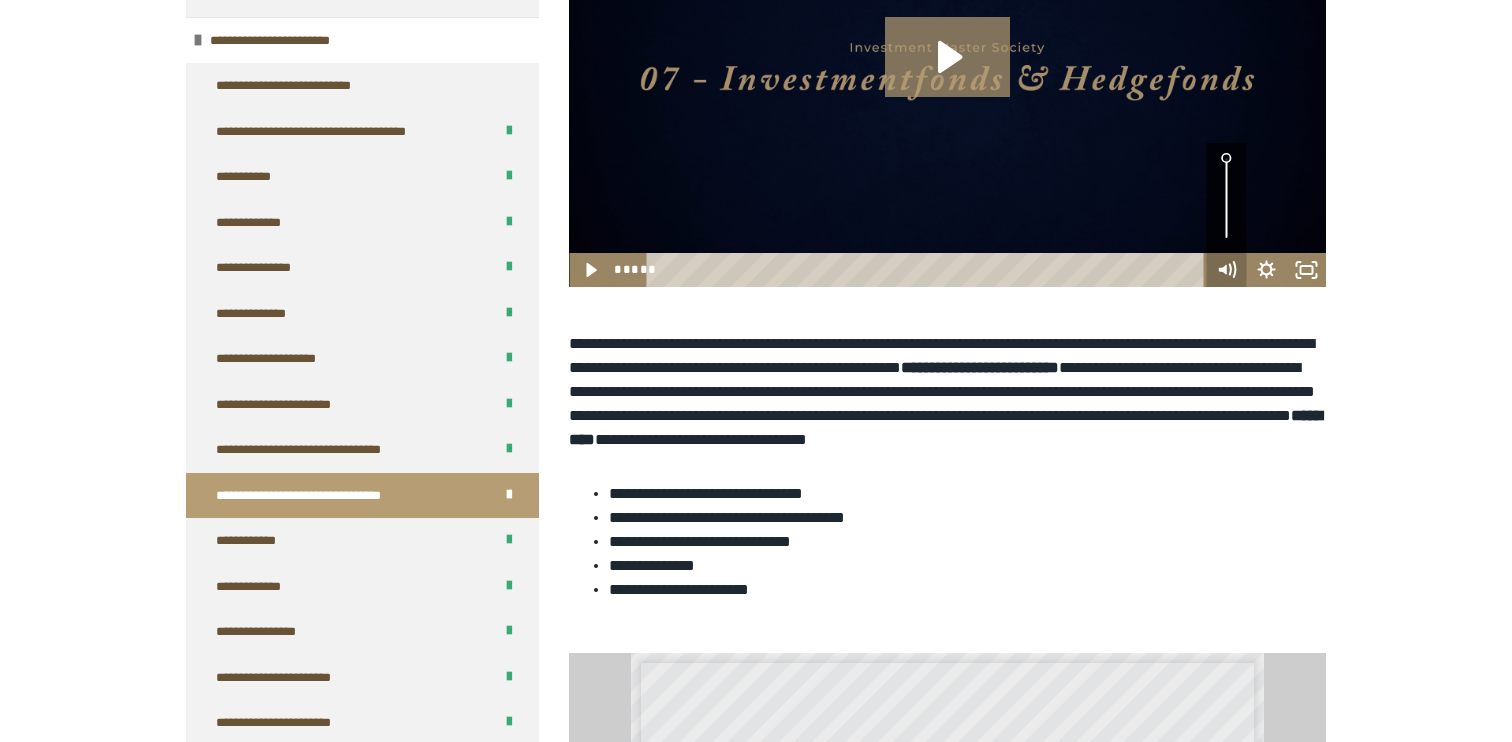 scroll, scrollTop: 1207, scrollLeft: 0, axis: vertical 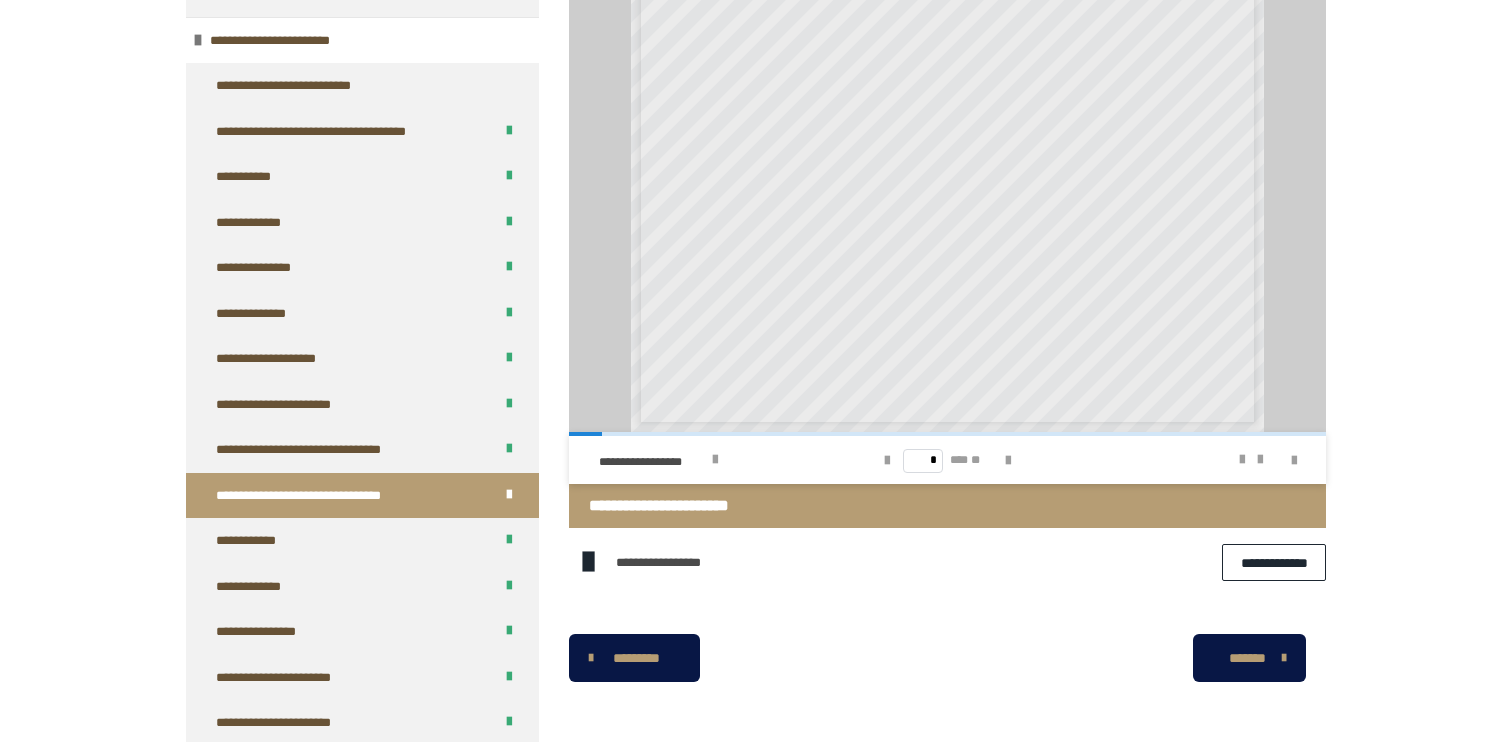 click on "**********" at bounding box center (1274, 562) 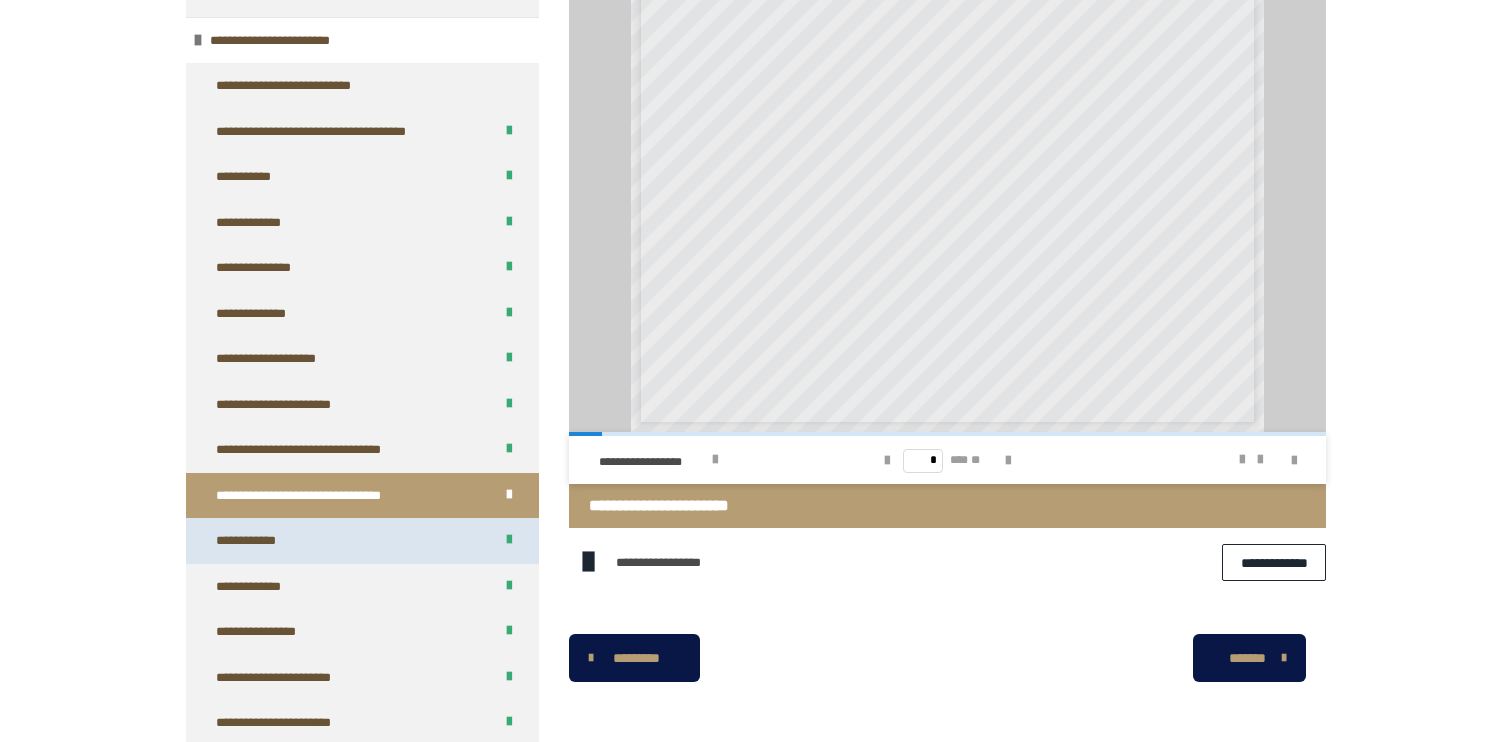 click on "**********" at bounding box center (362, 541) 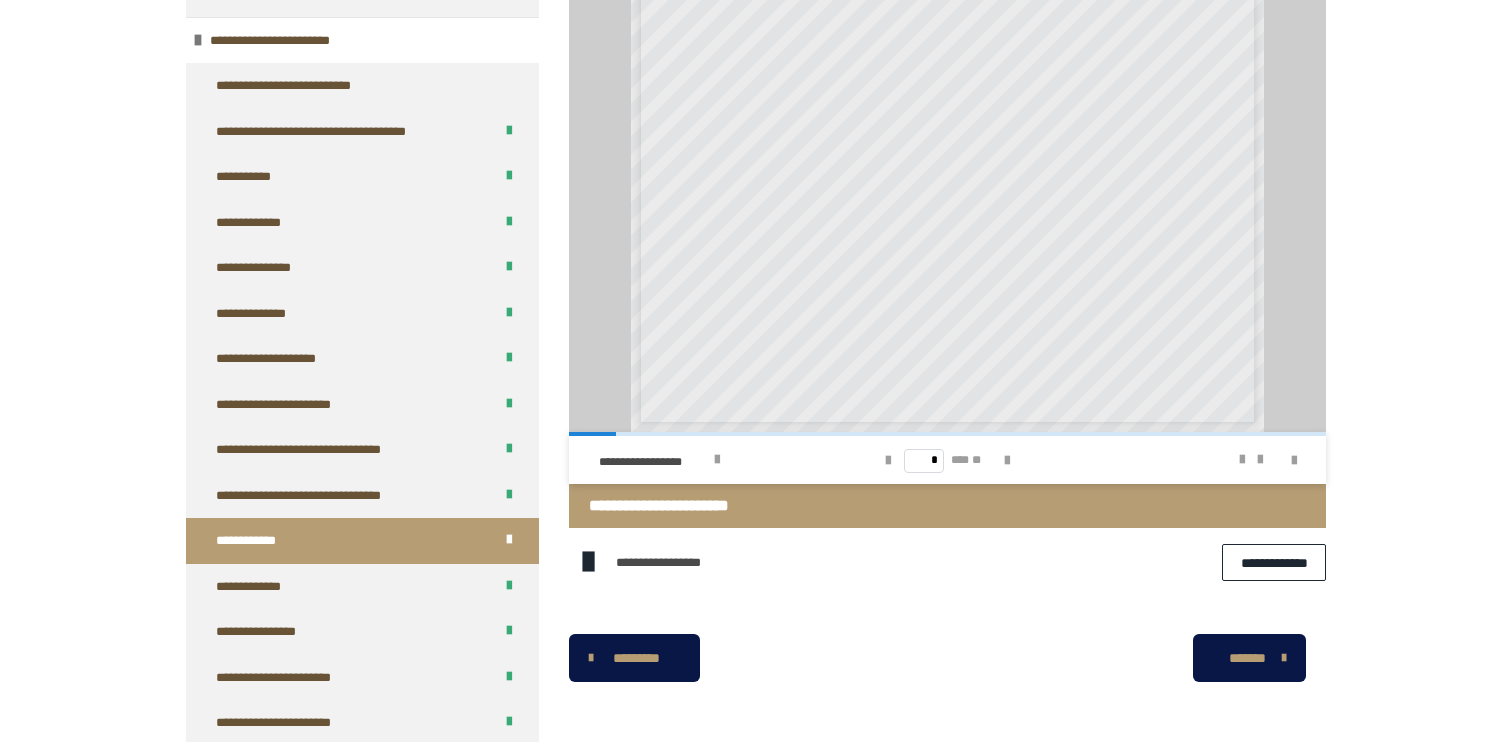scroll, scrollTop: 1303, scrollLeft: 0, axis: vertical 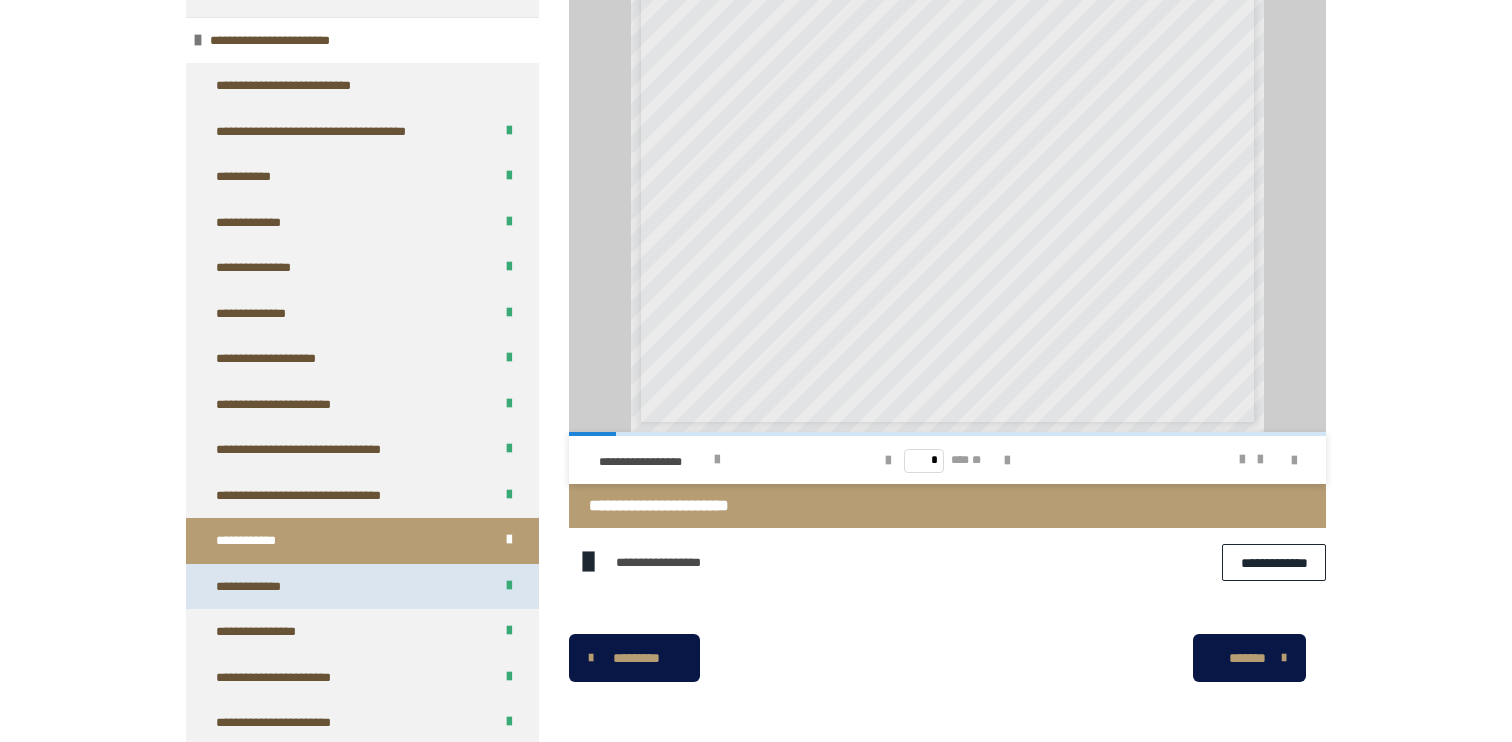 click on "**********" at bounding box center (362, 587) 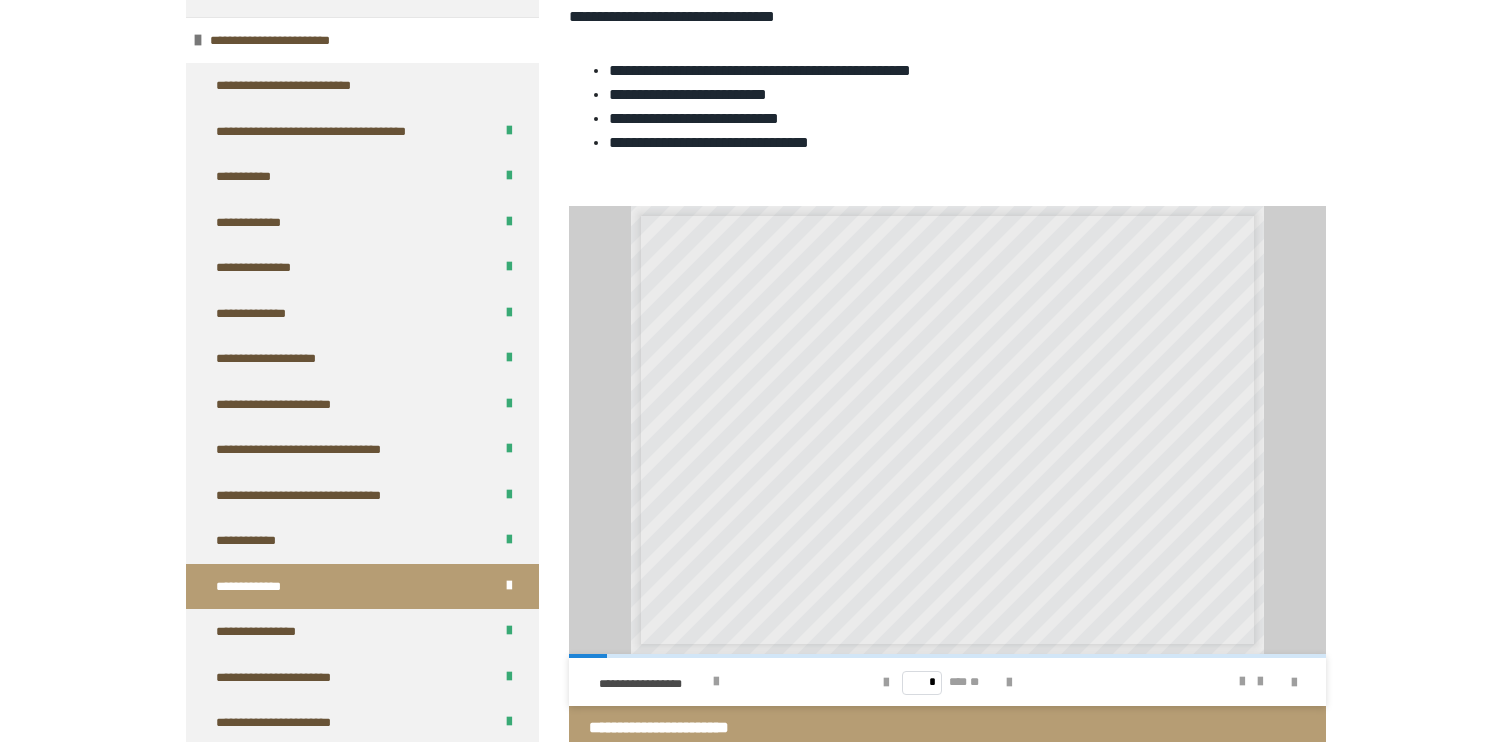 scroll, scrollTop: 1207, scrollLeft: 0, axis: vertical 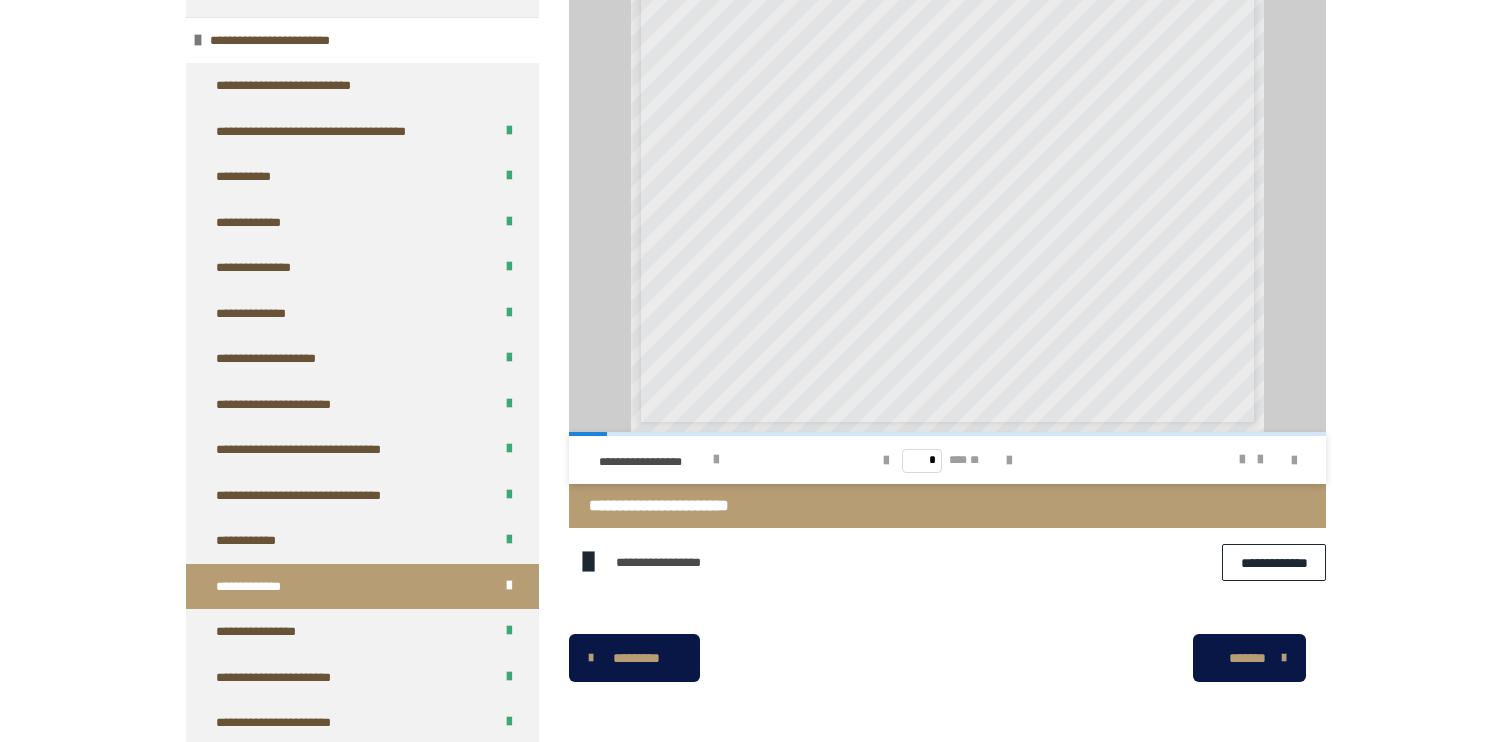 click on "**********" at bounding box center (1274, 562) 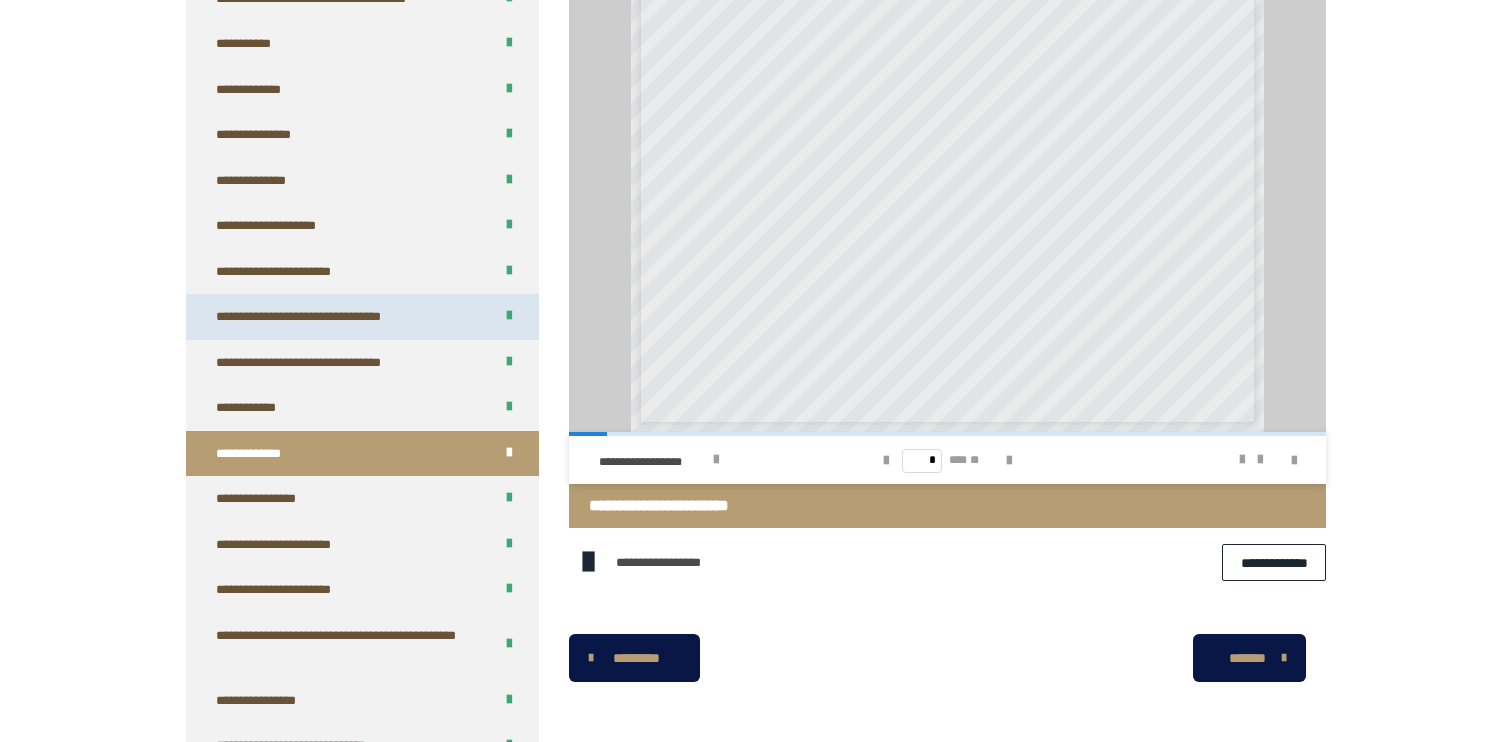 scroll, scrollTop: 378, scrollLeft: 0, axis: vertical 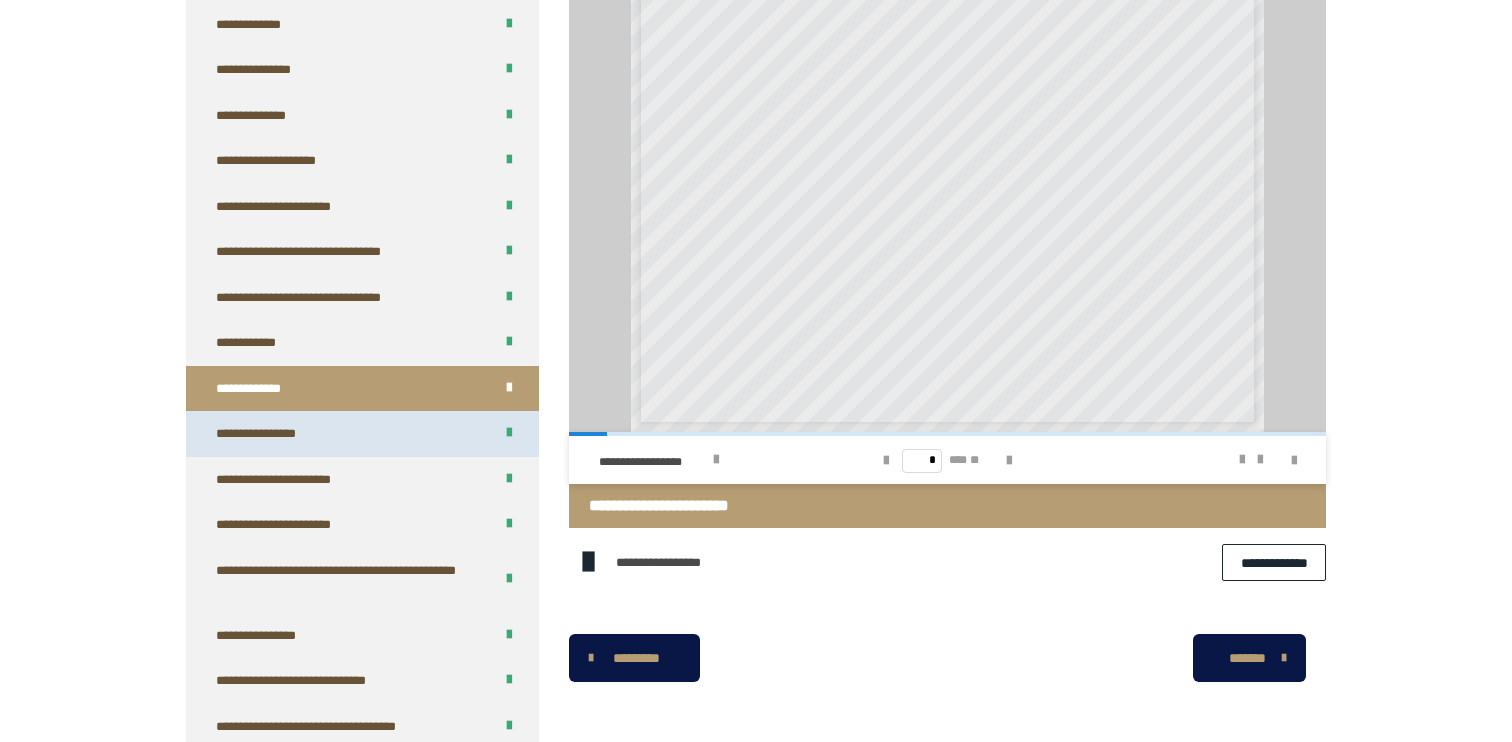 click on "**********" at bounding box center [362, 434] 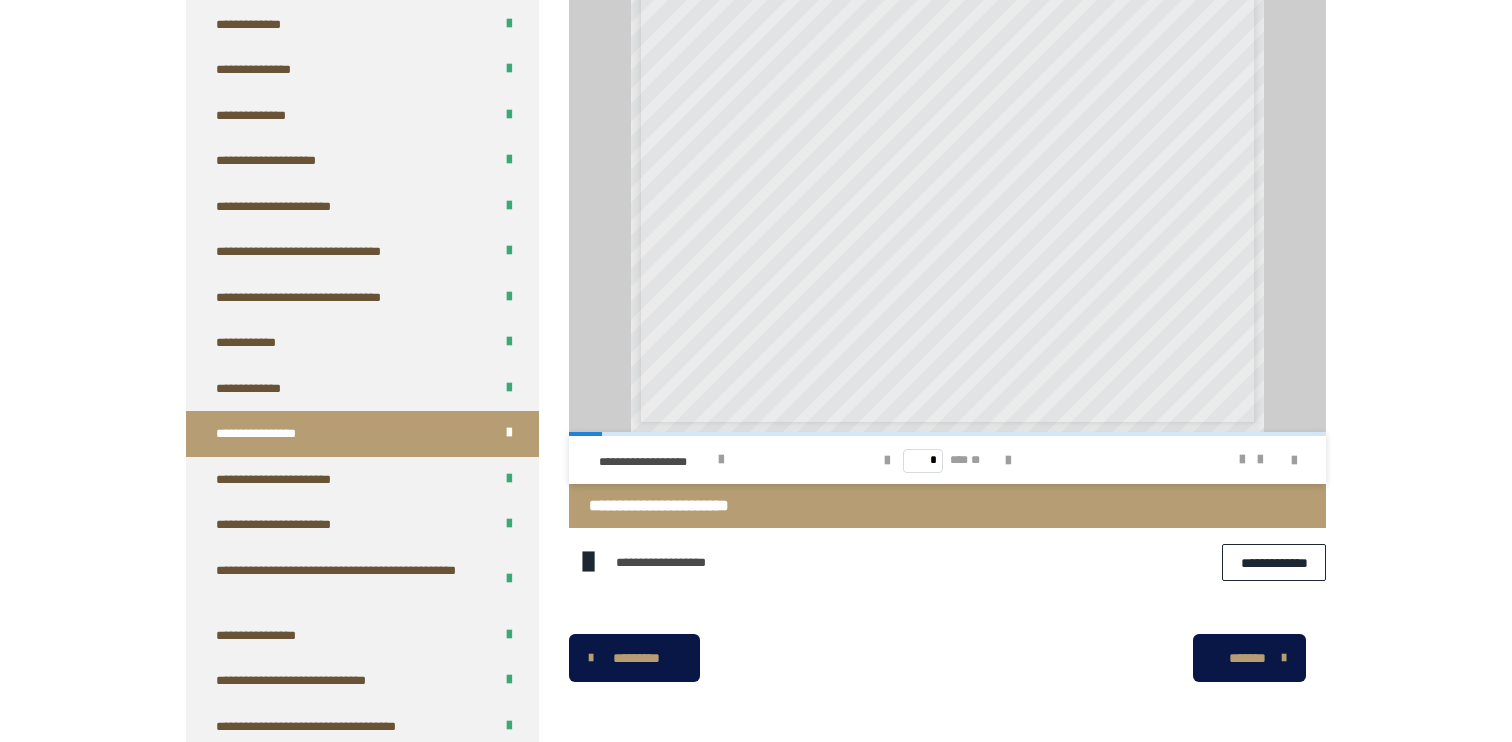 scroll, scrollTop: 1252, scrollLeft: 0, axis: vertical 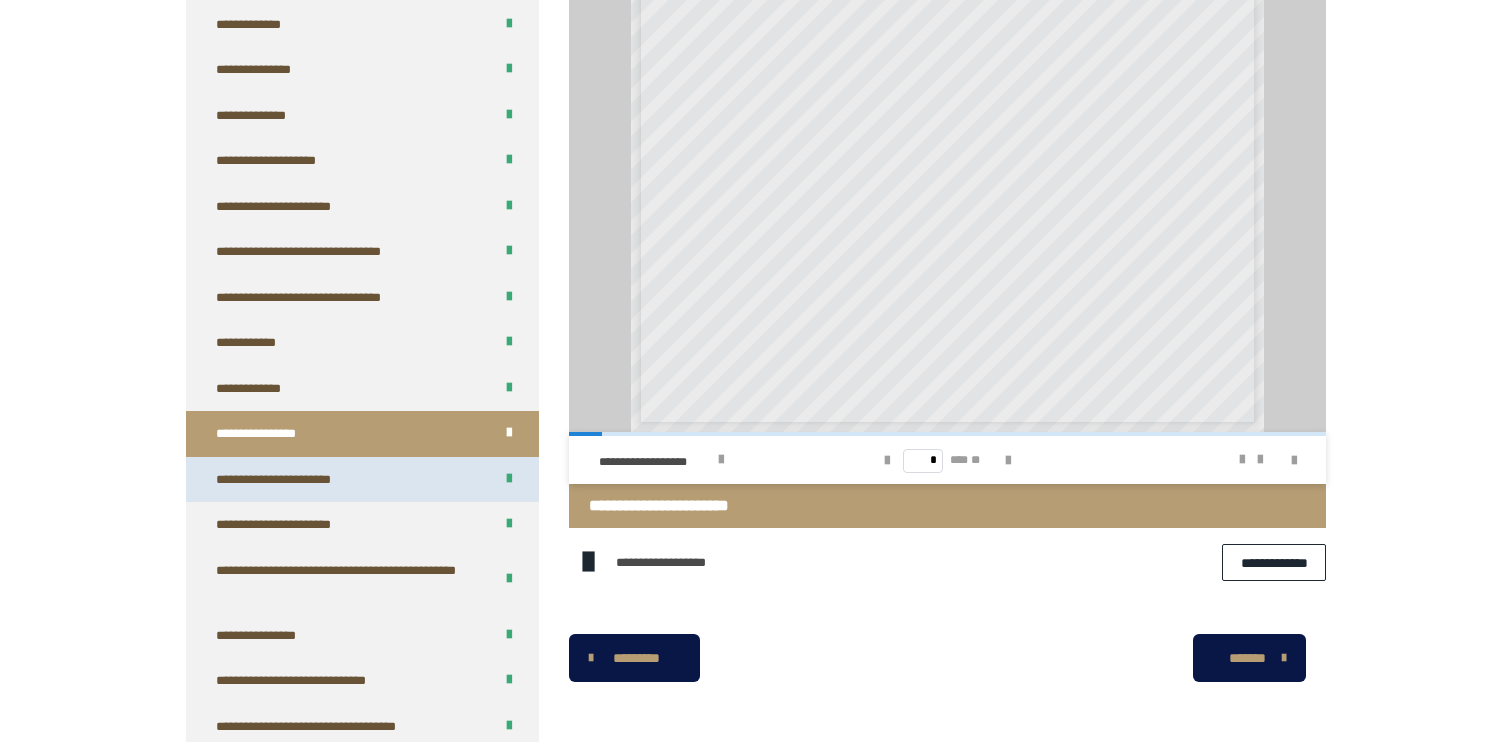 click on "**********" at bounding box center [362, 480] 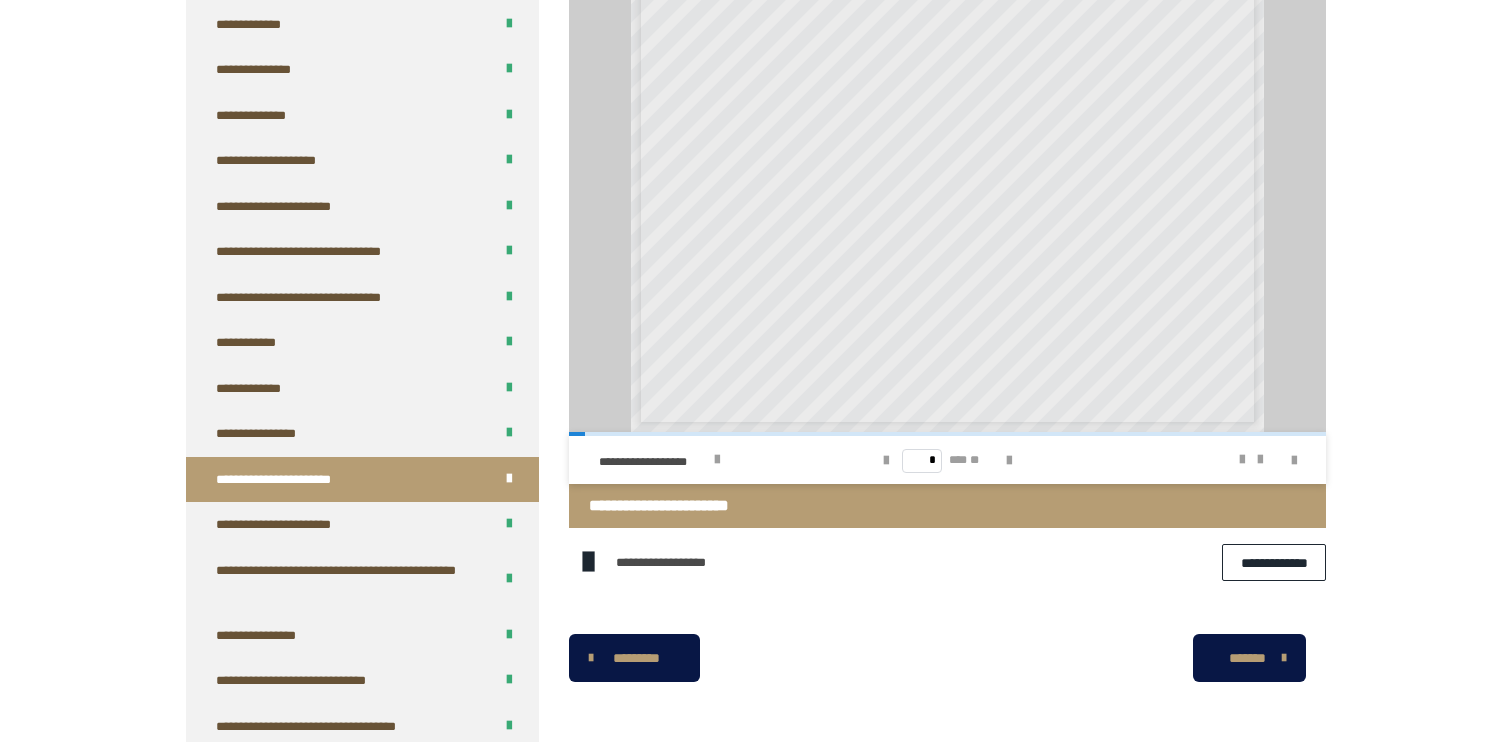 scroll, scrollTop: 1231, scrollLeft: 0, axis: vertical 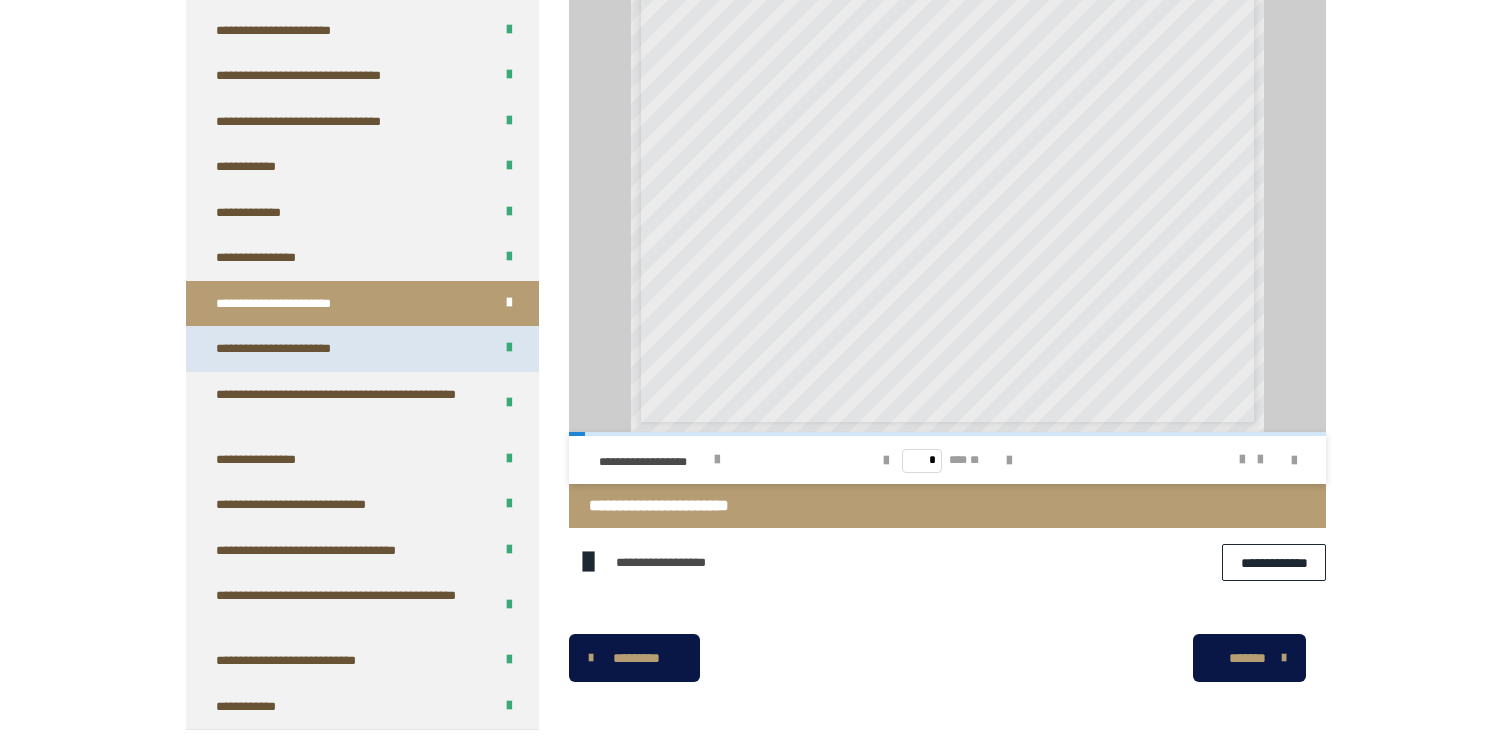 click on "**********" at bounding box center [292, 349] 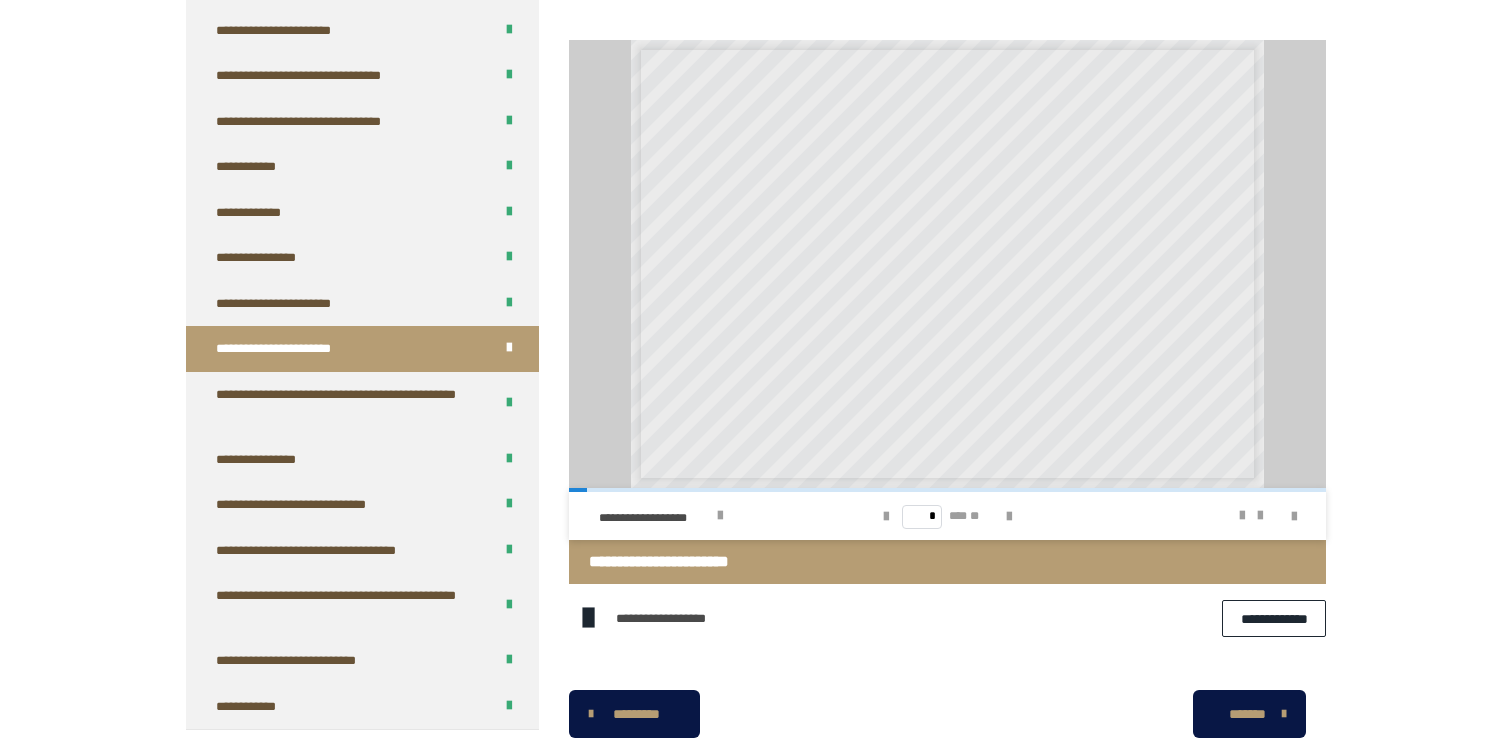 scroll, scrollTop: 1279, scrollLeft: 0, axis: vertical 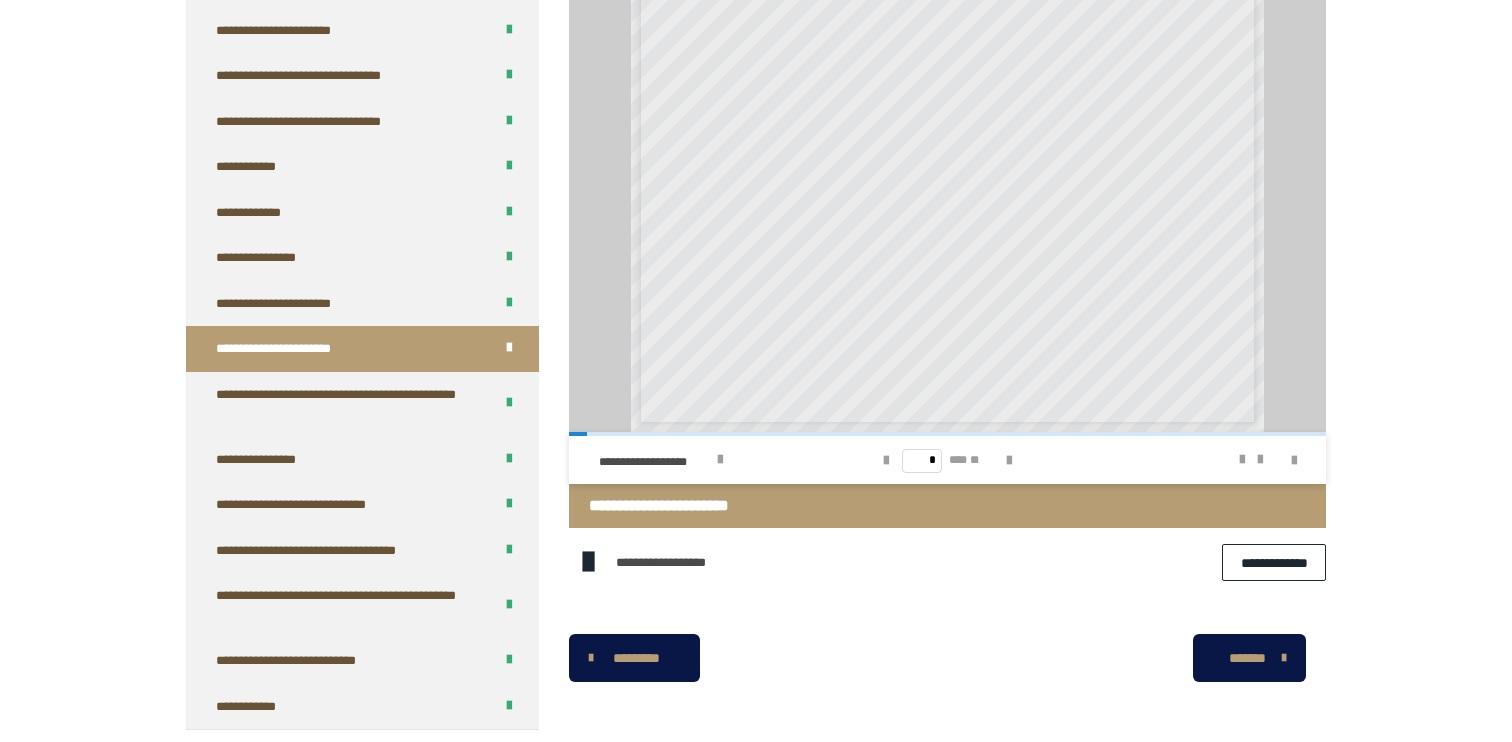 click on "**********" at bounding box center (1274, 562) 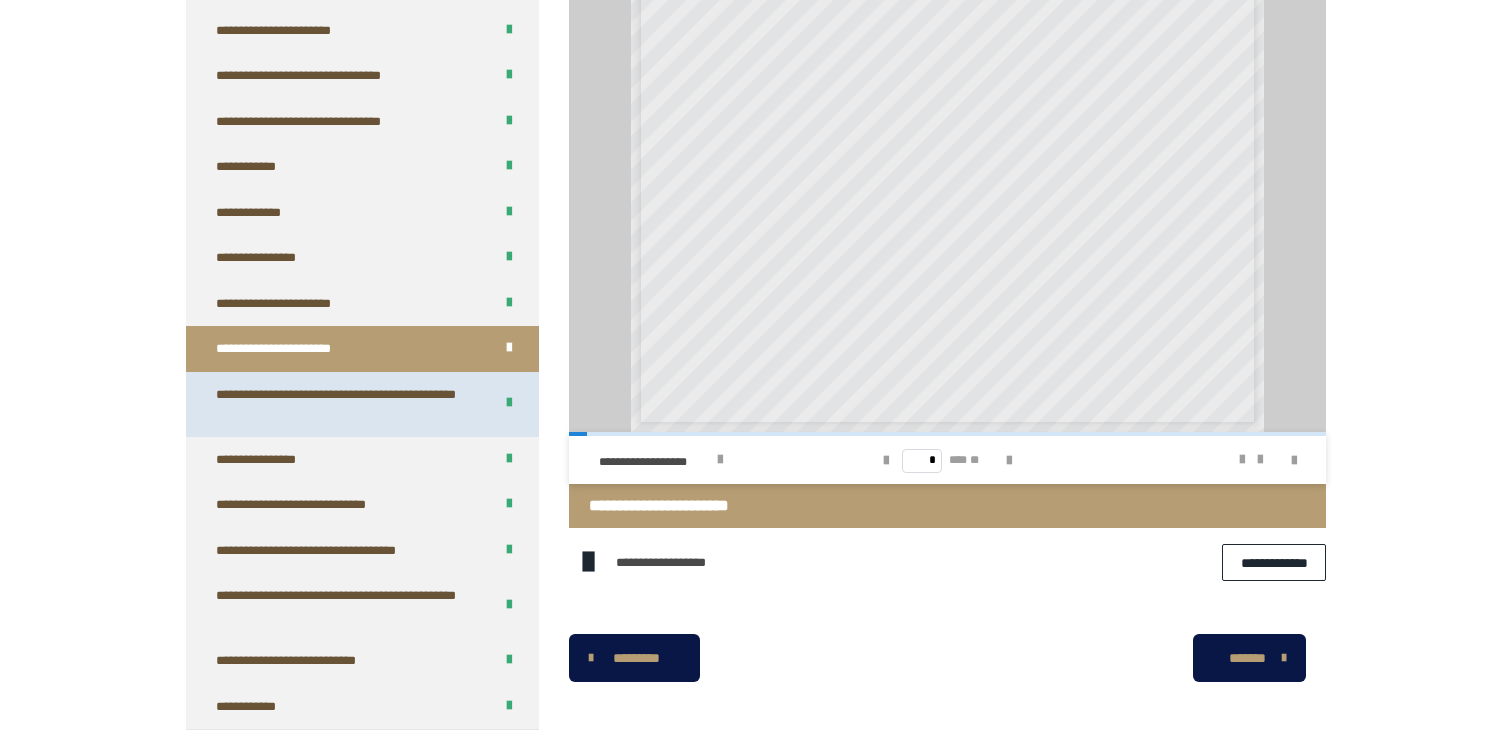 click on "**********" at bounding box center (346, 404) 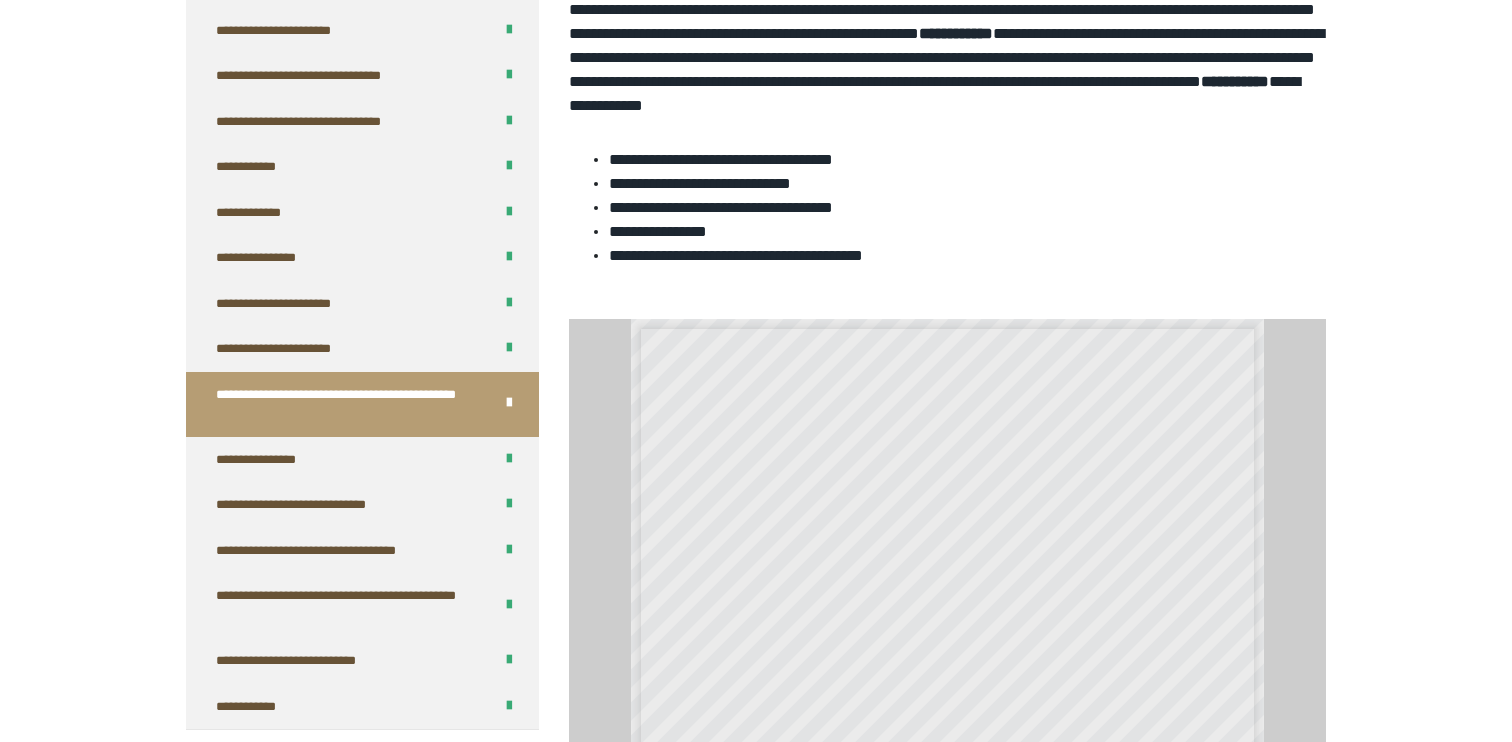 scroll, scrollTop: 1230, scrollLeft: 0, axis: vertical 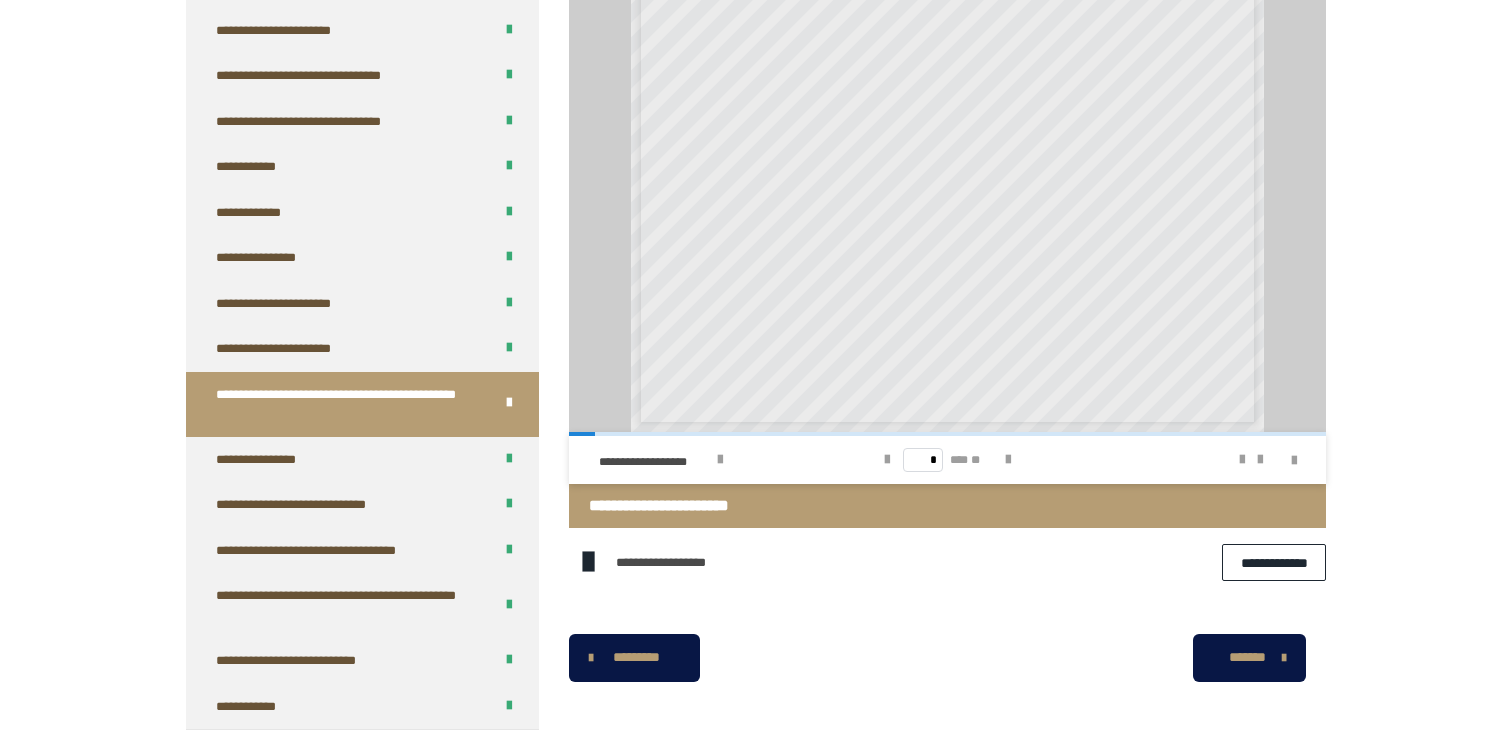 click on "**********" at bounding box center (1274, 562) 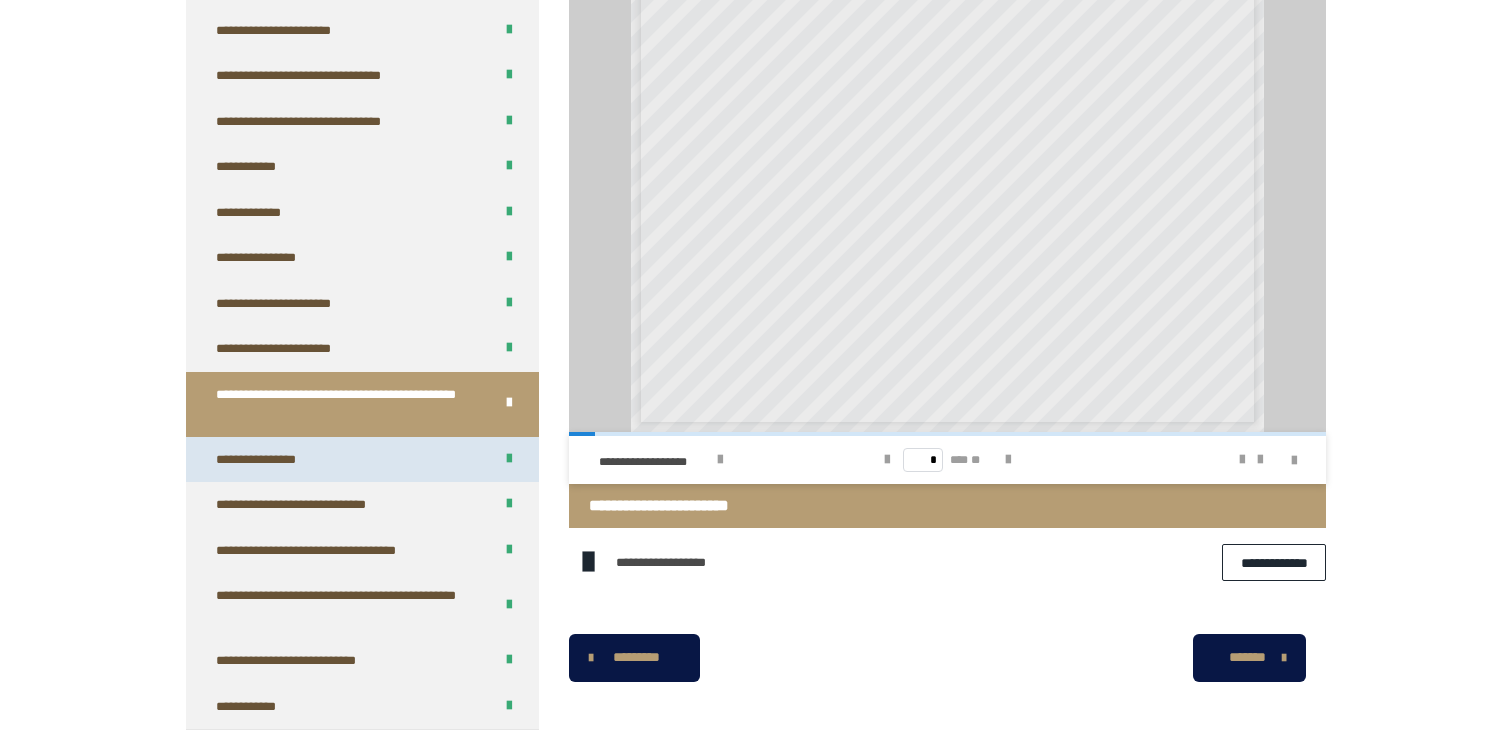 click on "**********" at bounding box center (362, 460) 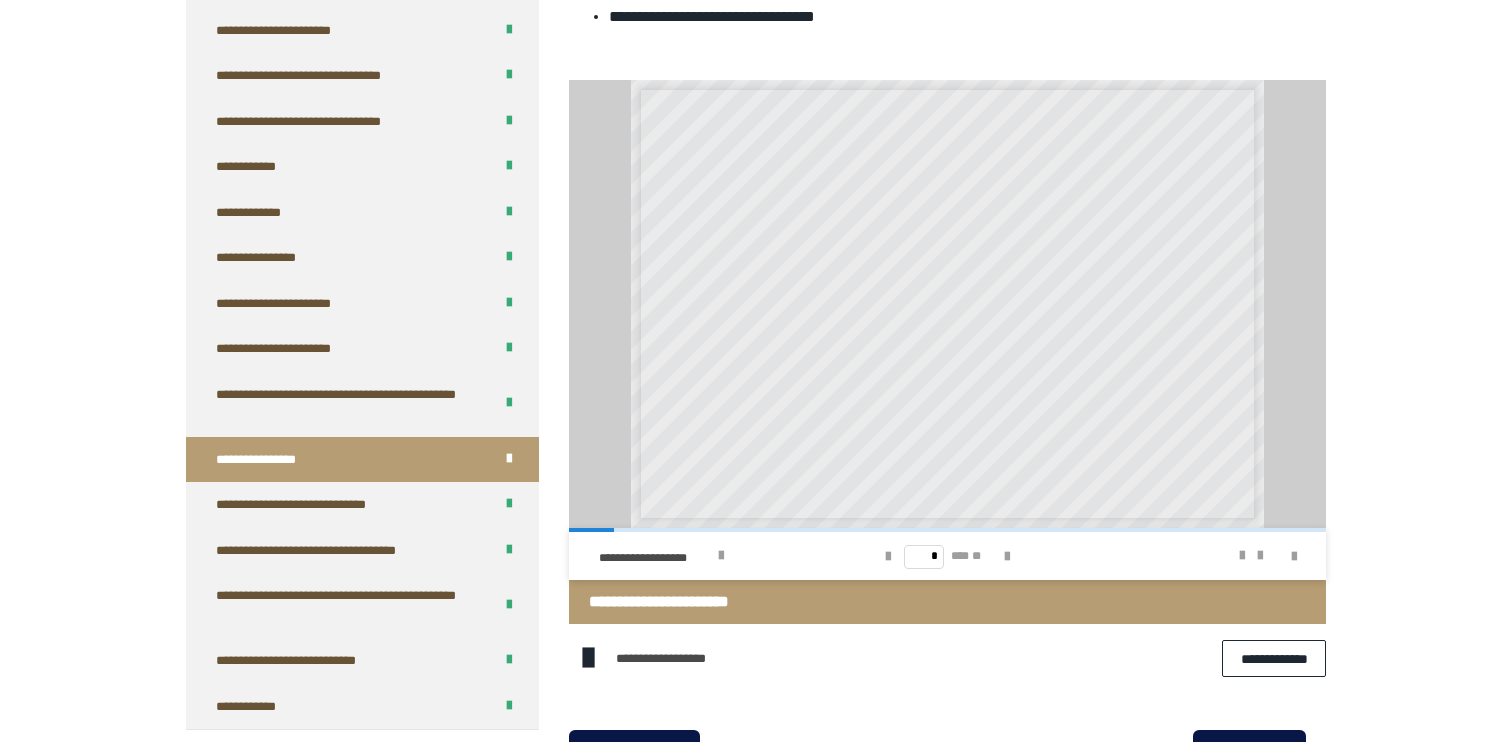 scroll, scrollTop: 1303, scrollLeft: 0, axis: vertical 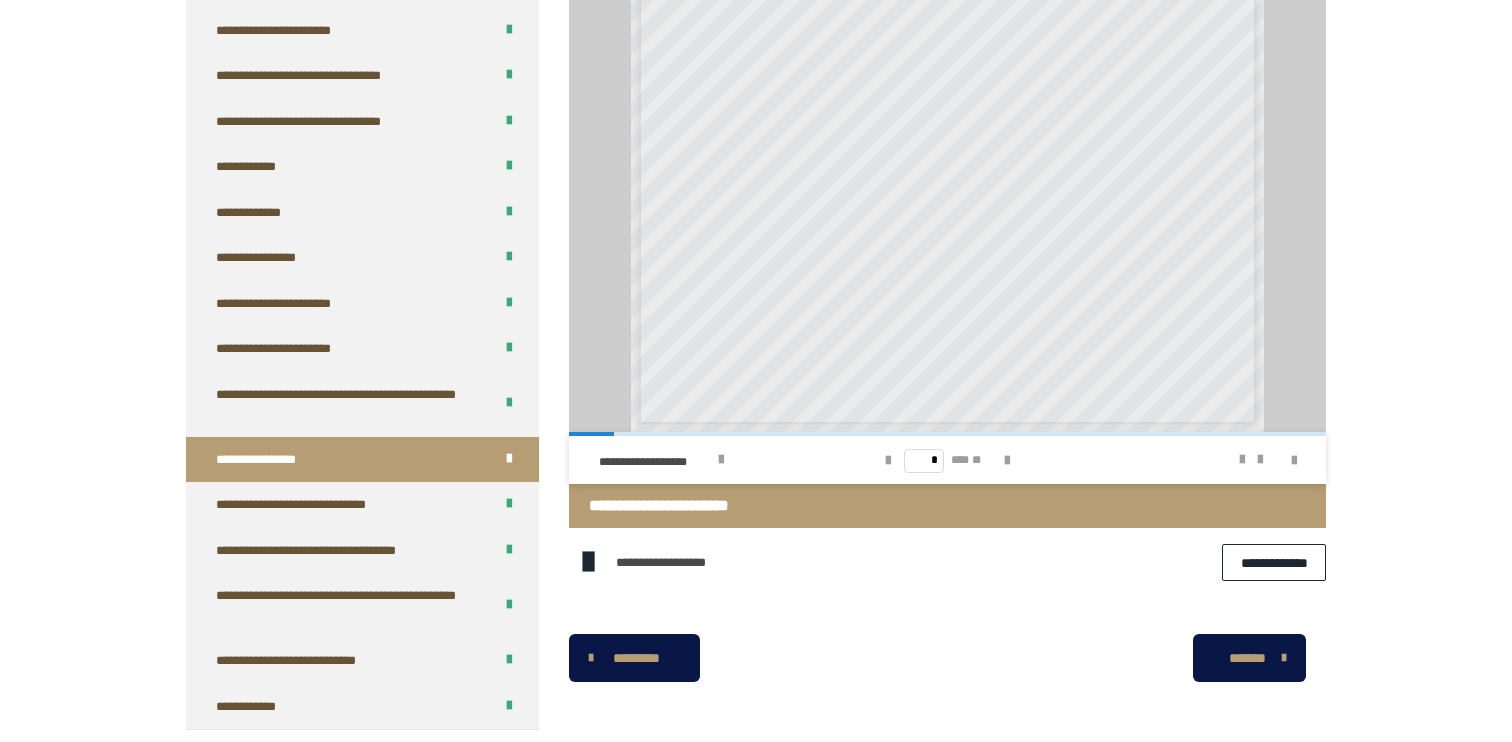 click on "**********" at bounding box center [1274, 562] 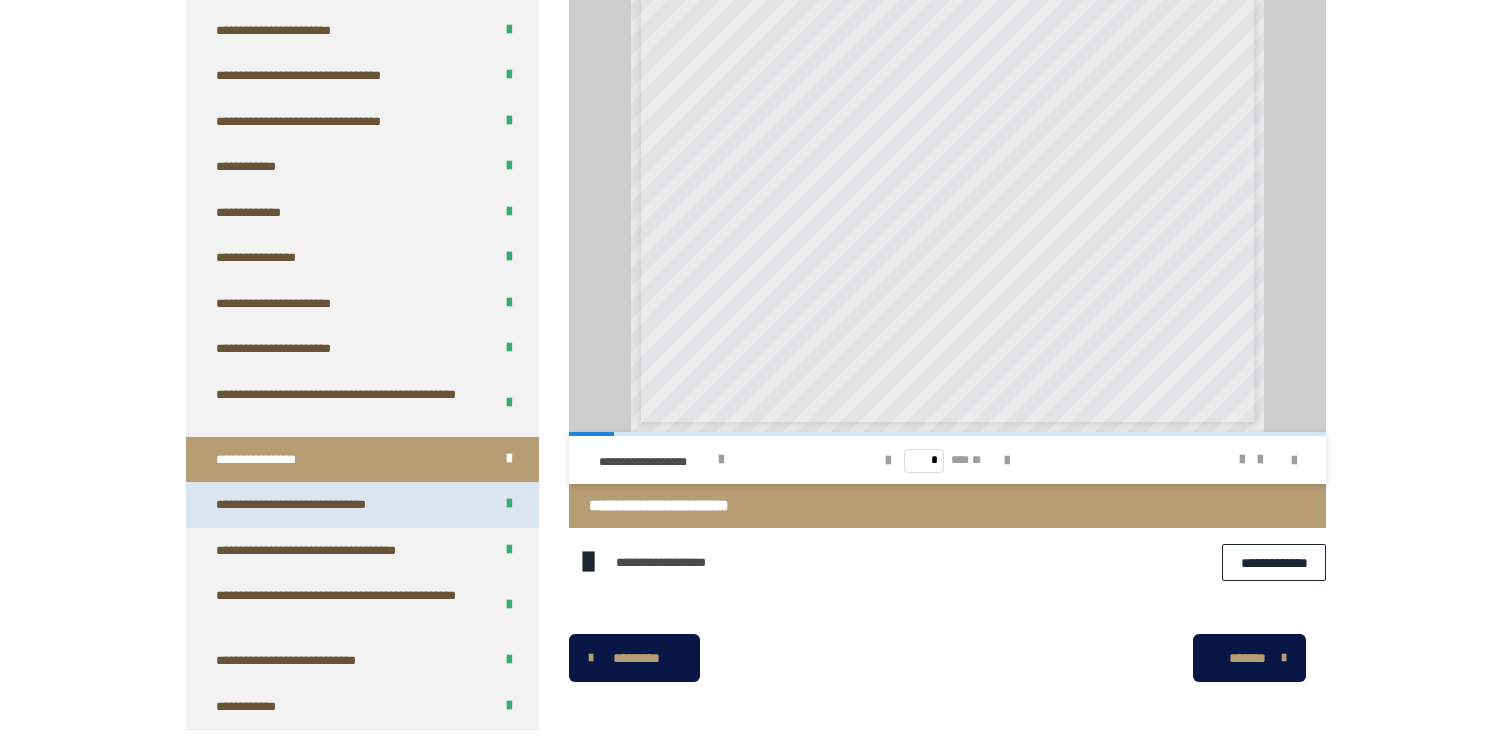 click on "**********" at bounding box center (312, 505) 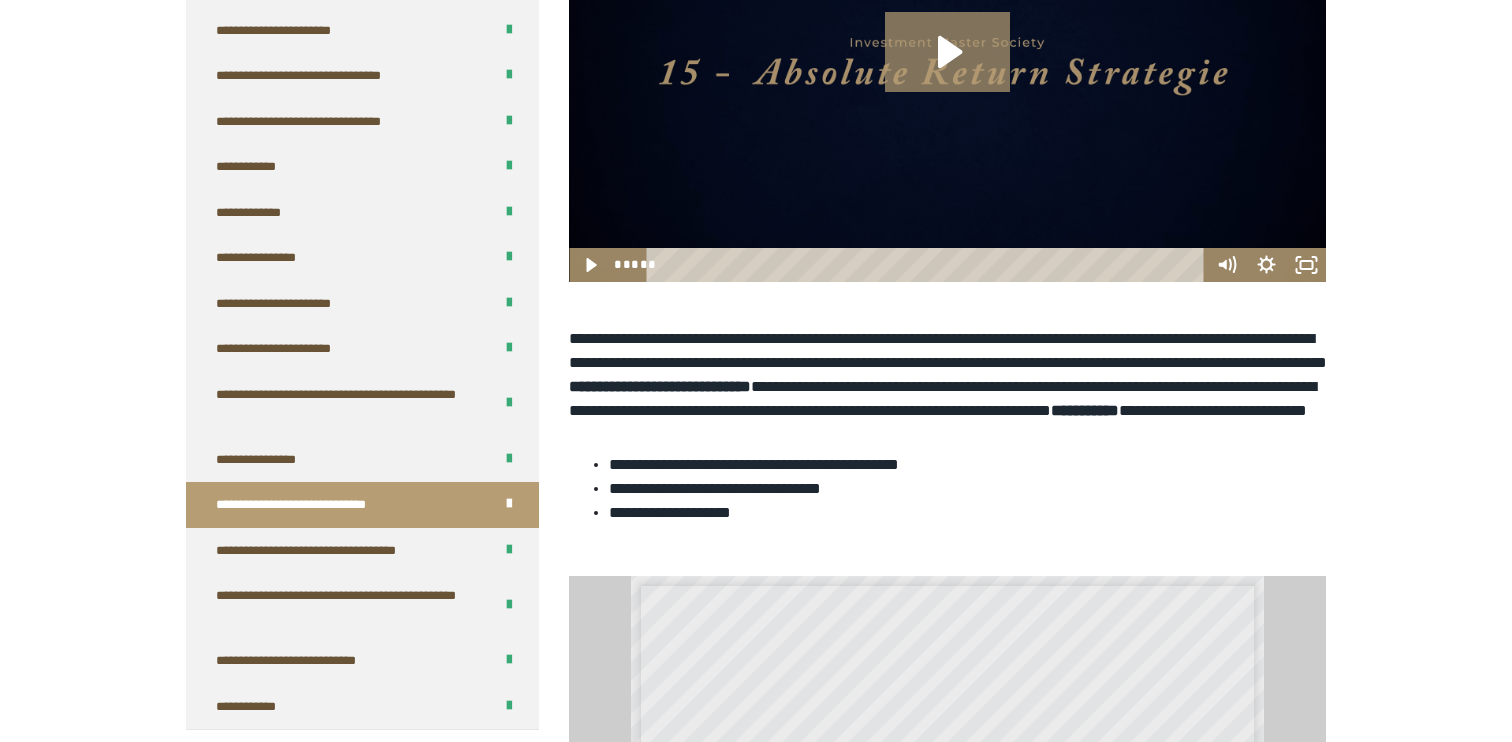 scroll, scrollTop: 1159, scrollLeft: 0, axis: vertical 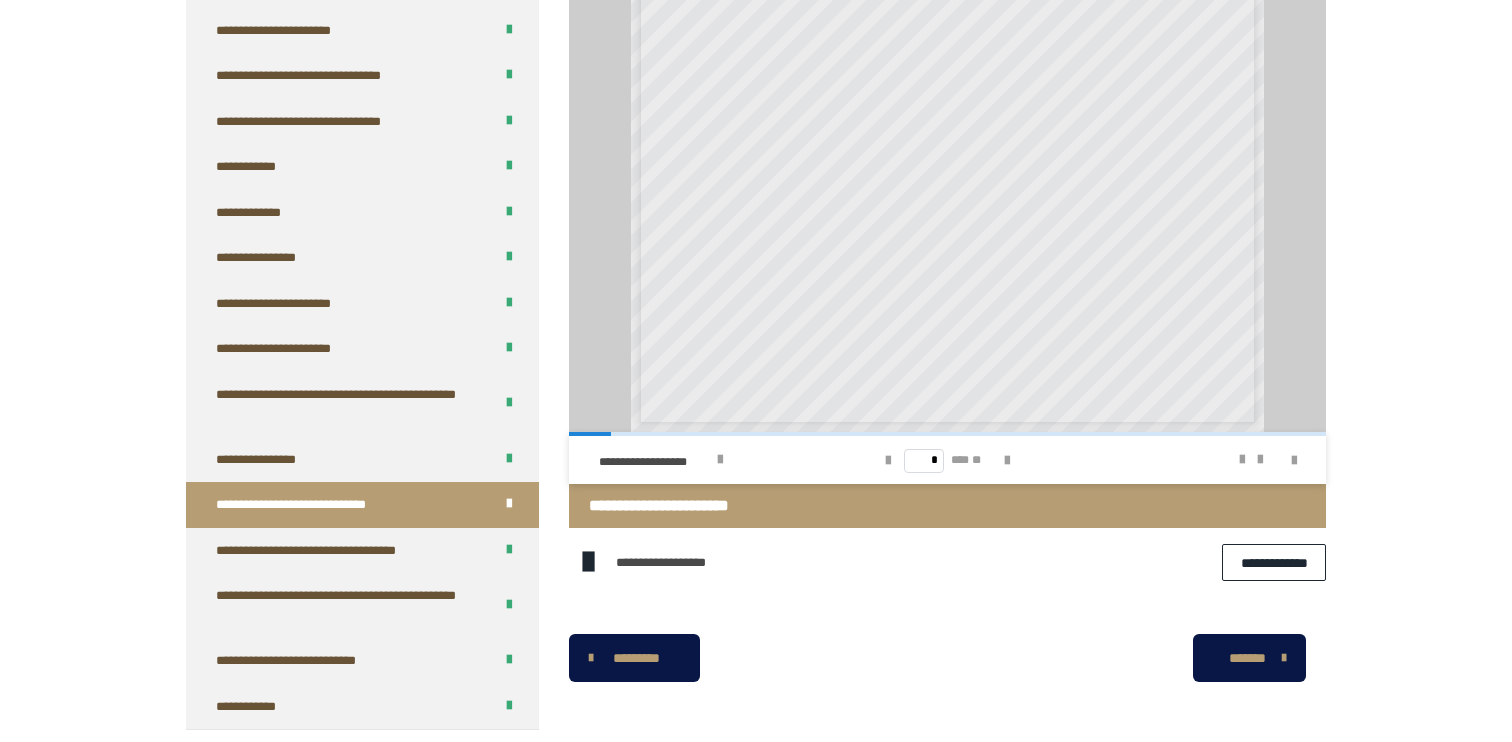 click on "**********" at bounding box center [1274, 562] 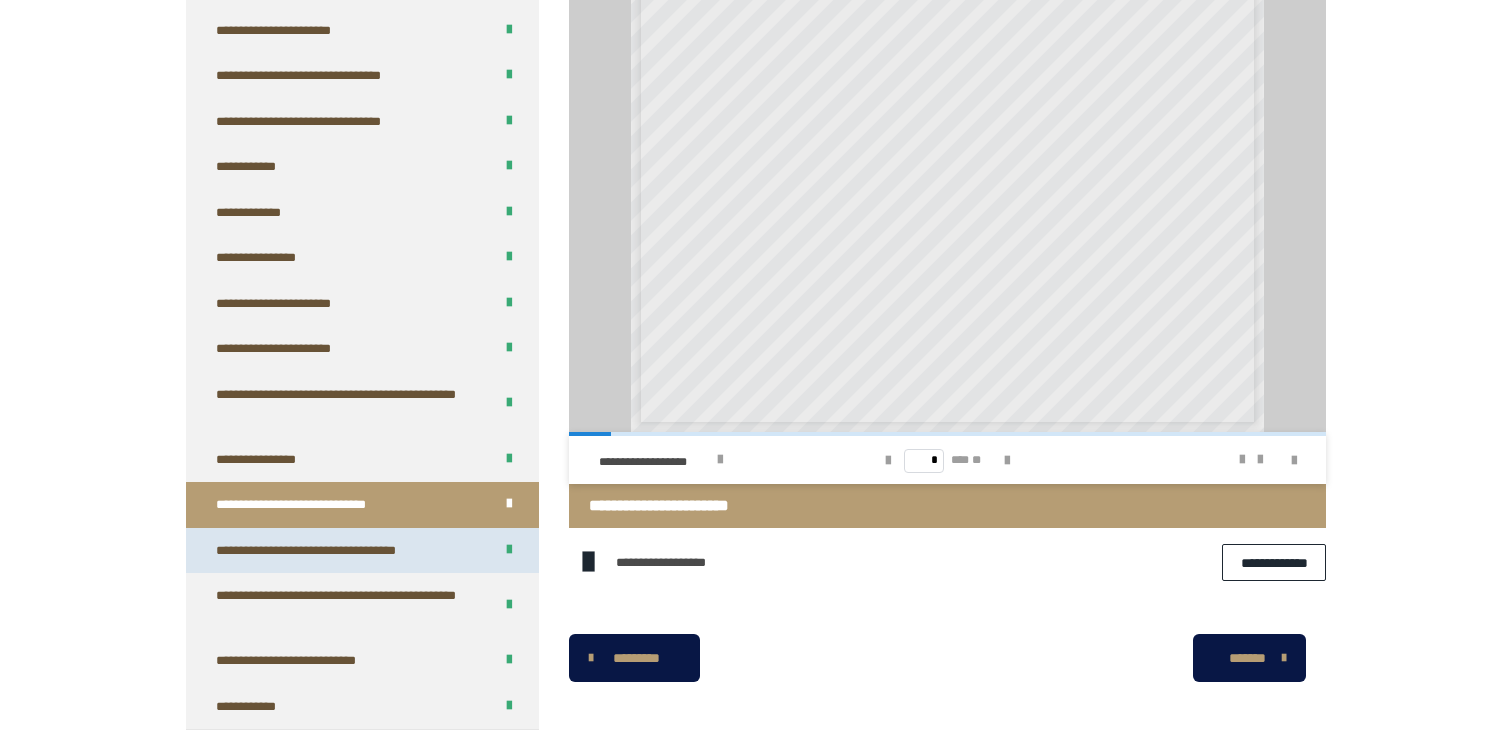 click on "**********" at bounding box center (337, 551) 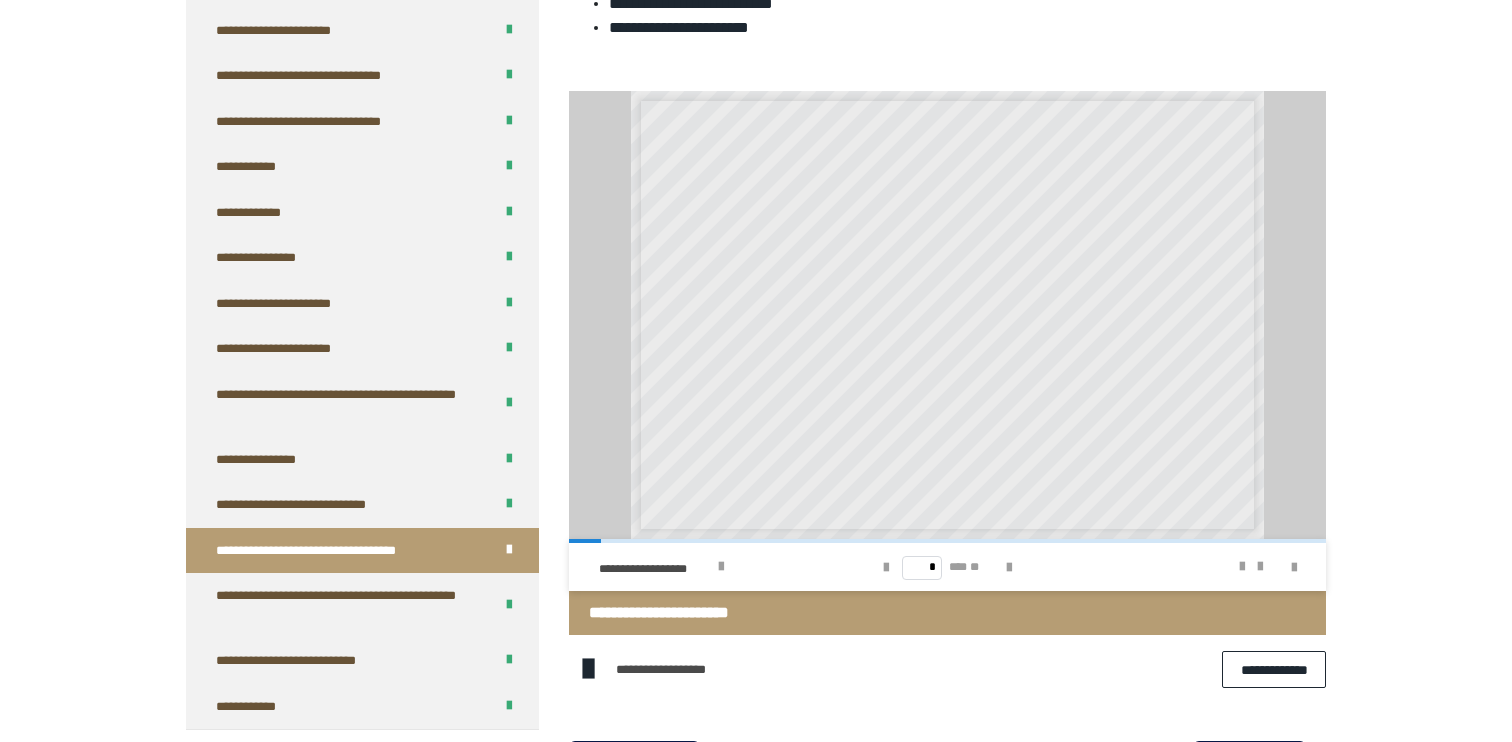 scroll, scrollTop: 1207, scrollLeft: 0, axis: vertical 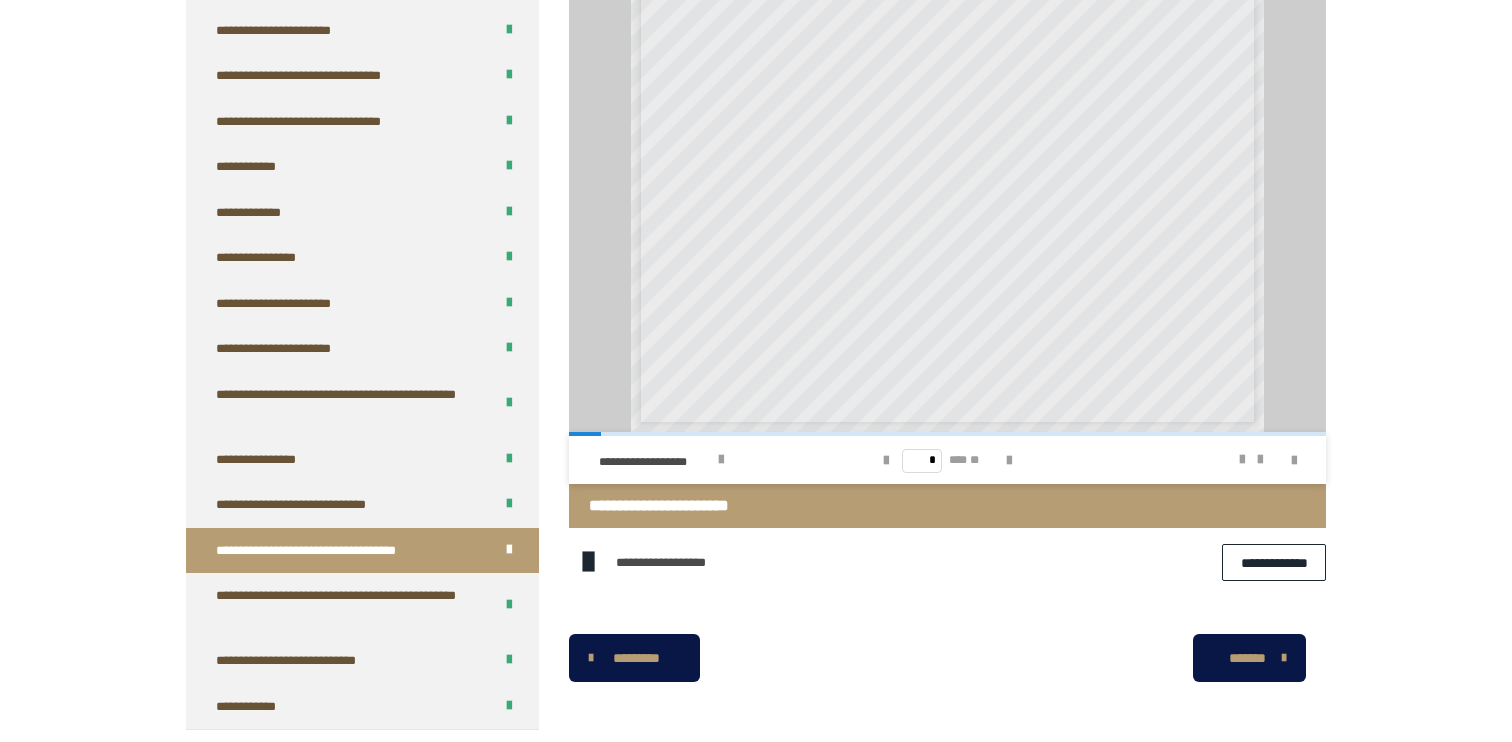 click on "**********" at bounding box center (1274, 562) 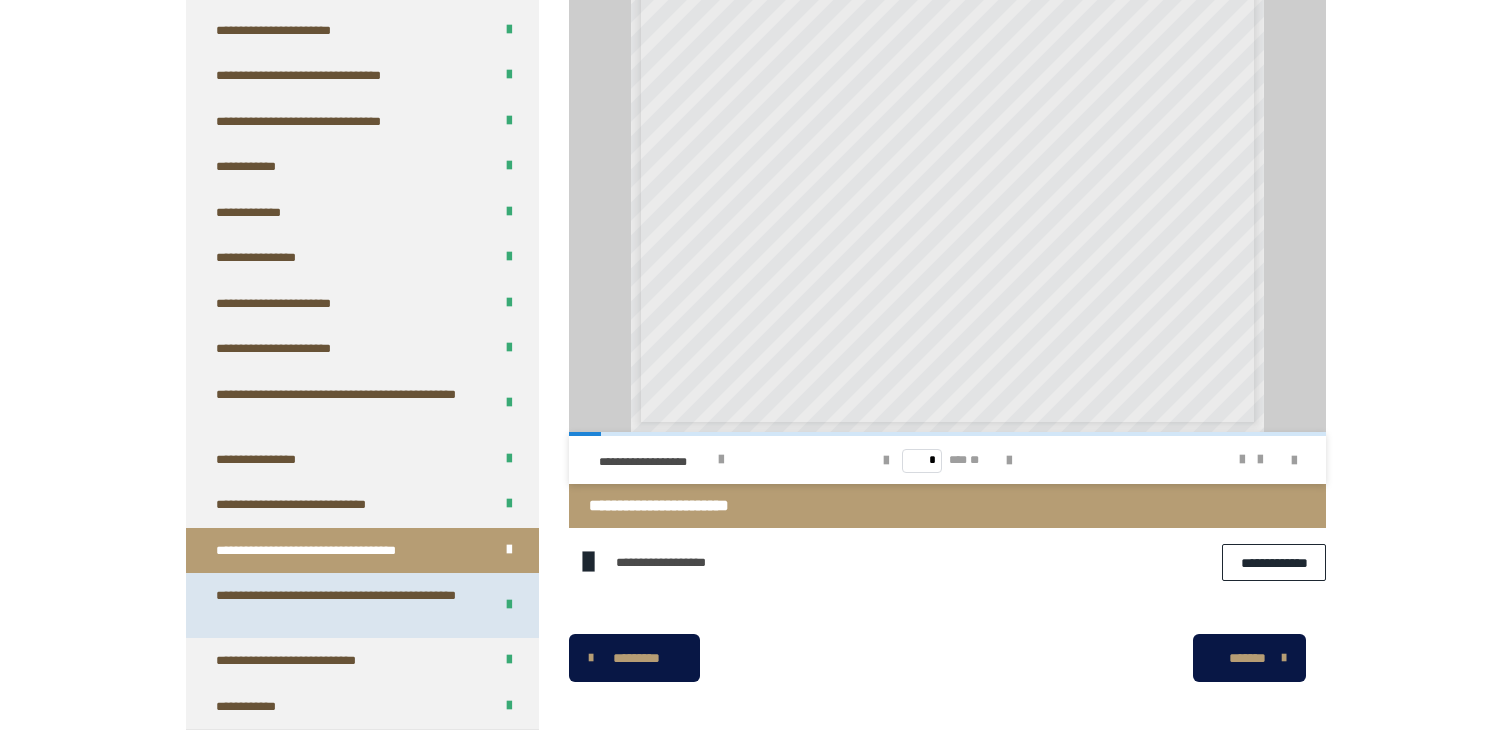 click on "**********" at bounding box center [346, 605] 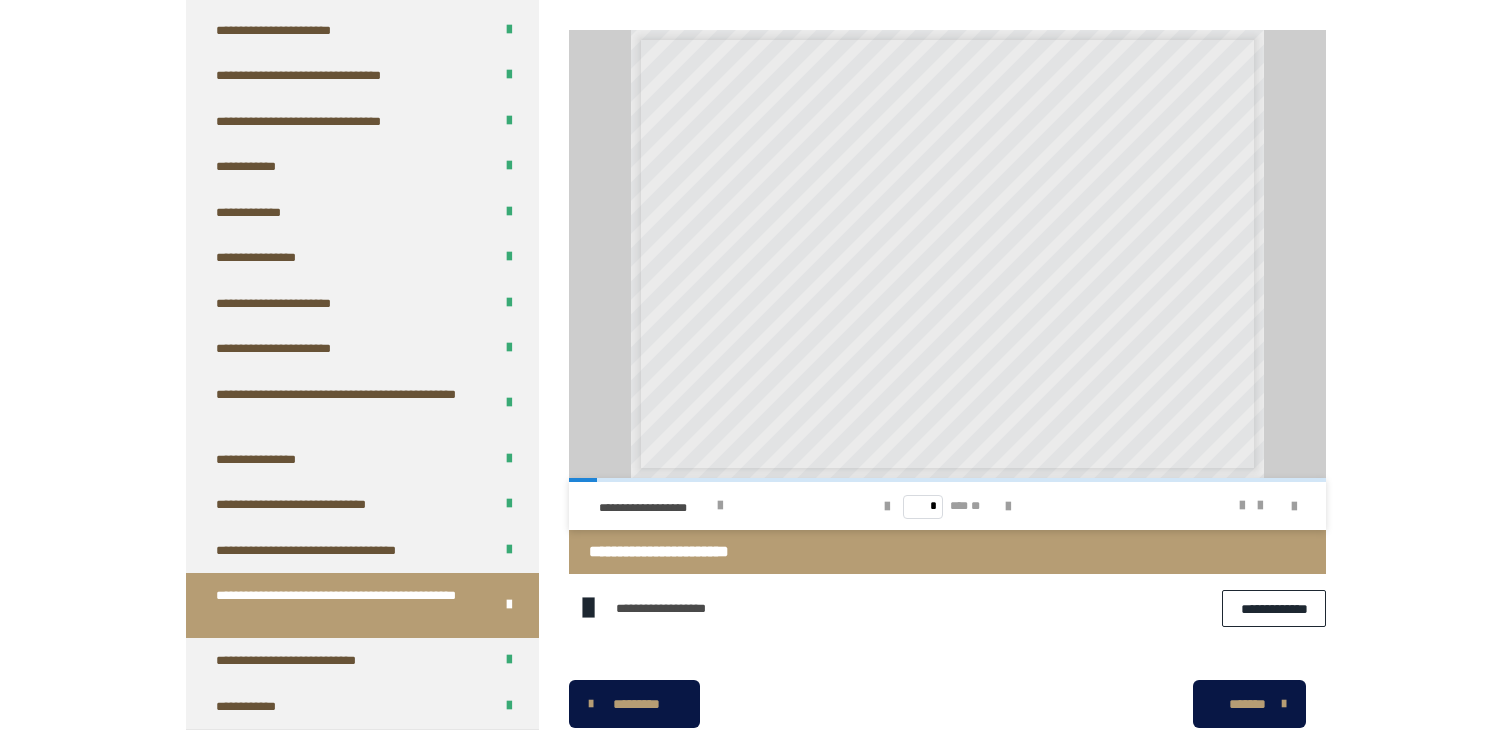 scroll, scrollTop: 1207, scrollLeft: 0, axis: vertical 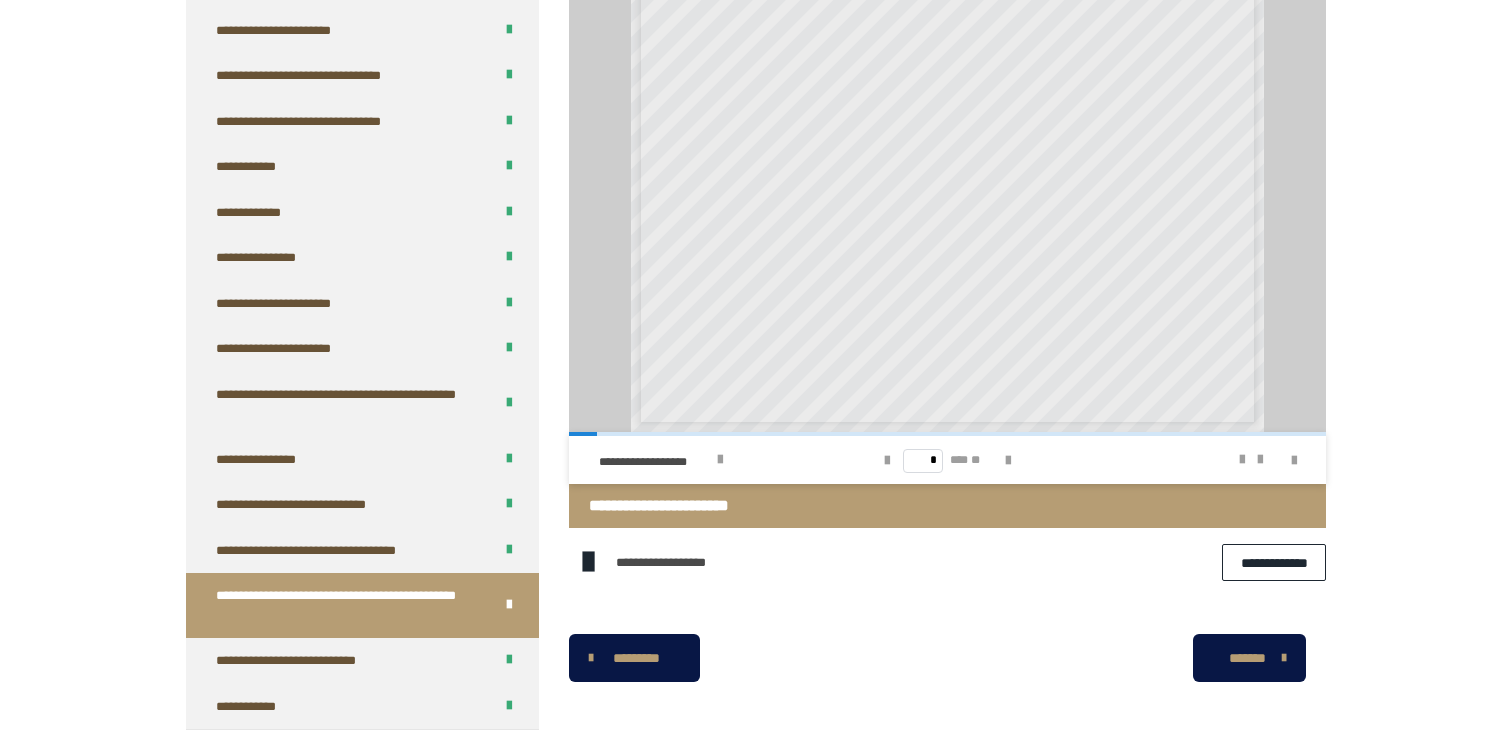 click on "**********" at bounding box center [1274, 562] 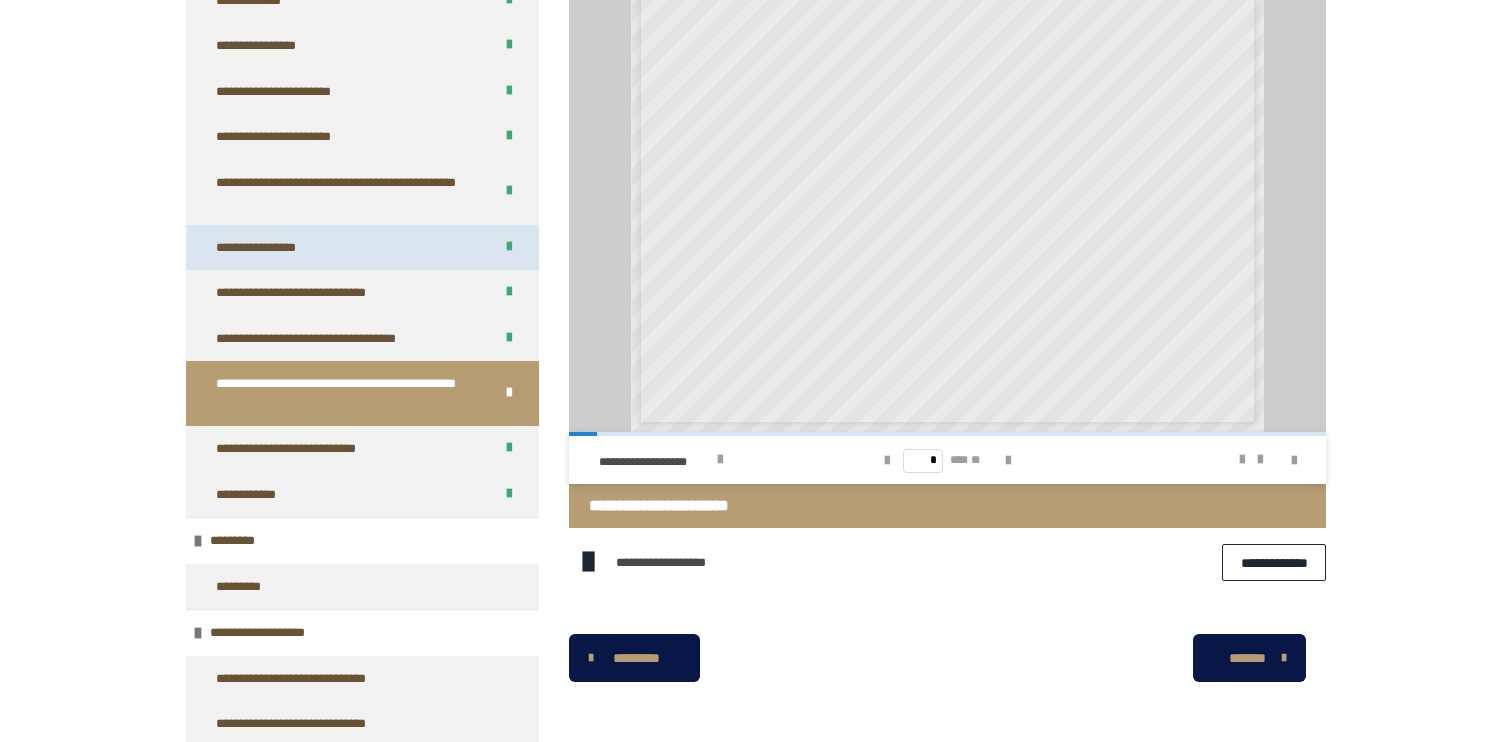scroll, scrollTop: 772, scrollLeft: 0, axis: vertical 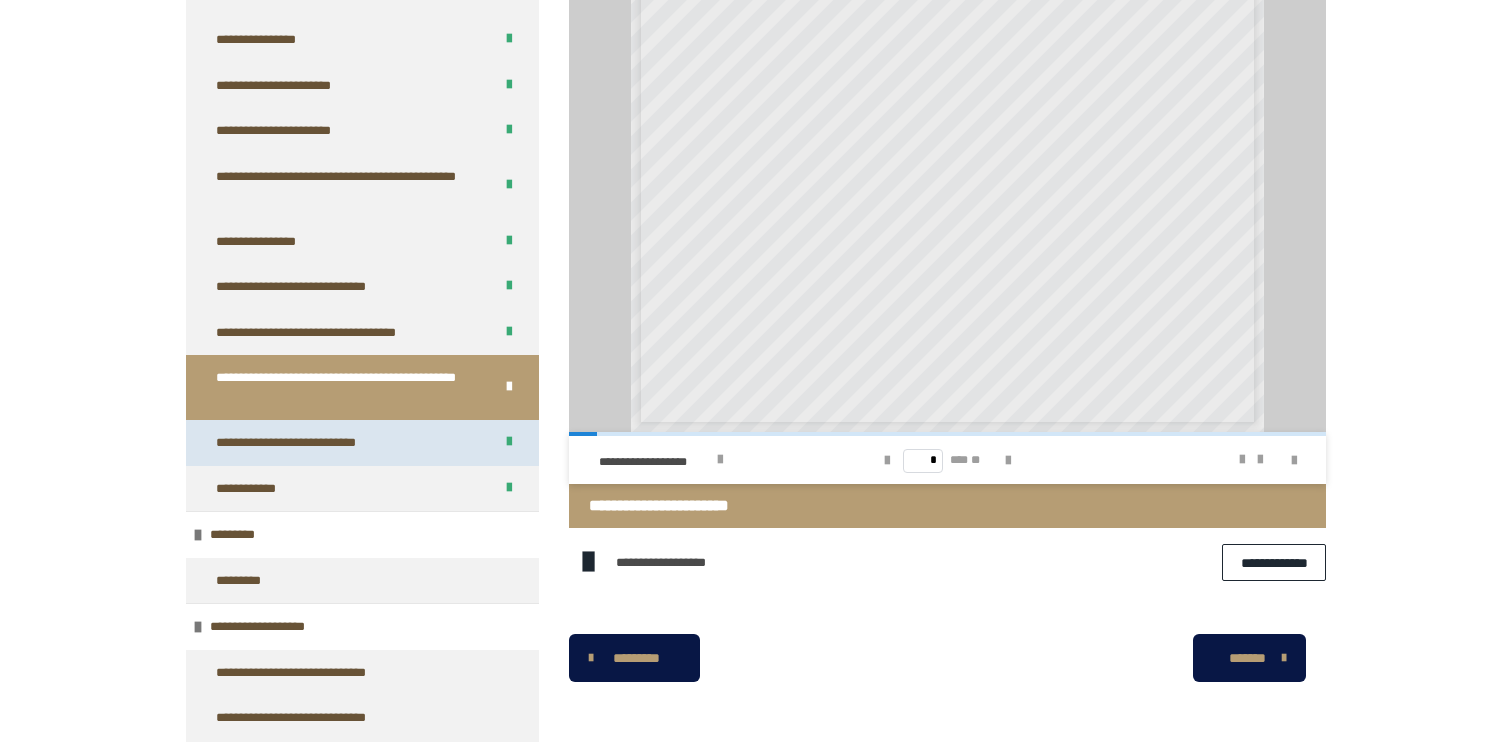 click on "**********" at bounding box center [320, 443] 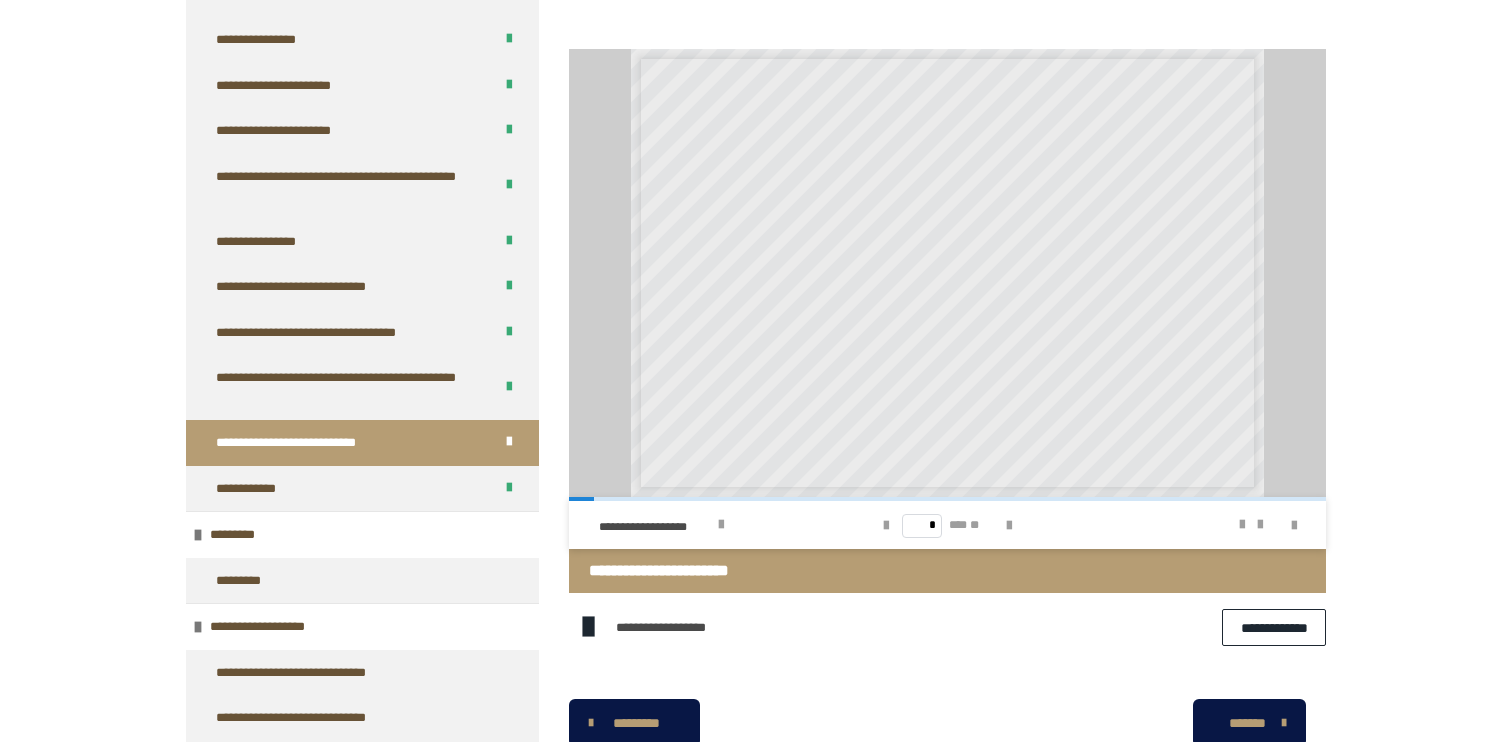 scroll, scrollTop: 1231, scrollLeft: 0, axis: vertical 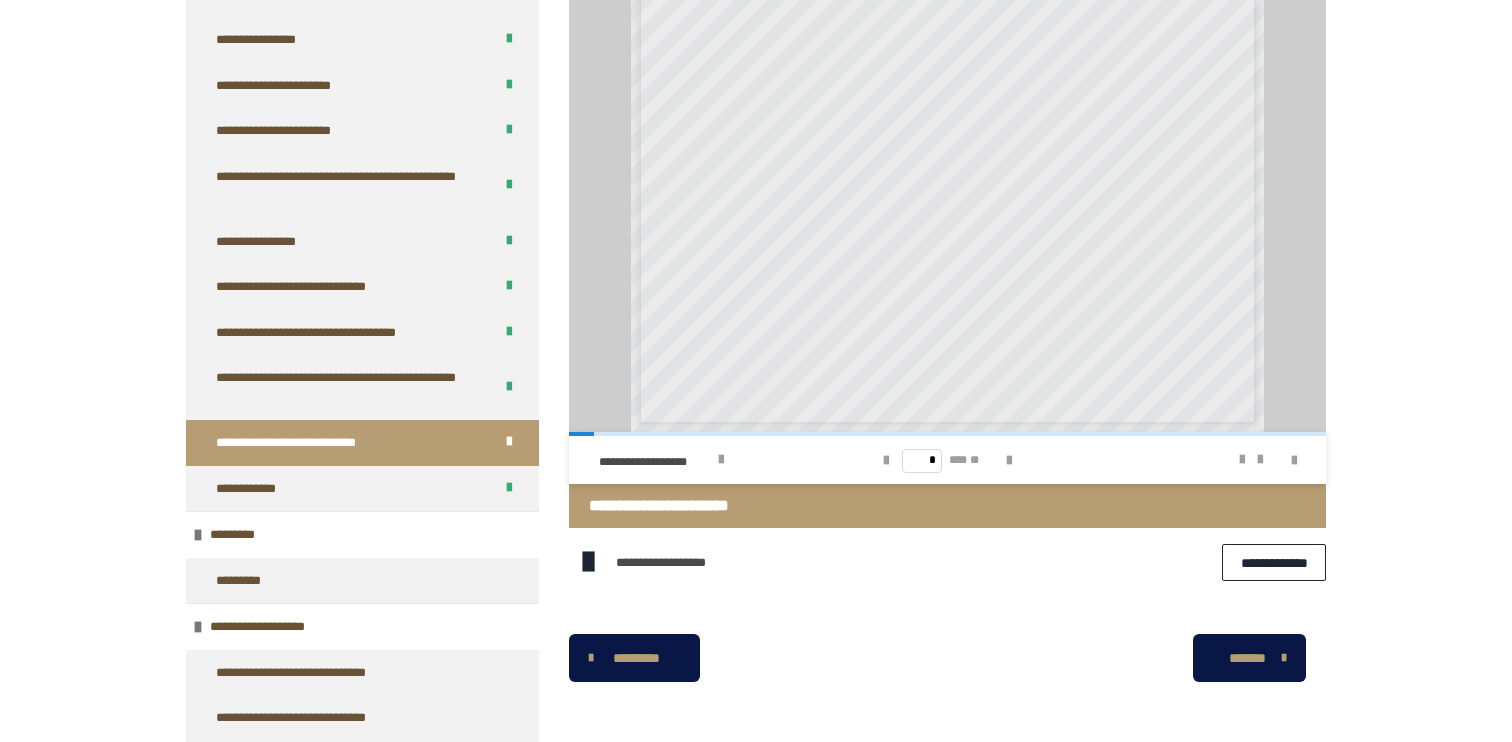 click on "**********" at bounding box center [1274, 562] 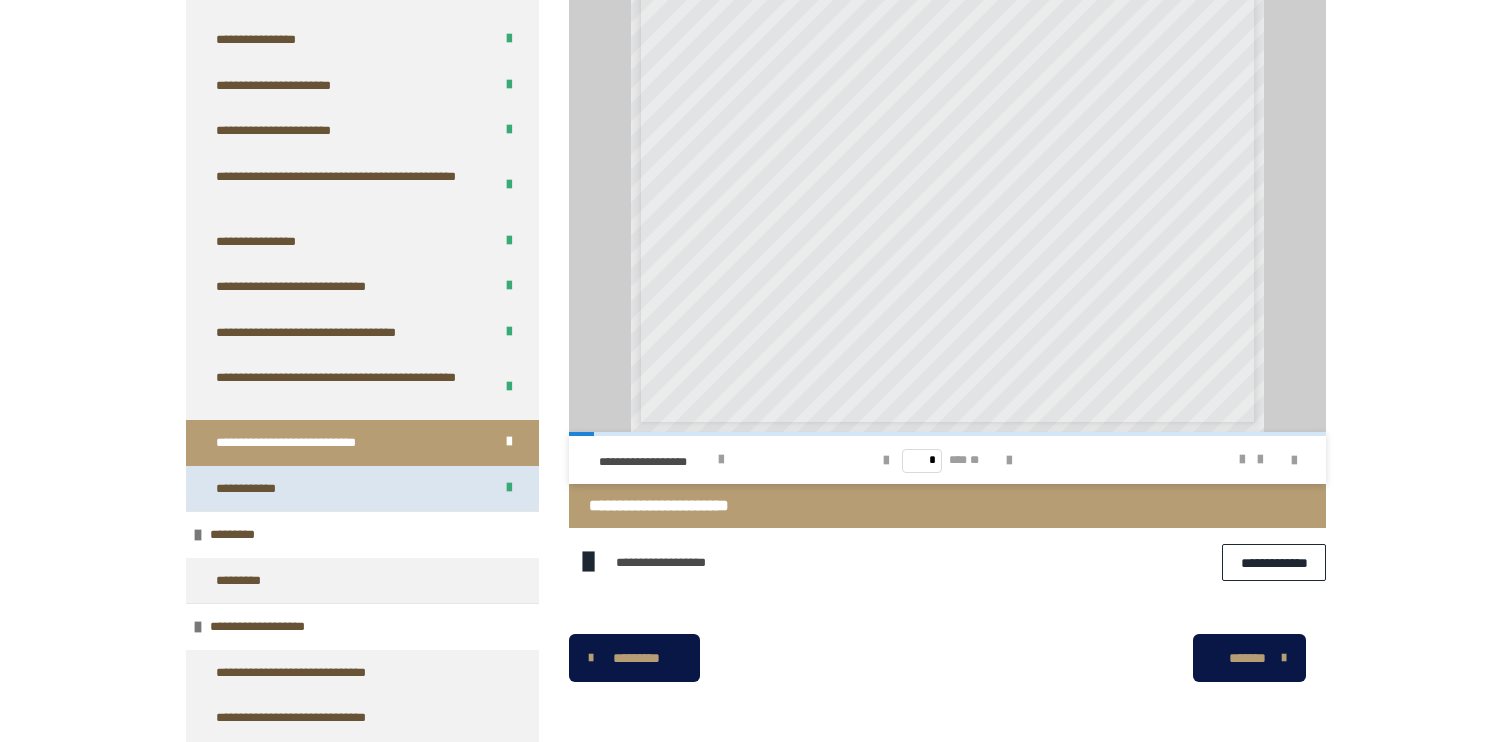 click on "**********" at bounding box center [362, 489] 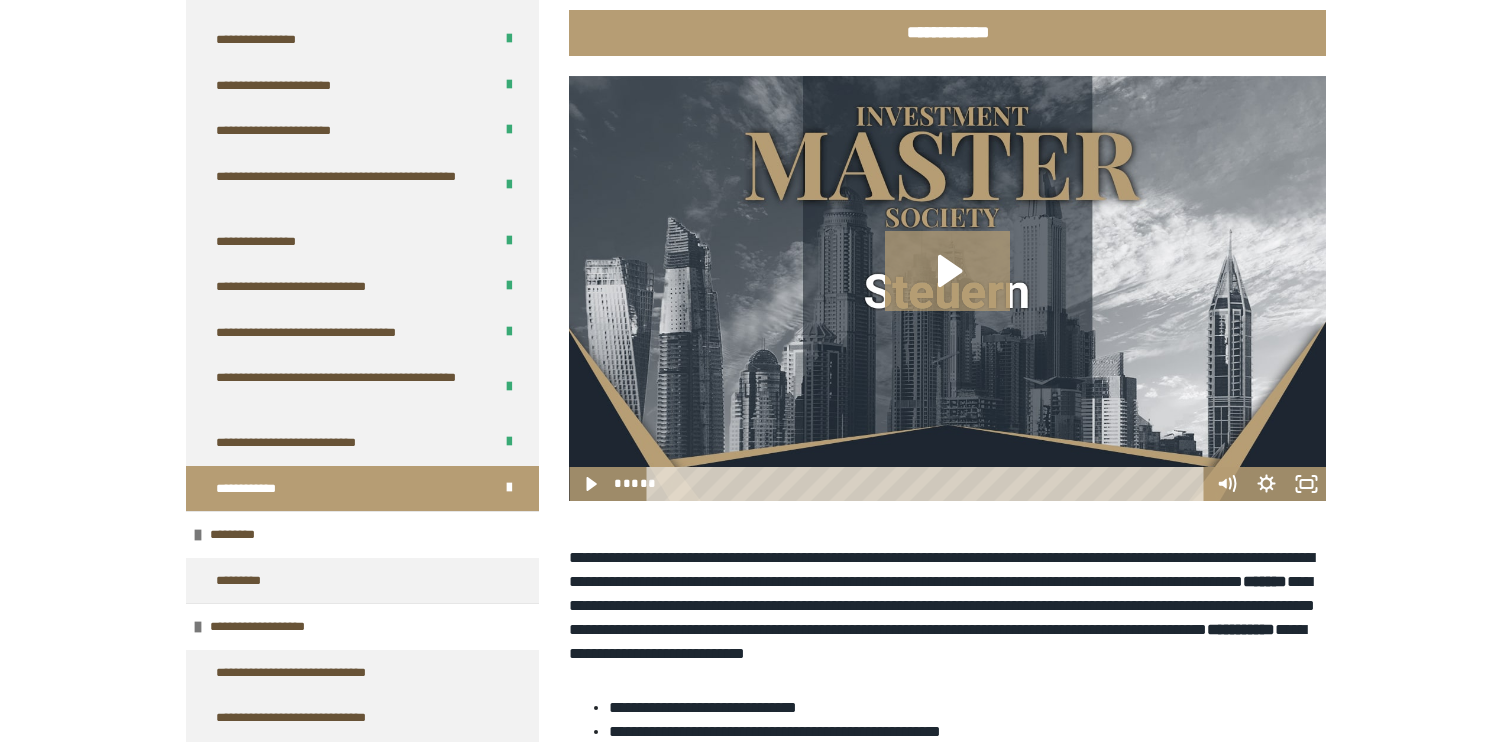 scroll, scrollTop: 766, scrollLeft: 0, axis: vertical 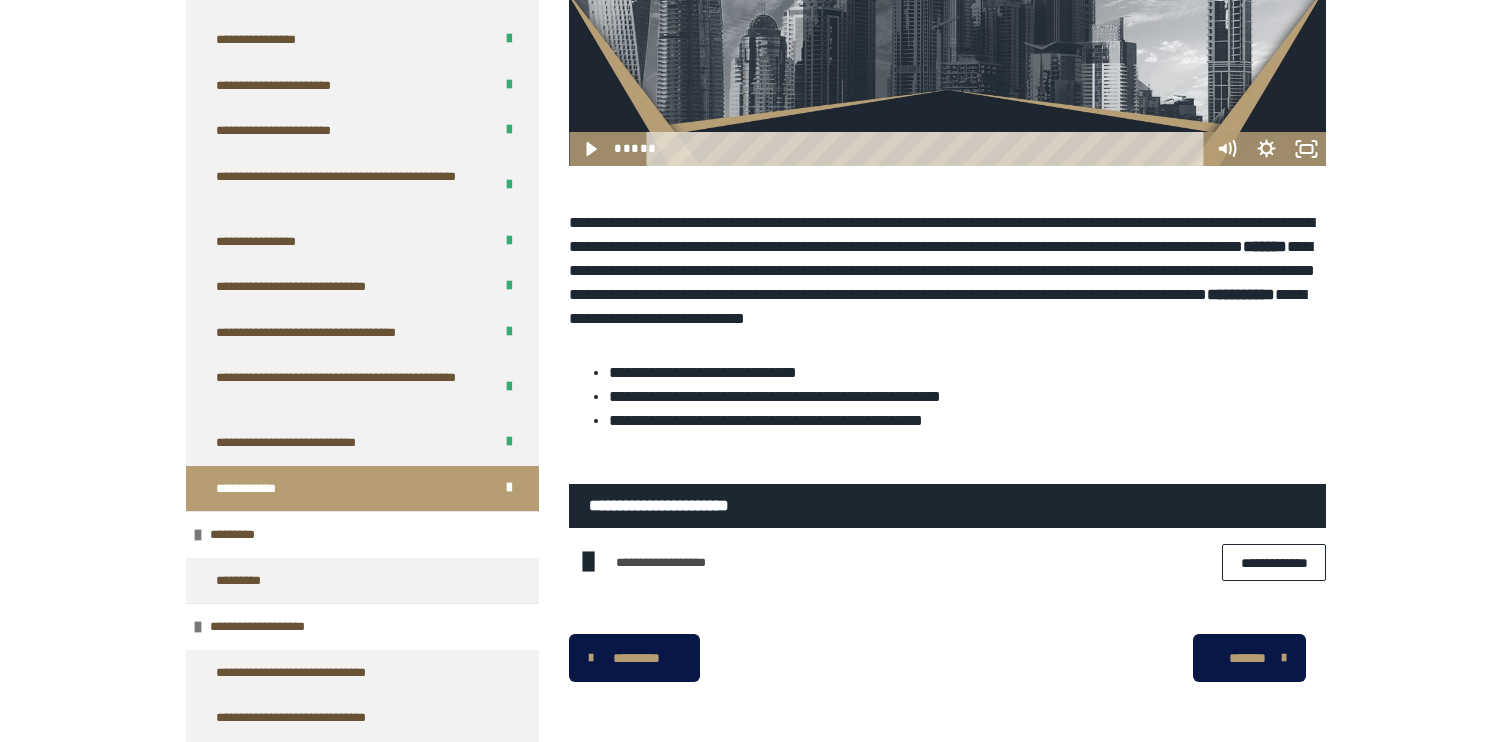 click on "**********" at bounding box center (1274, 562) 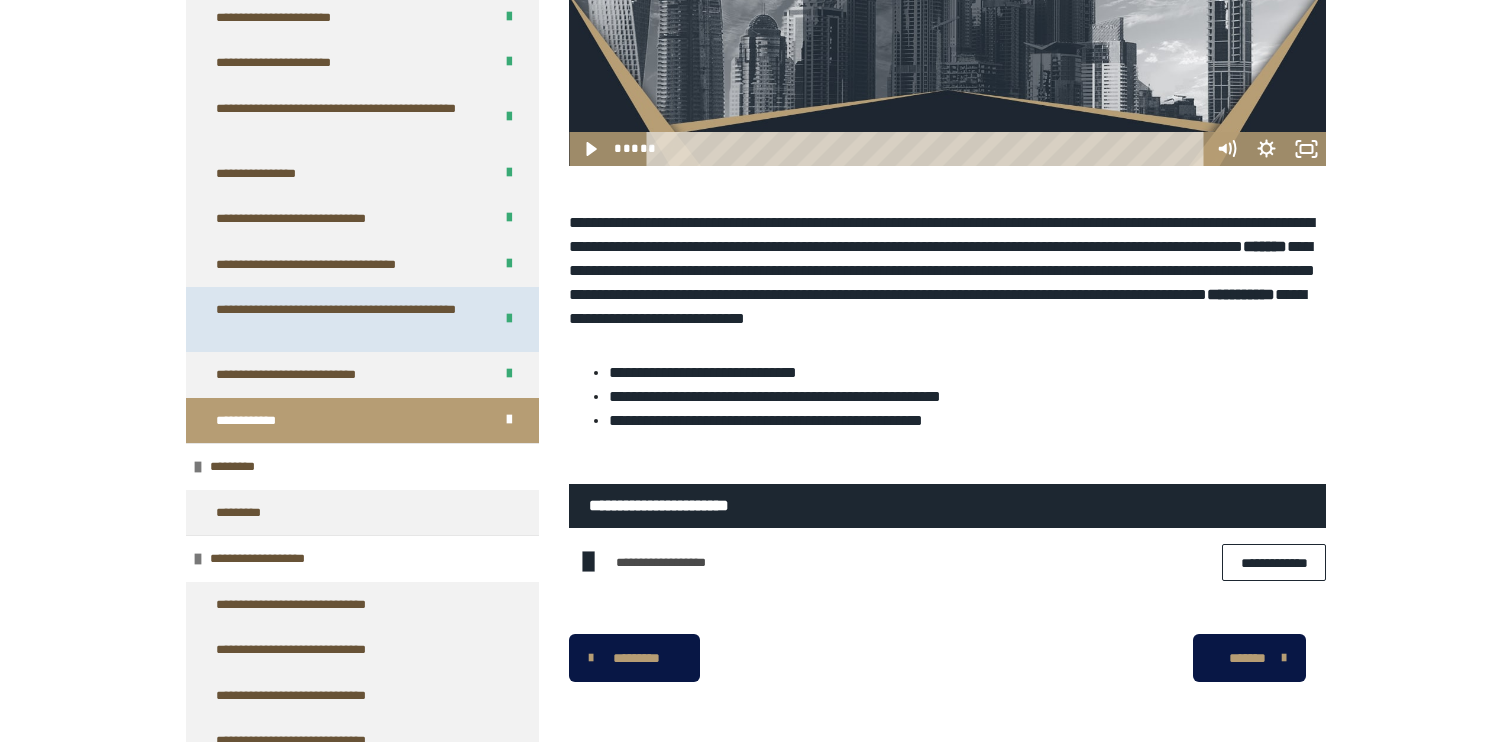 scroll, scrollTop: 852, scrollLeft: 0, axis: vertical 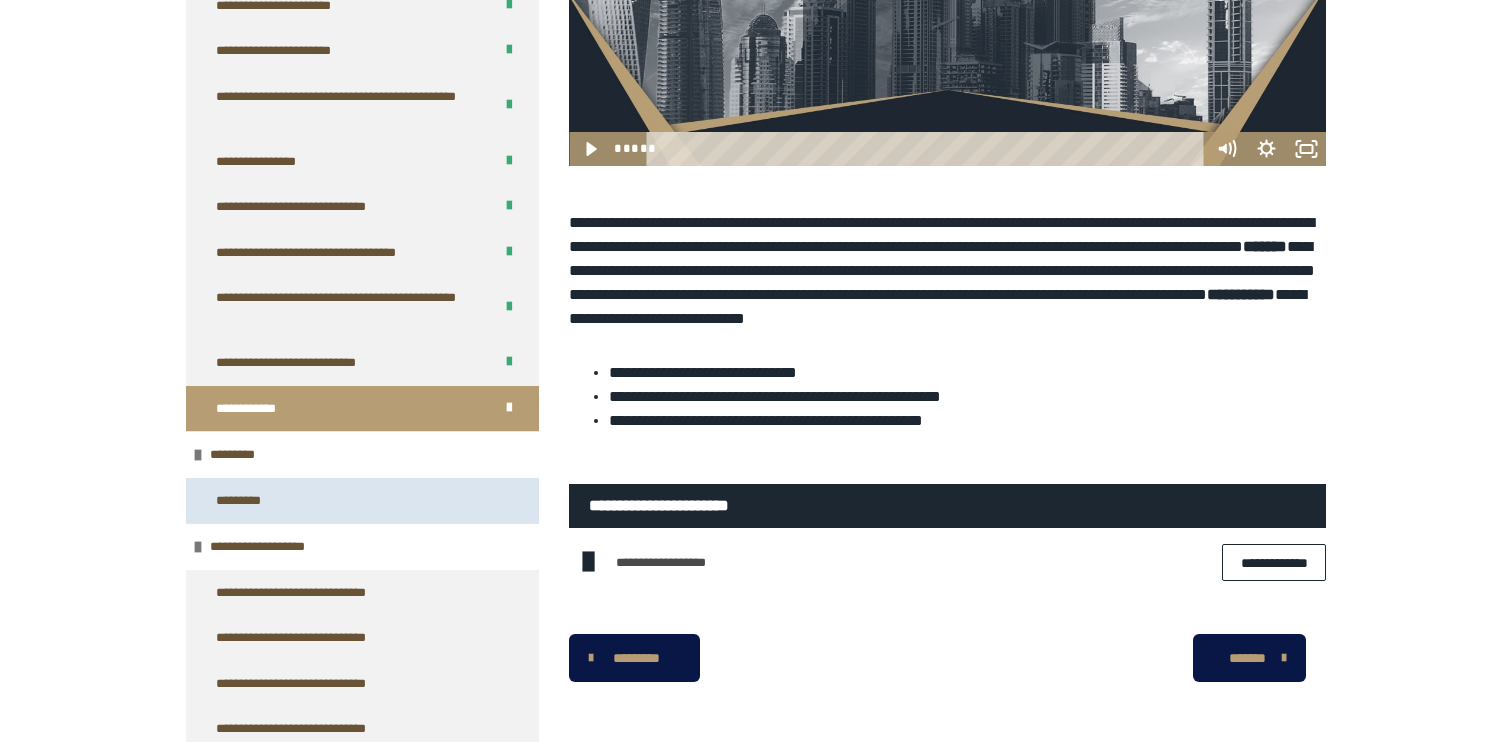 click on "*********" at bounding box center (362, 501) 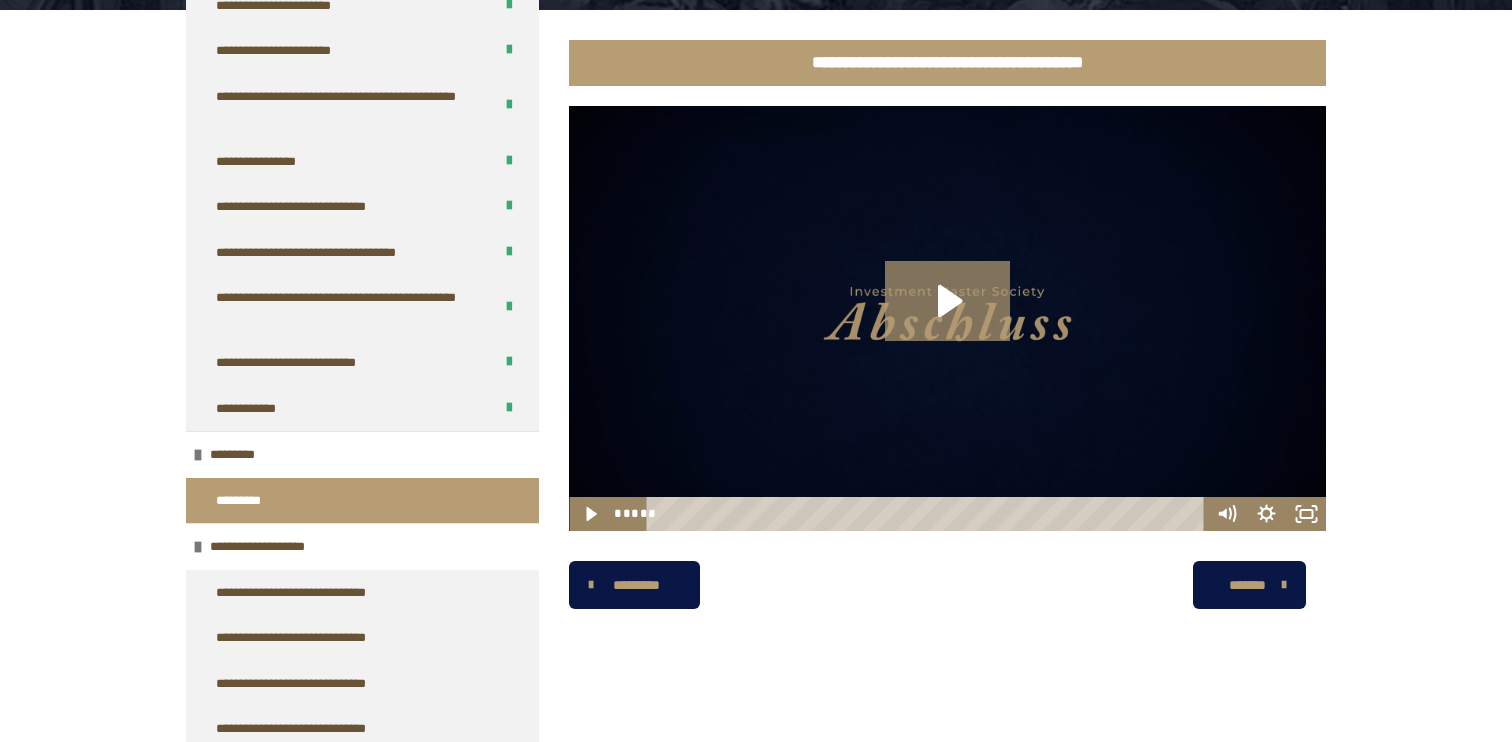scroll, scrollTop: 273, scrollLeft: 0, axis: vertical 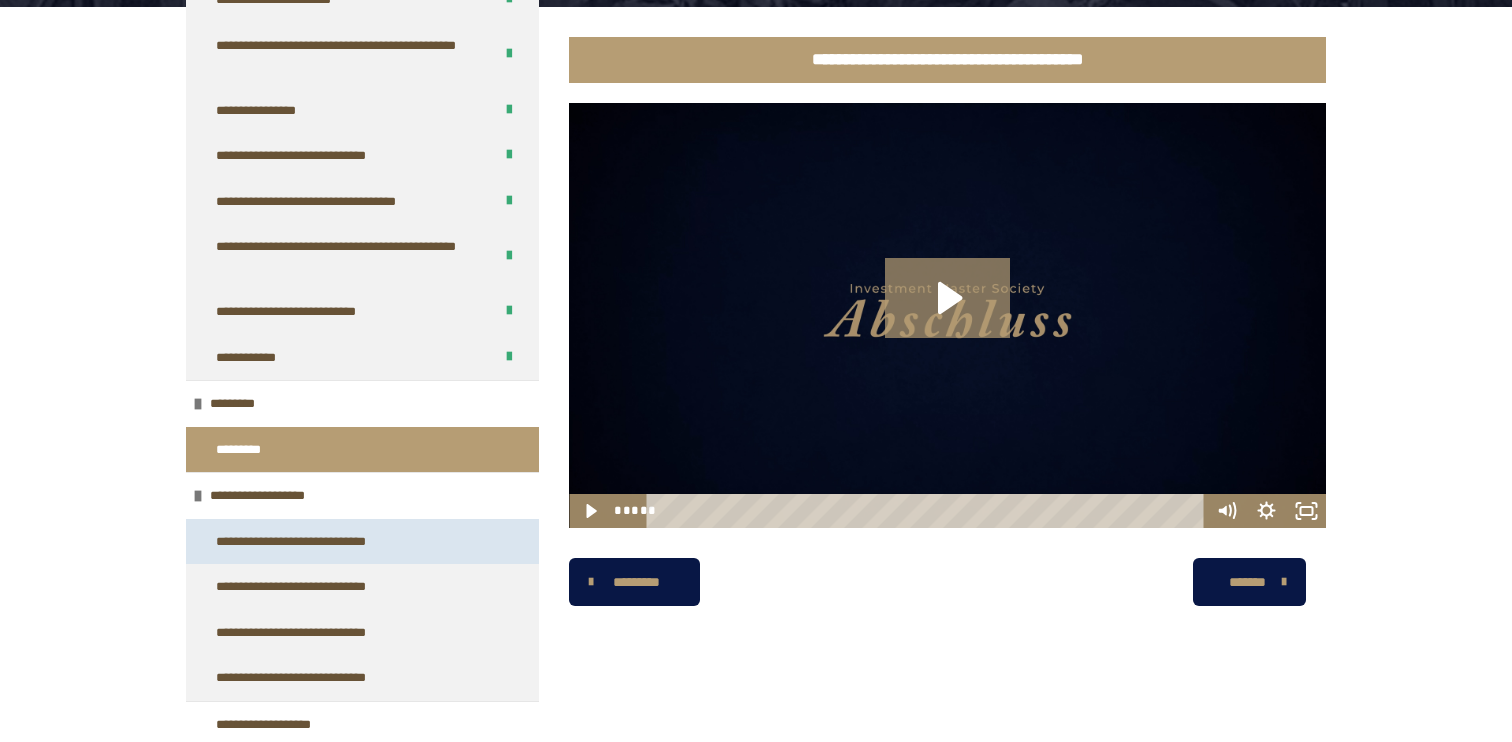 click on "**********" at bounding box center (309, 542) 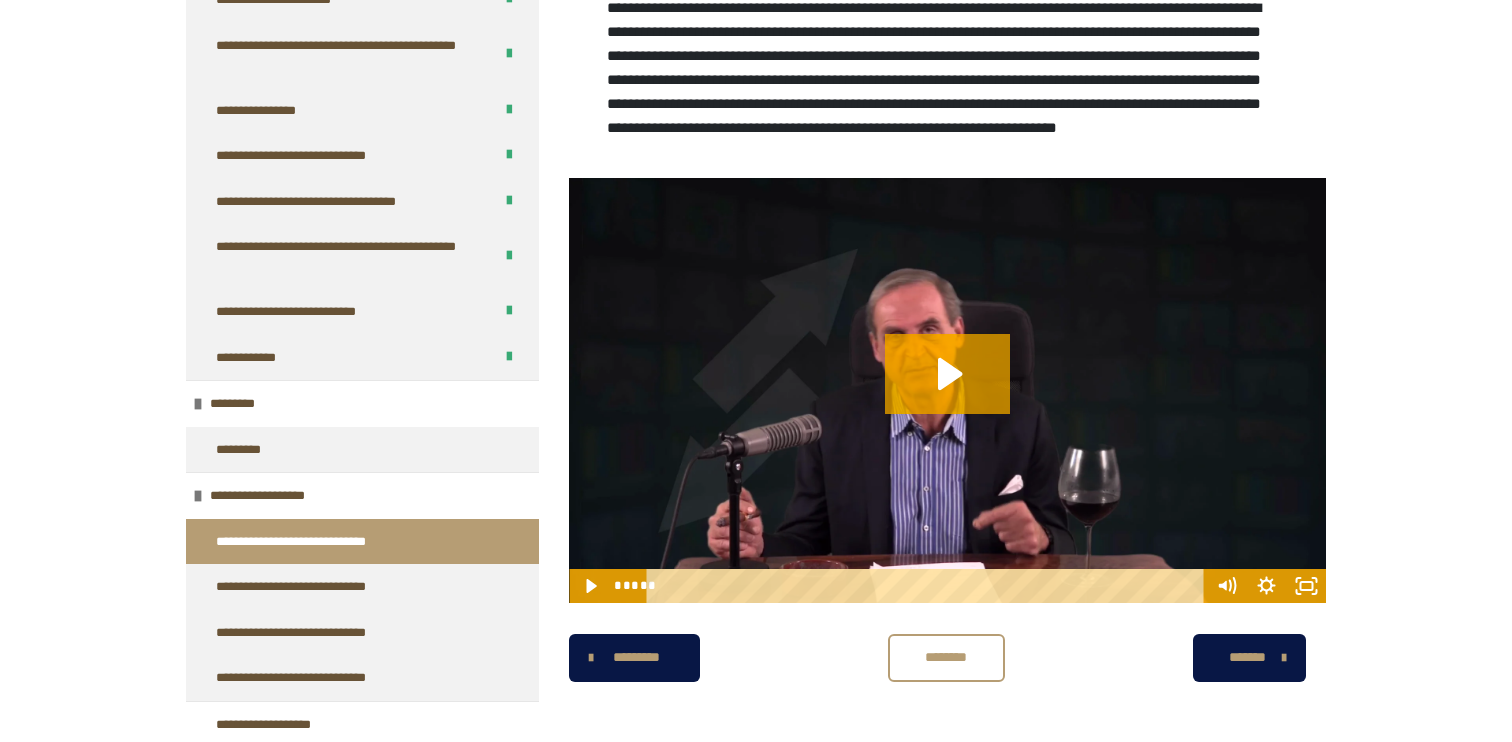 scroll, scrollTop: 451, scrollLeft: 0, axis: vertical 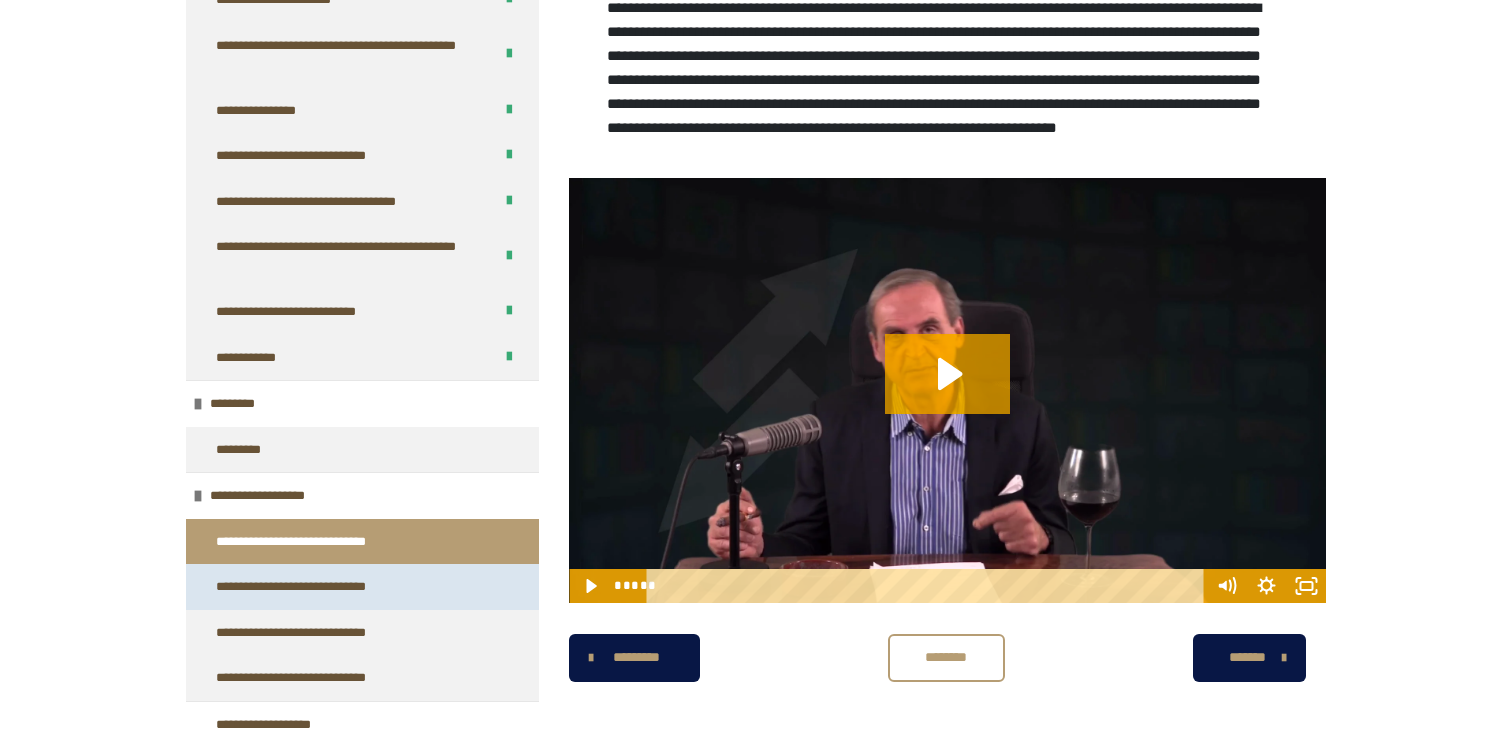 click on "**********" at bounding box center [310, 587] 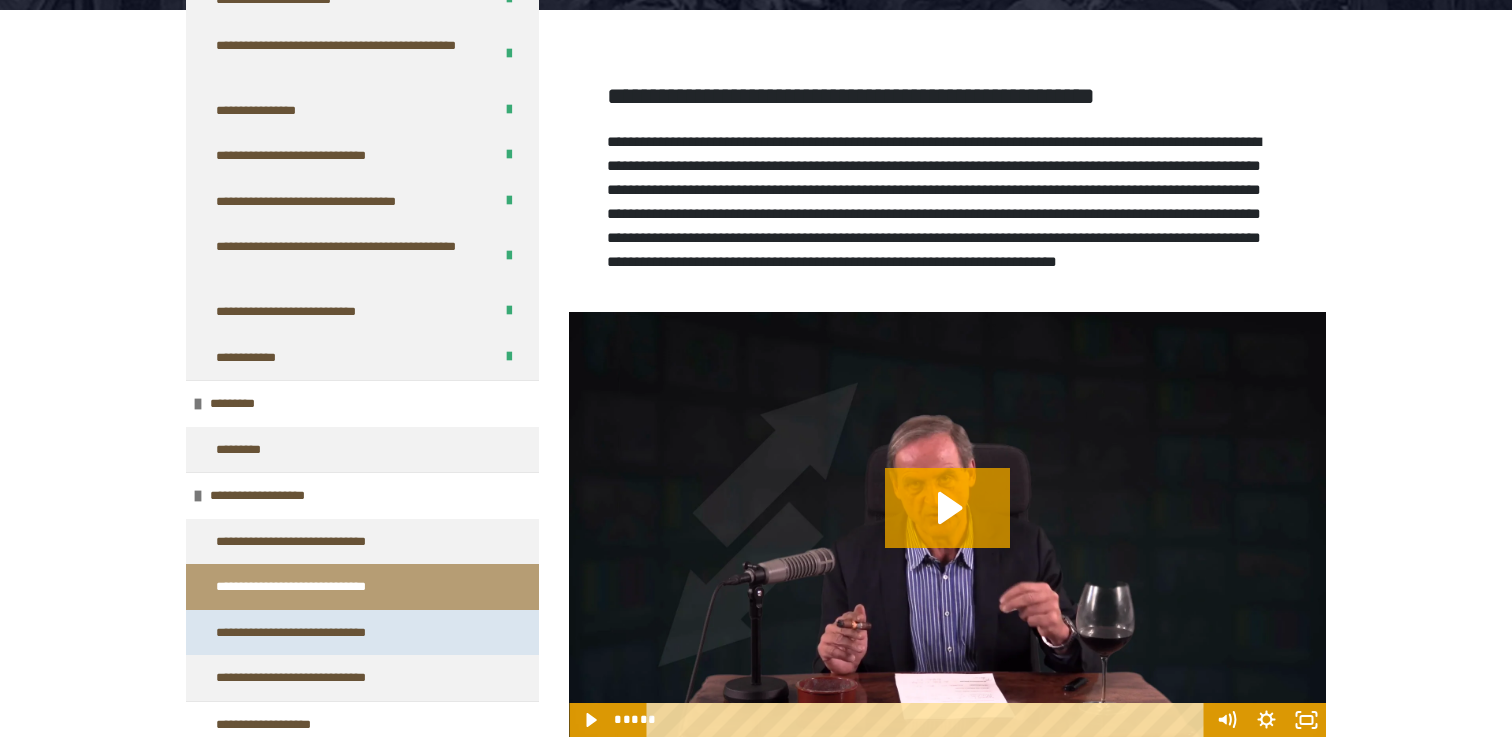 click on "**********" at bounding box center [310, 633] 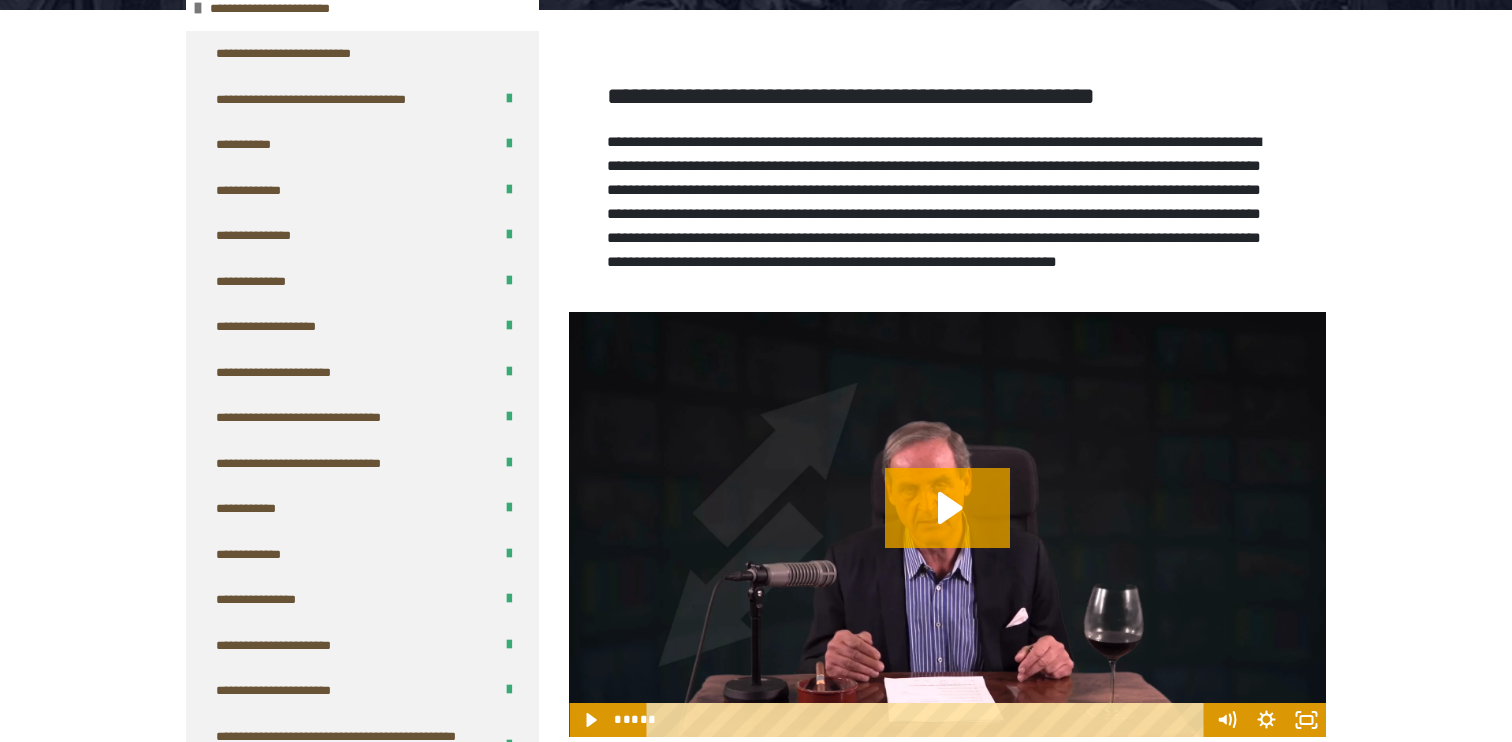 scroll, scrollTop: 0, scrollLeft: 0, axis: both 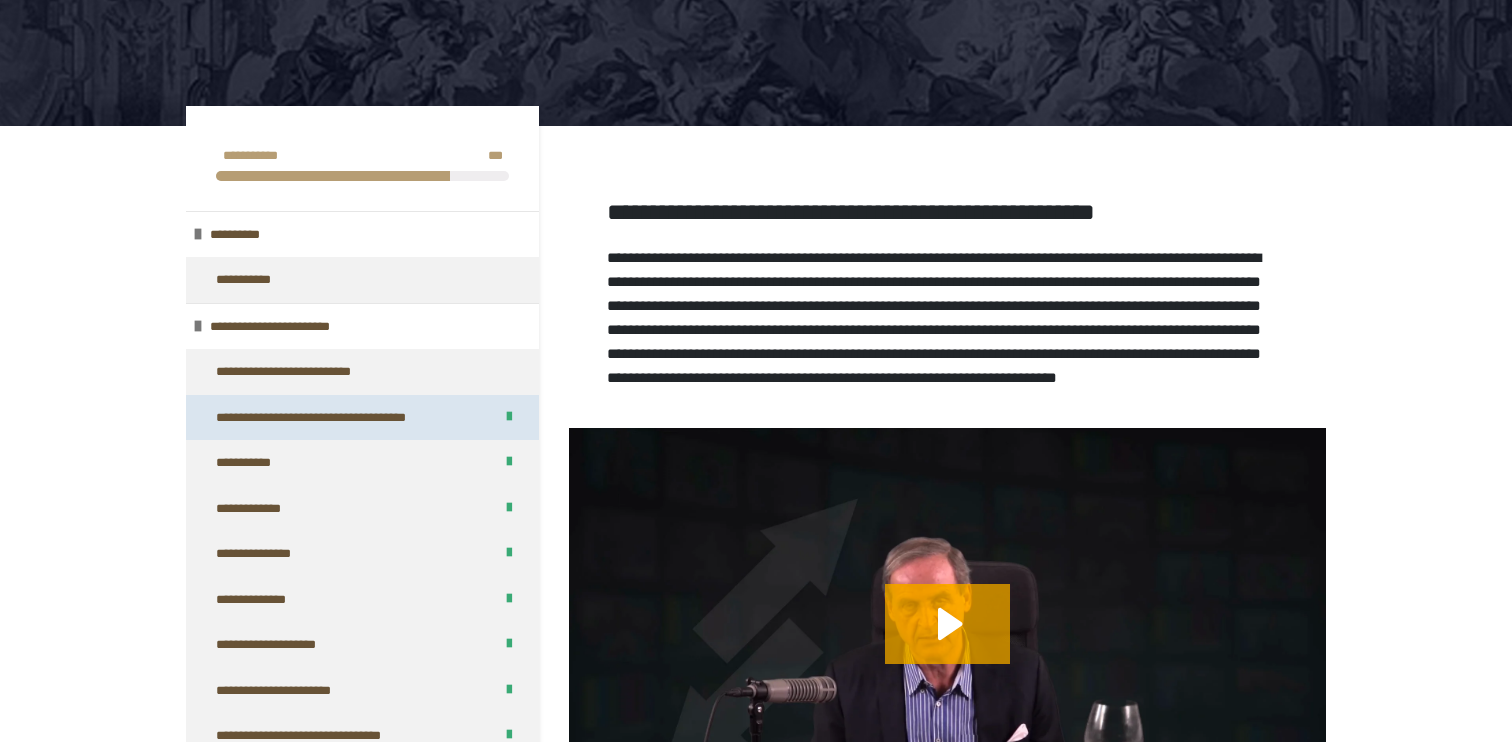 click on "**********" at bounding box center (340, 418) 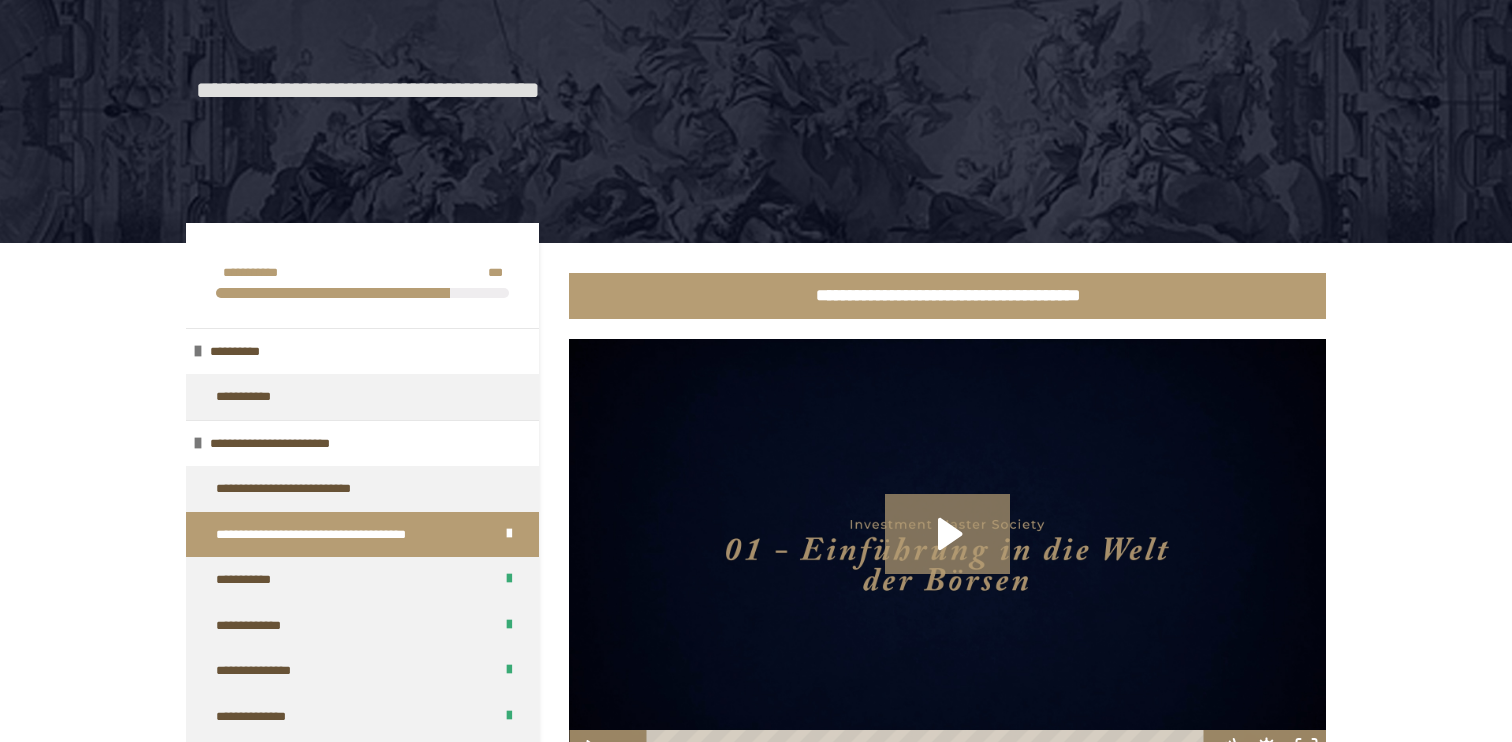scroll, scrollTop: 0, scrollLeft: 0, axis: both 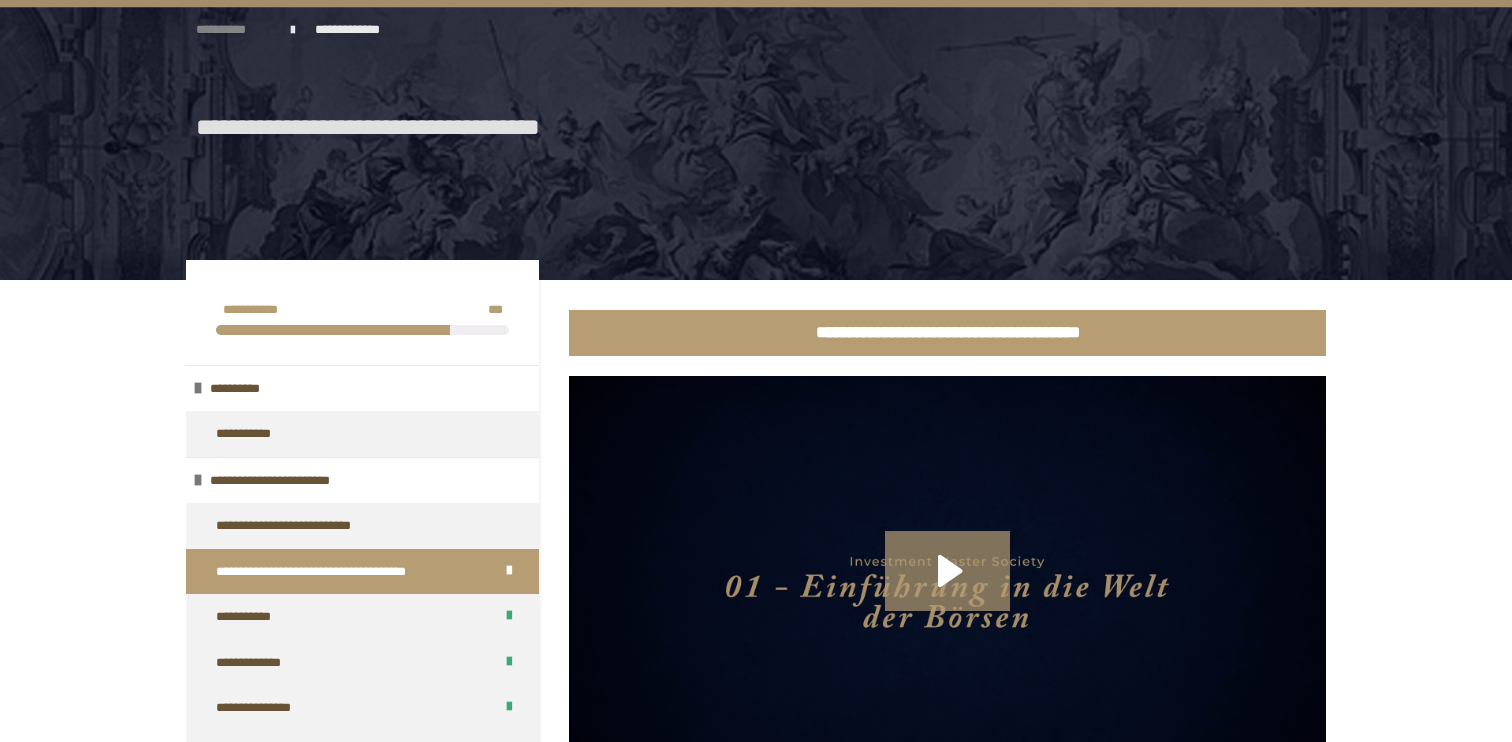 click on "**********" at bounding box center [233, 30] 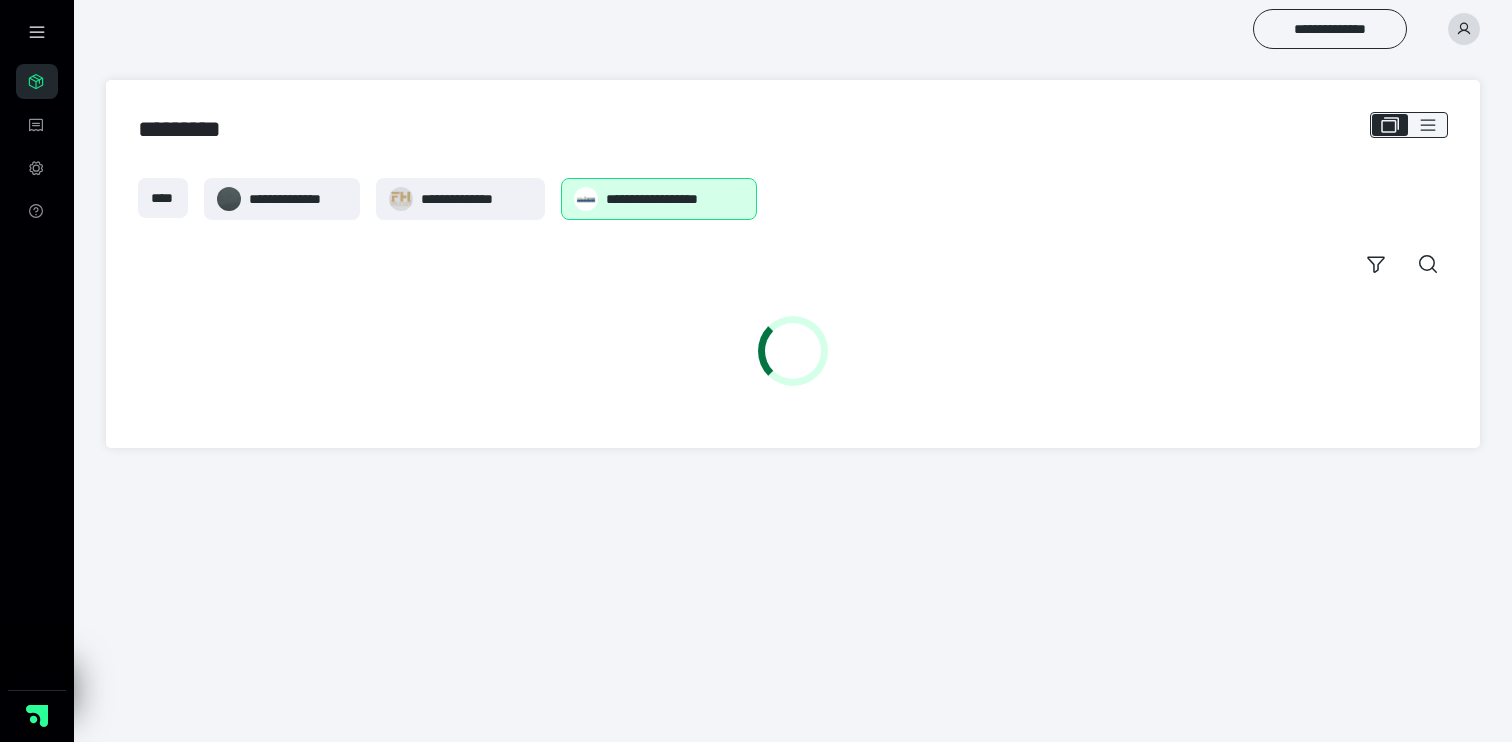 scroll, scrollTop: 0, scrollLeft: 0, axis: both 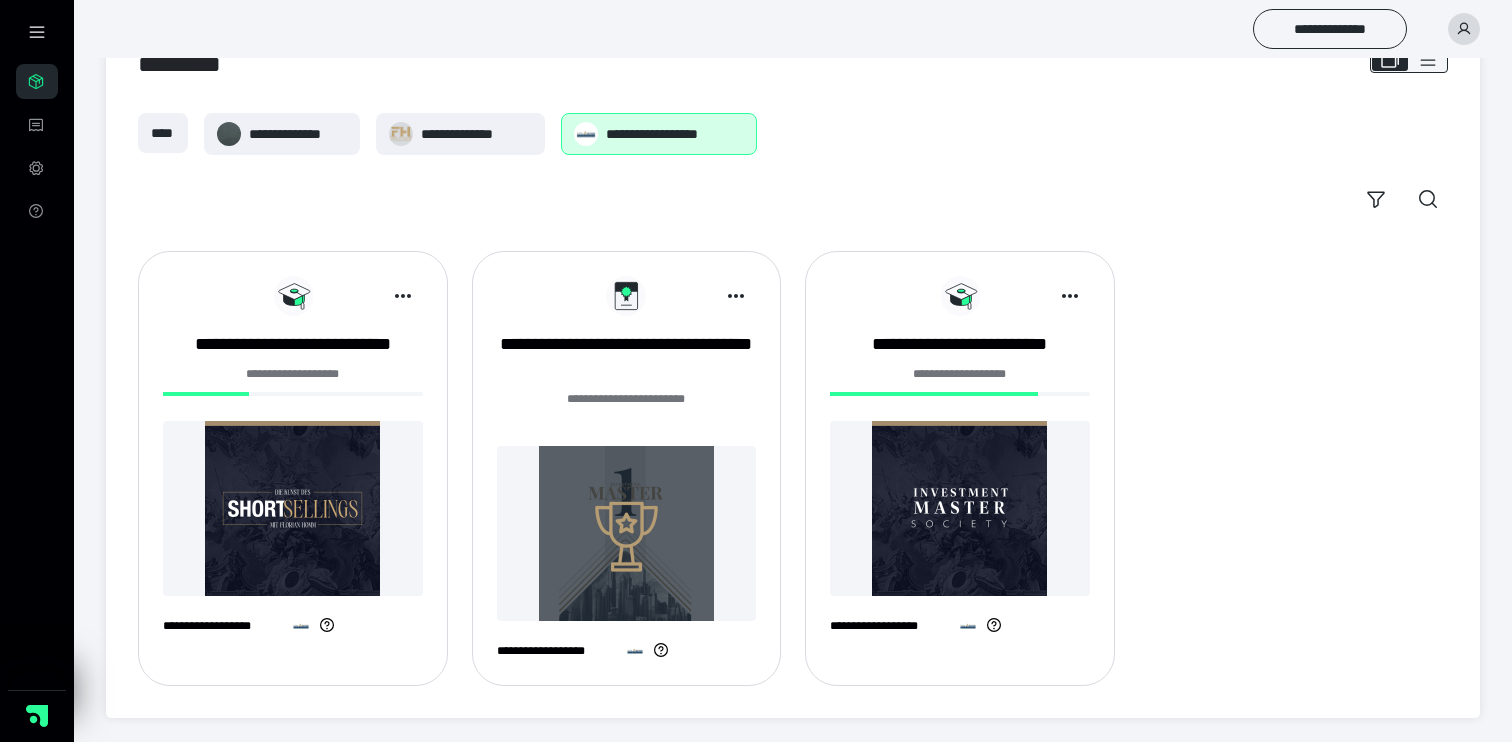 click on "**********" at bounding box center (675, 134) 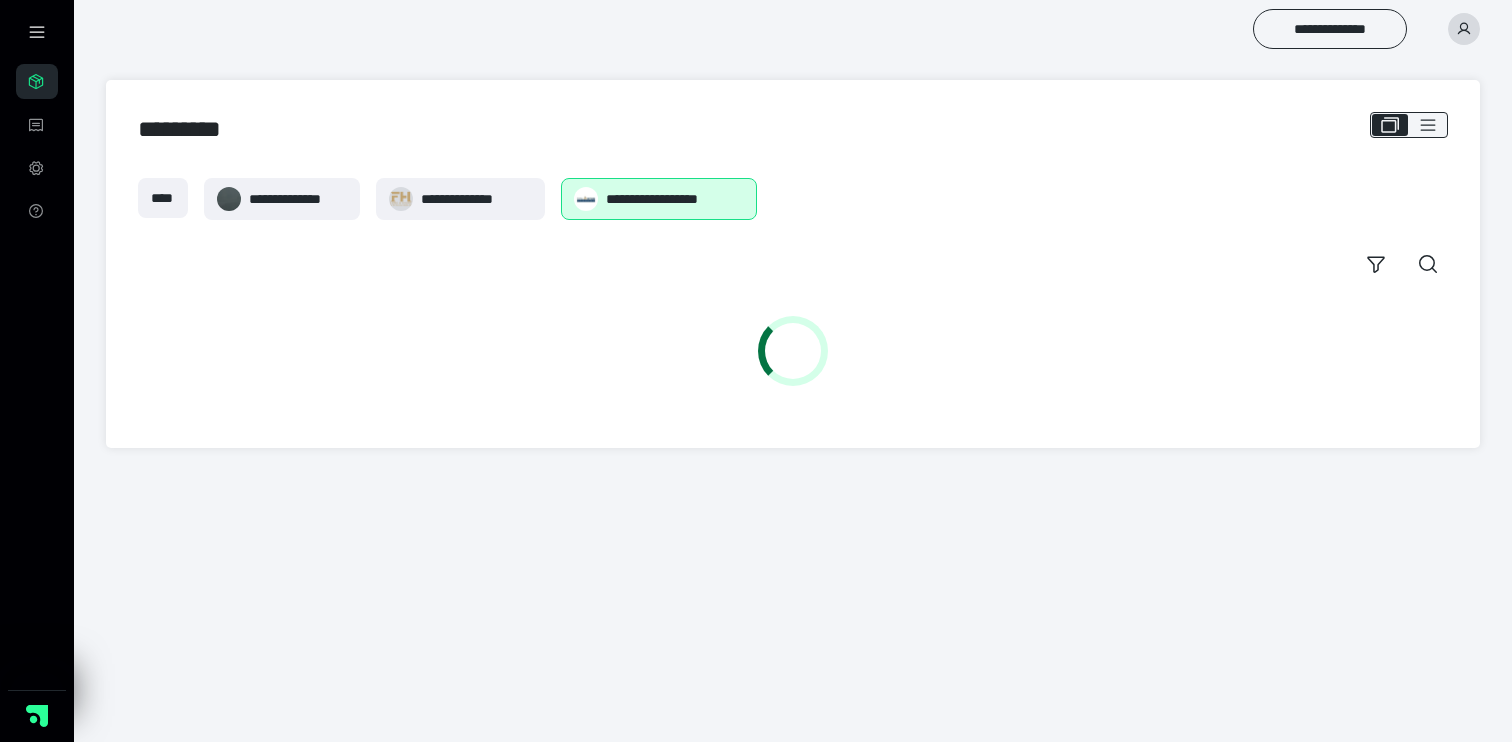 scroll, scrollTop: 0, scrollLeft: 0, axis: both 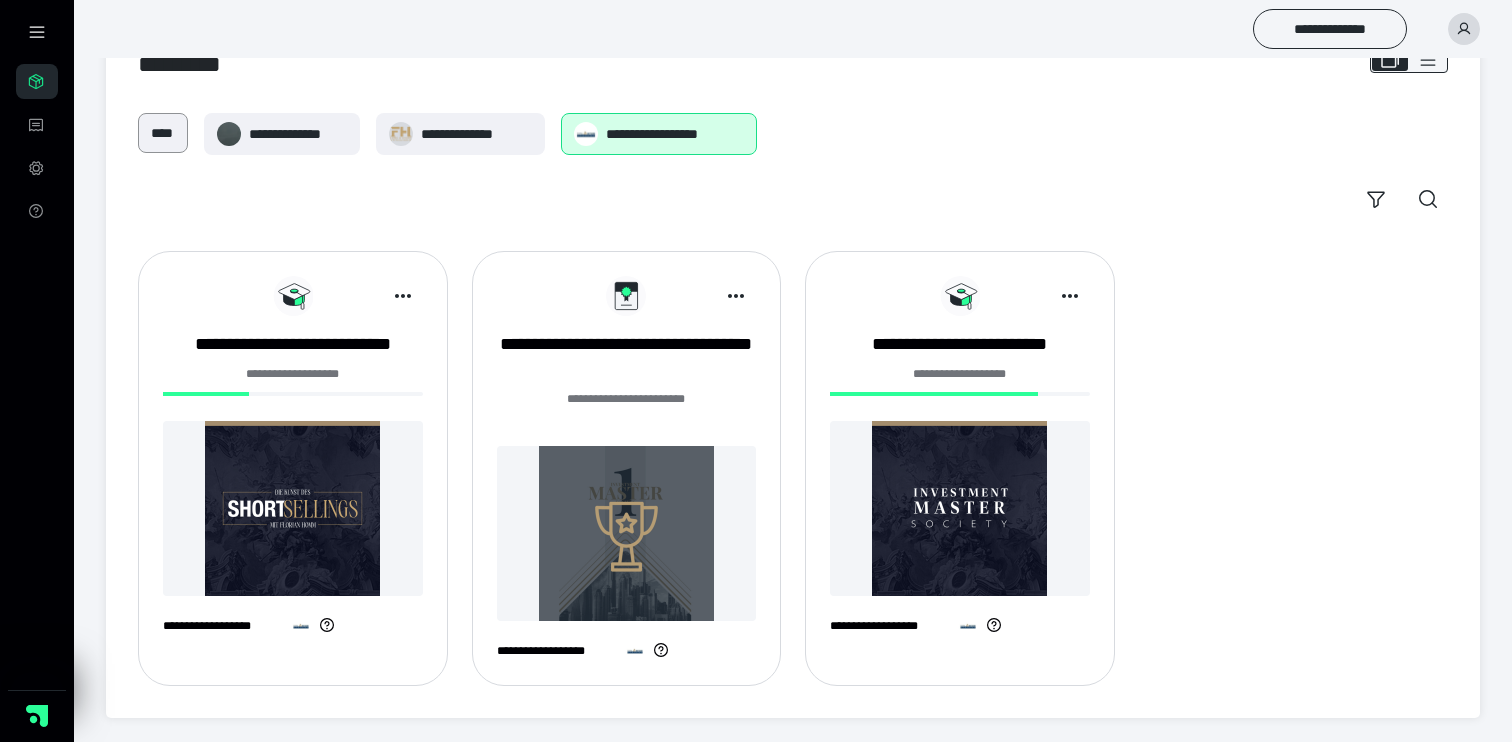 click on "****" at bounding box center (163, 133) 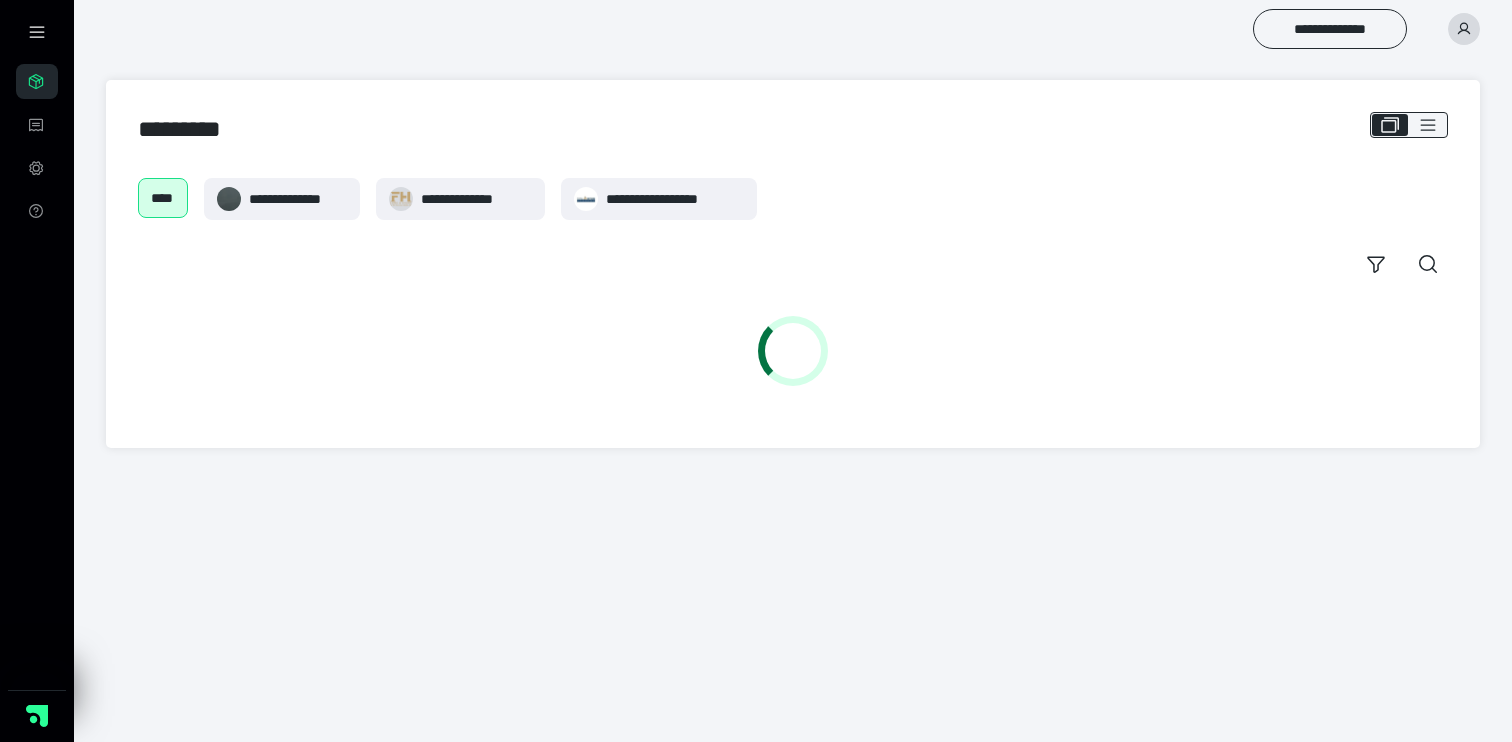 scroll, scrollTop: 0, scrollLeft: 0, axis: both 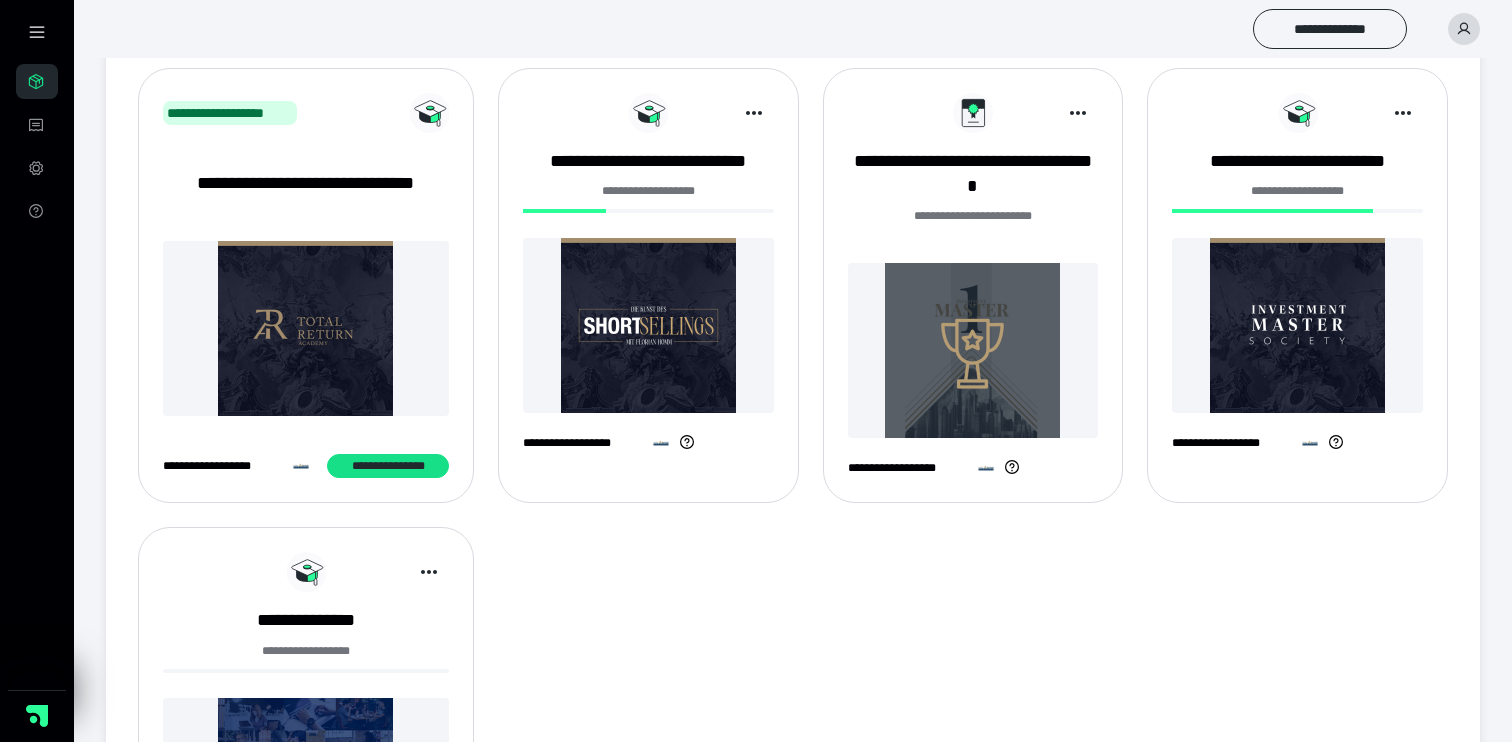 click at bounding box center (661, 443) 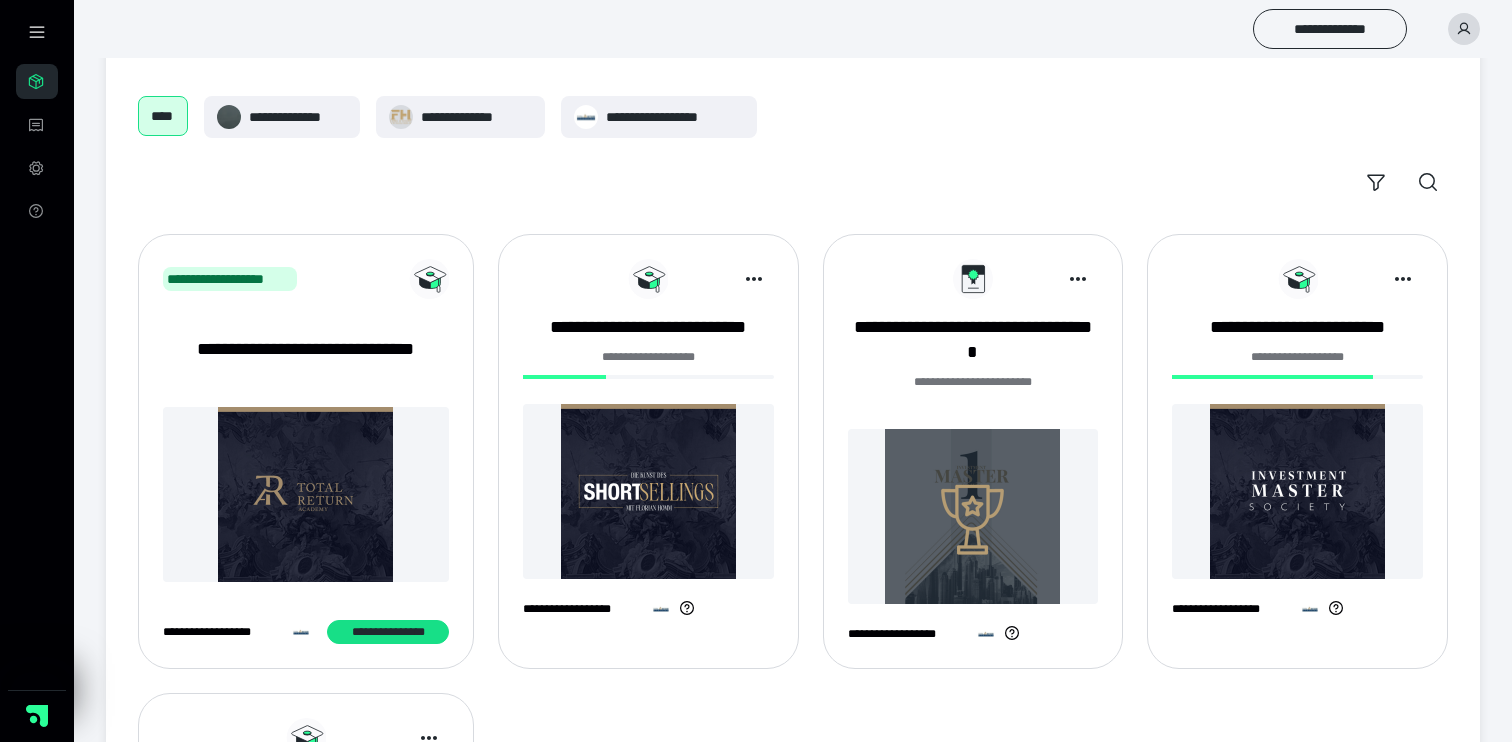 scroll, scrollTop: 74, scrollLeft: 0, axis: vertical 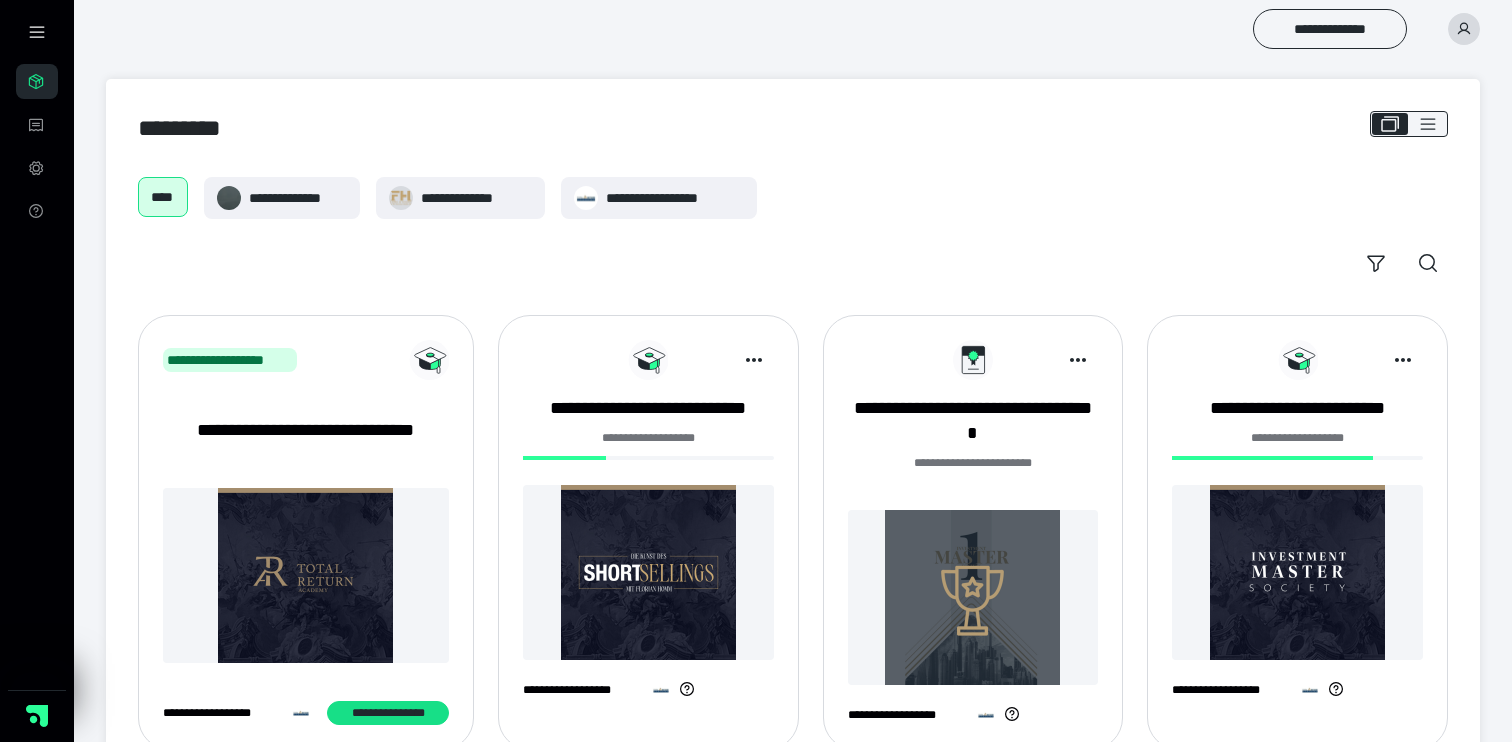 click on "**********" at bounding box center (793, 230) 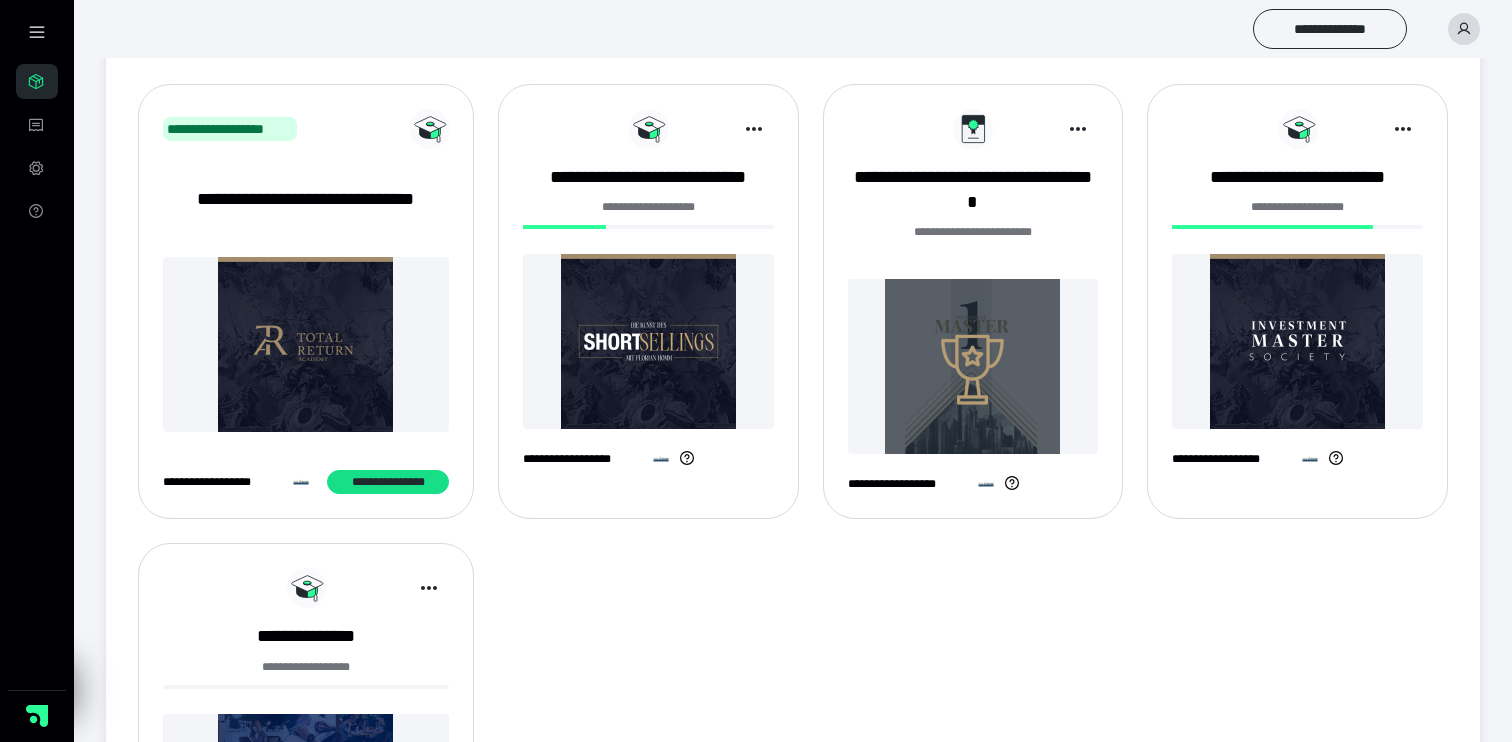scroll, scrollTop: 235, scrollLeft: 0, axis: vertical 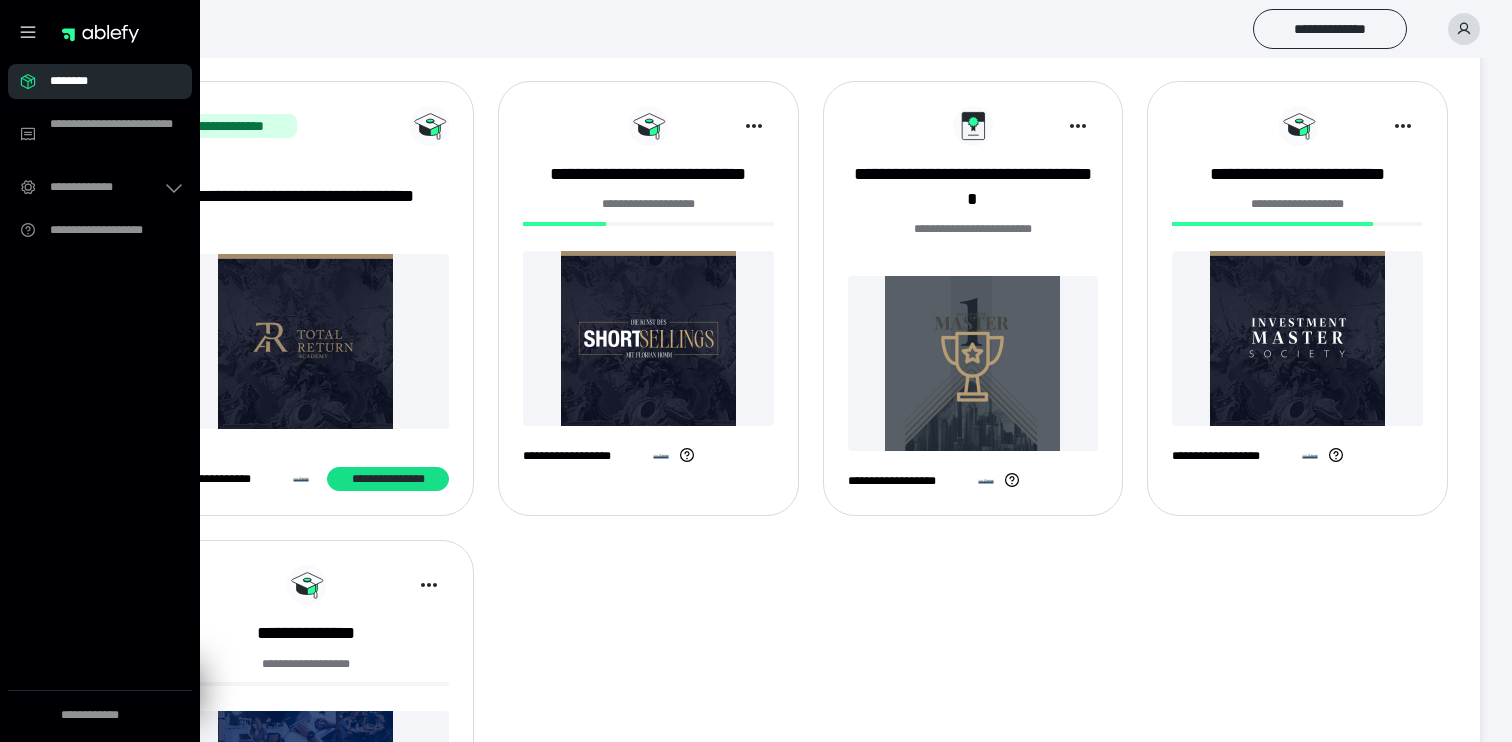 click on "********" at bounding box center (106, 81) 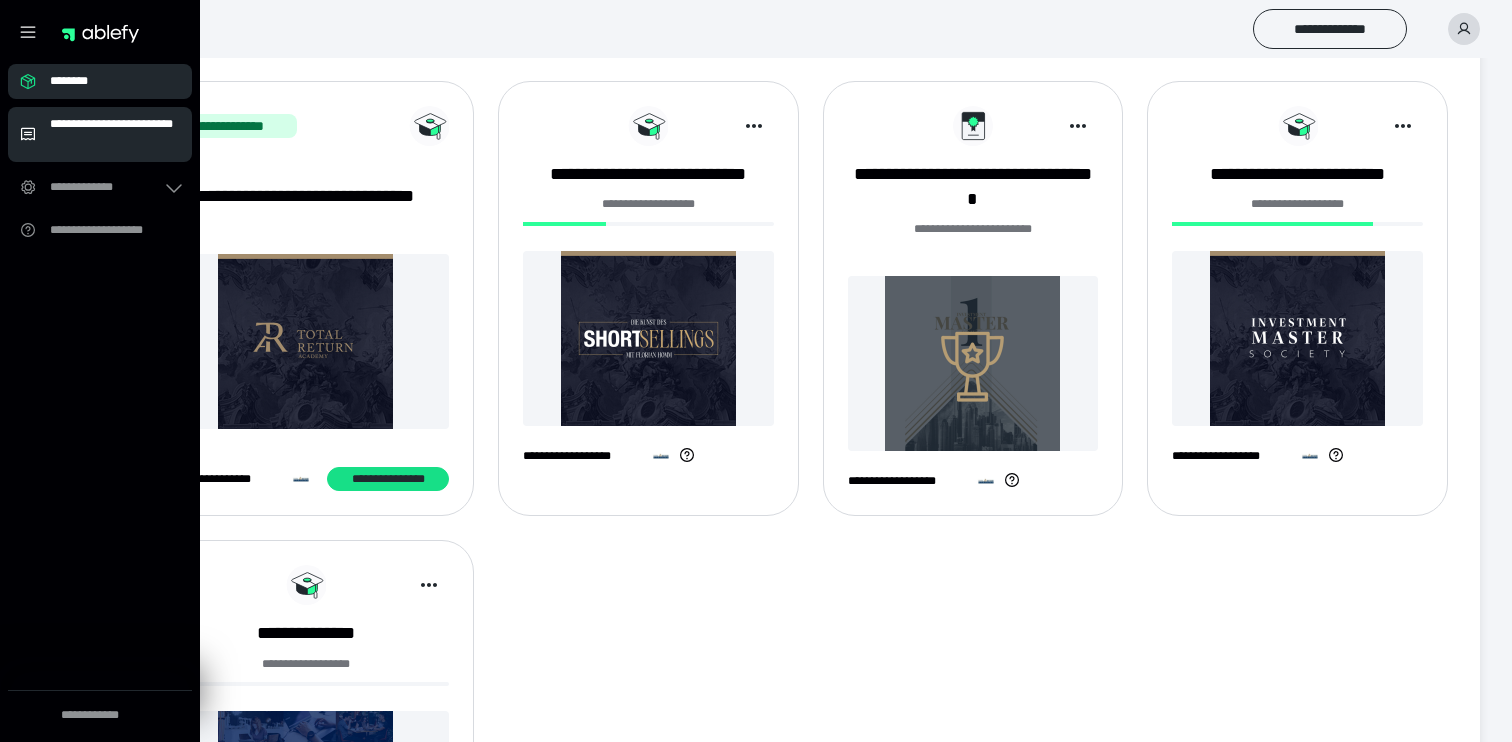 click on "**********" at bounding box center (115, 134) 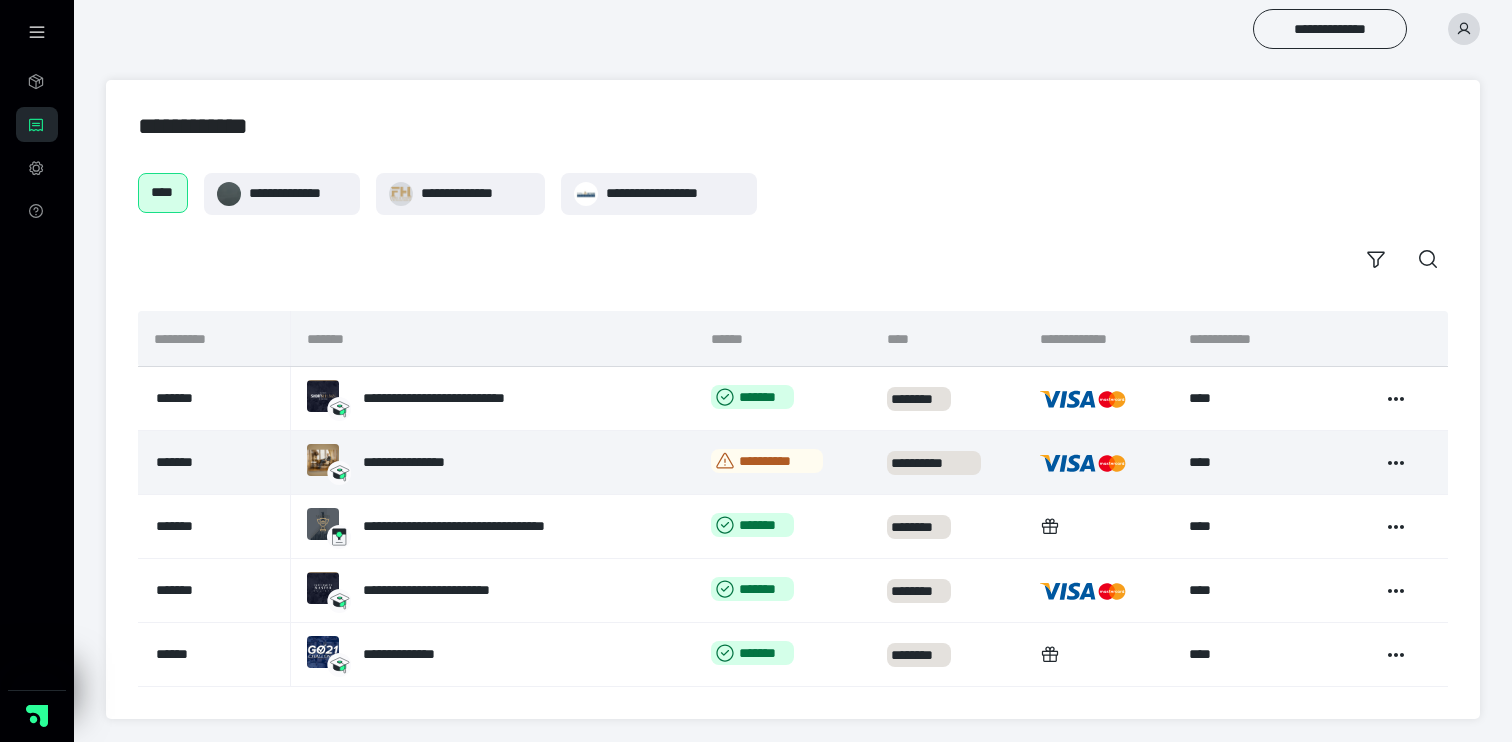 scroll, scrollTop: 1, scrollLeft: 0, axis: vertical 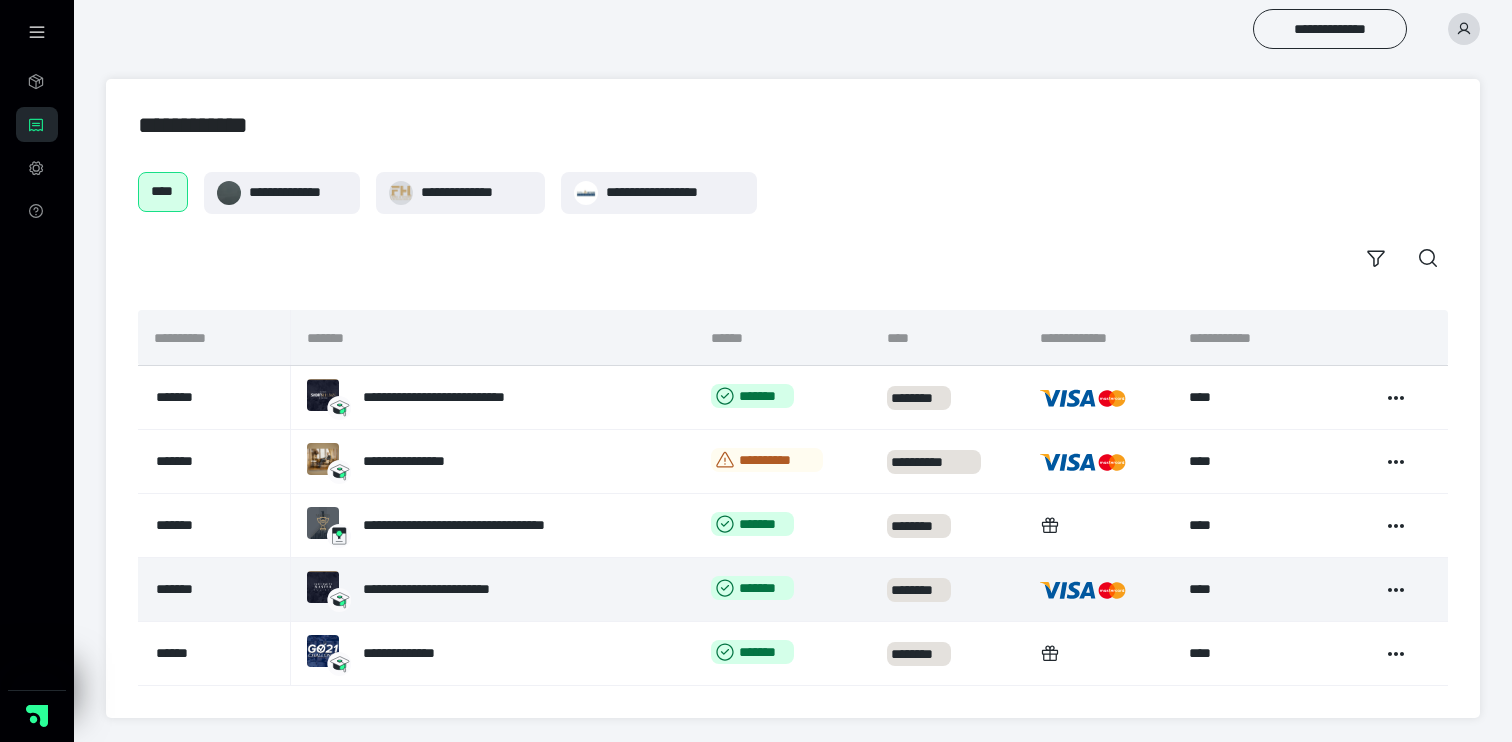 click on "**********" at bounding box center [452, 589] 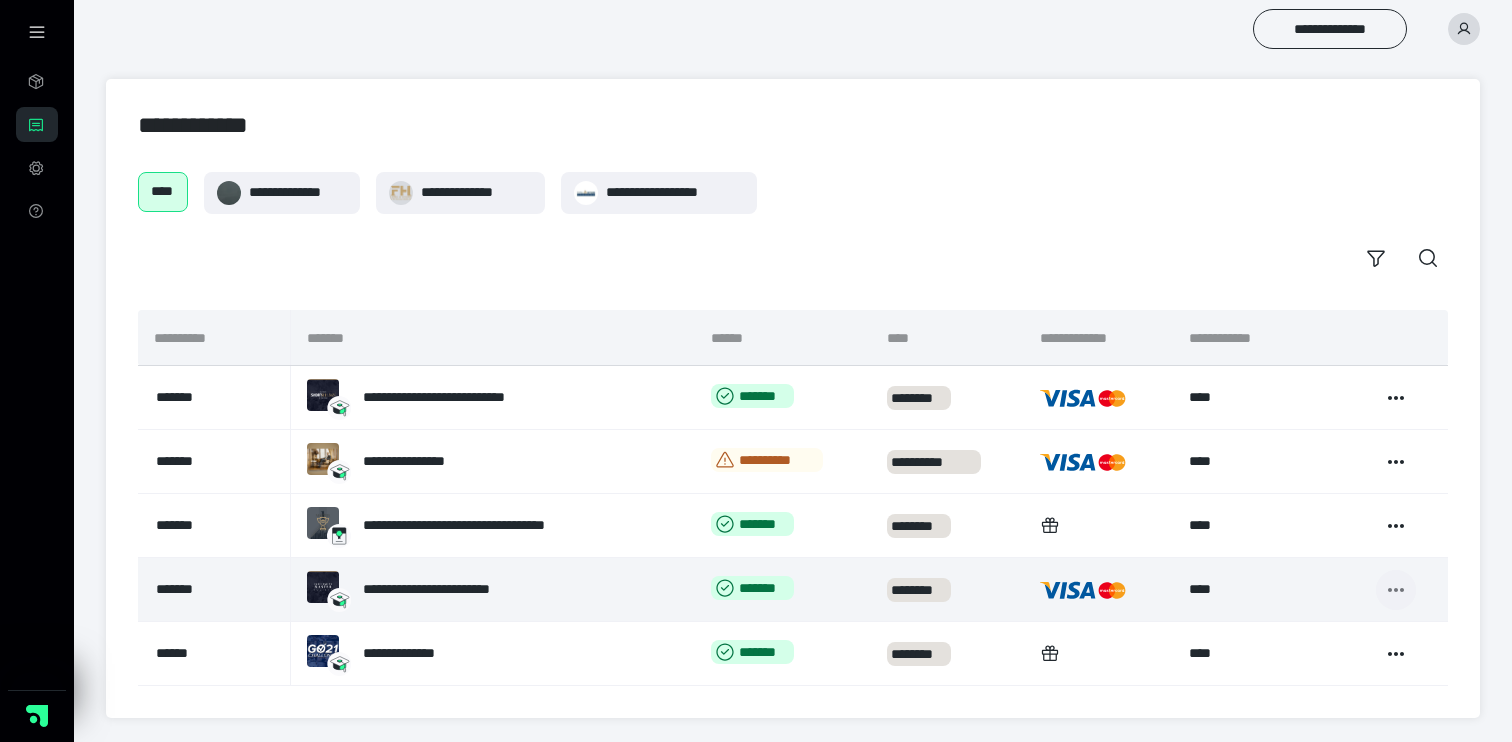 click 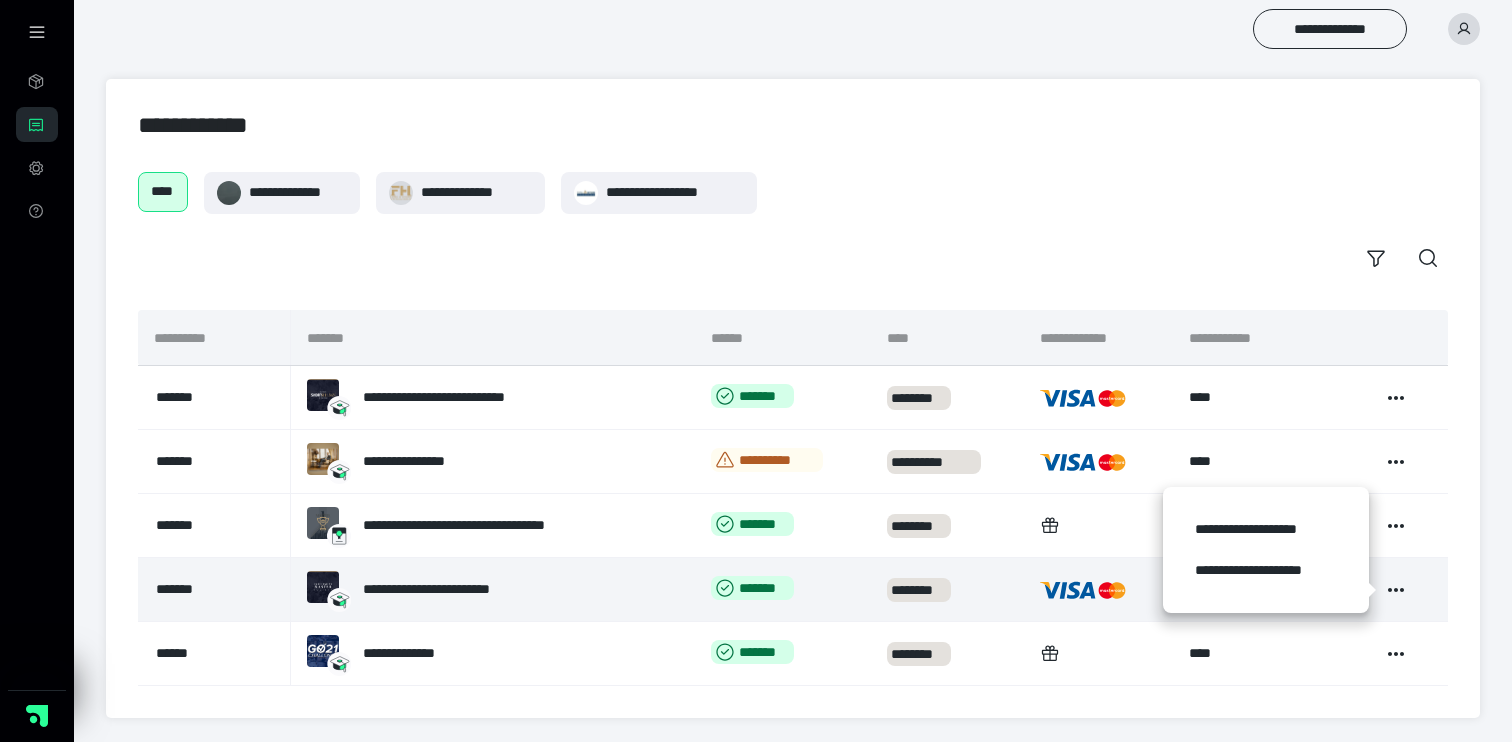 click on "**********" at bounding box center (493, 590) 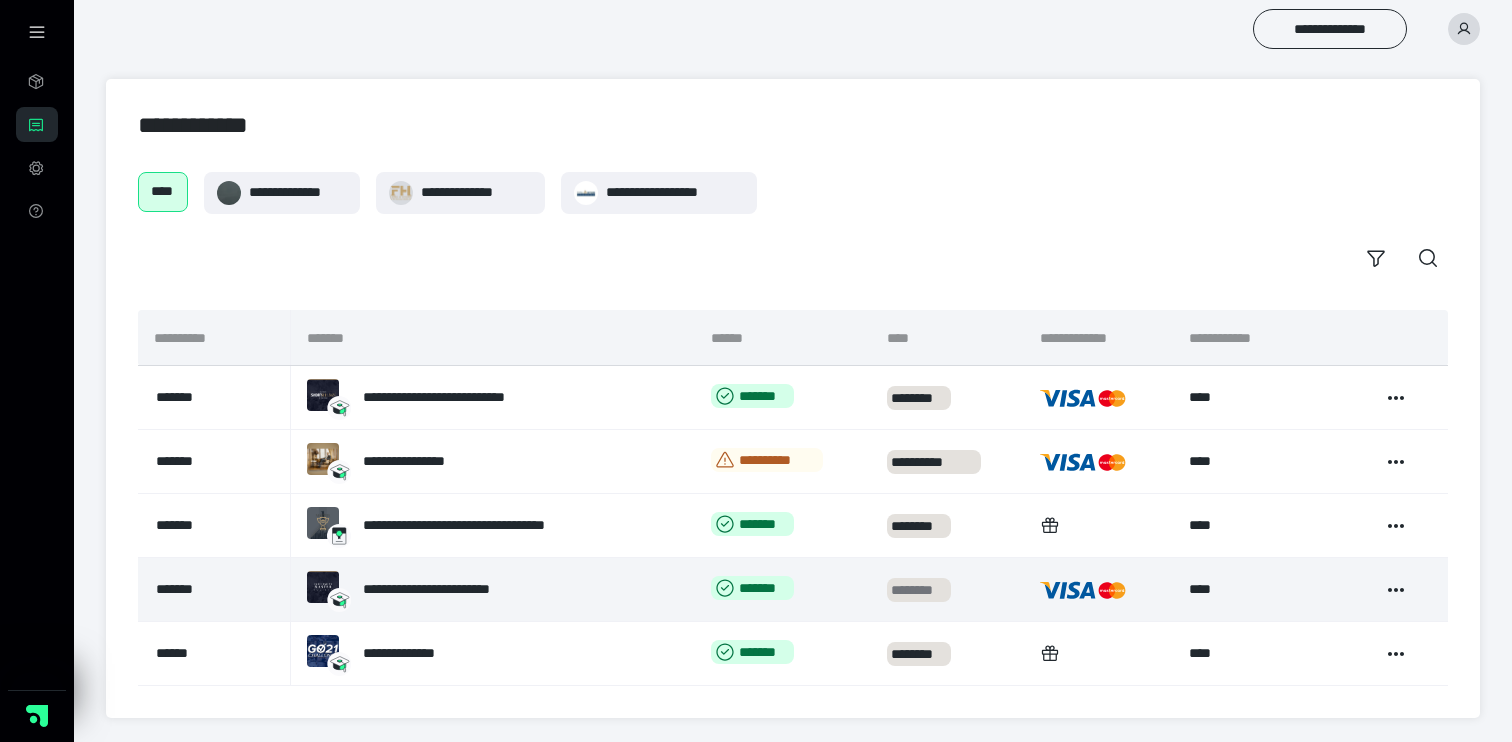 click on "********" at bounding box center [919, 590] 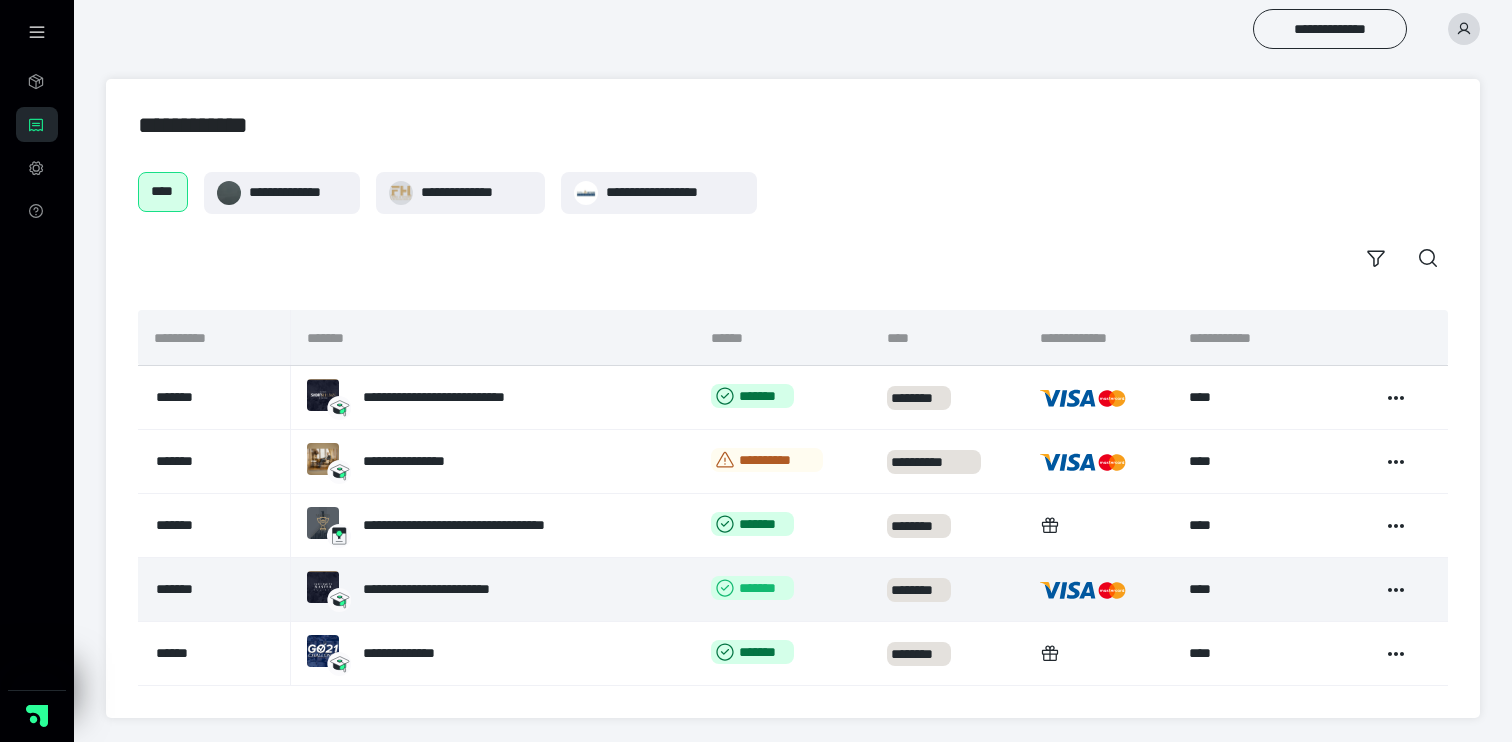click on "*******" at bounding box center (752, 588) 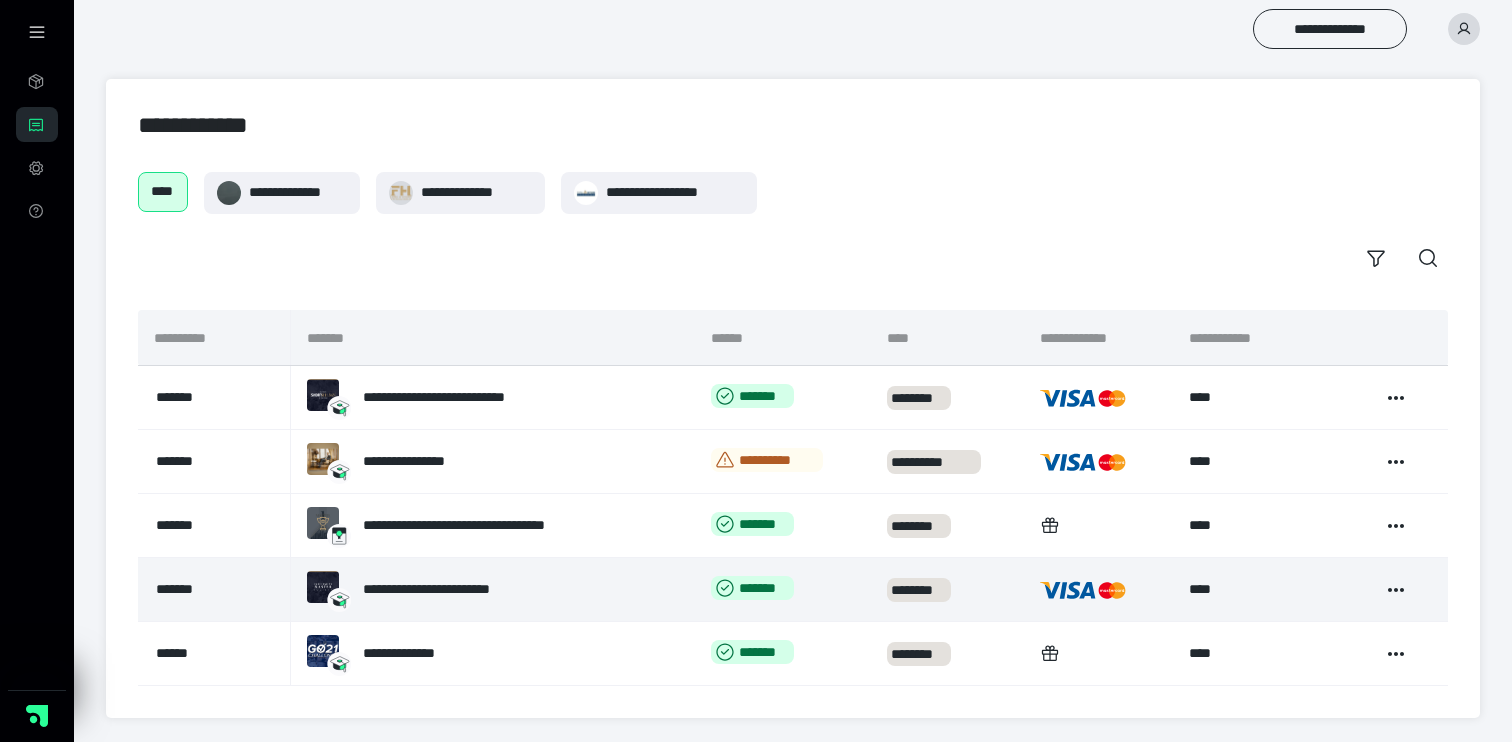 click on "**********" at bounding box center (452, 589) 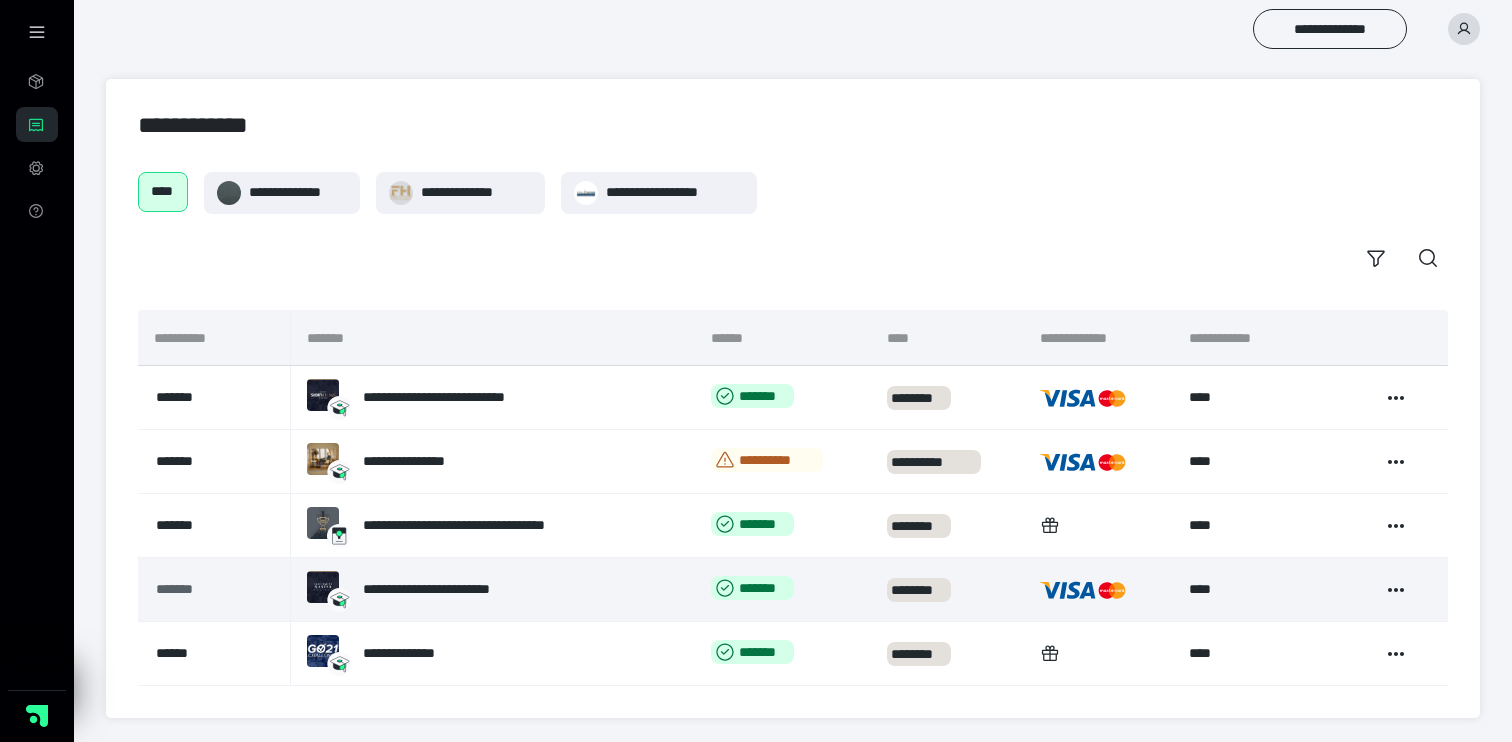 click on "*******" at bounding box center (201, 589) 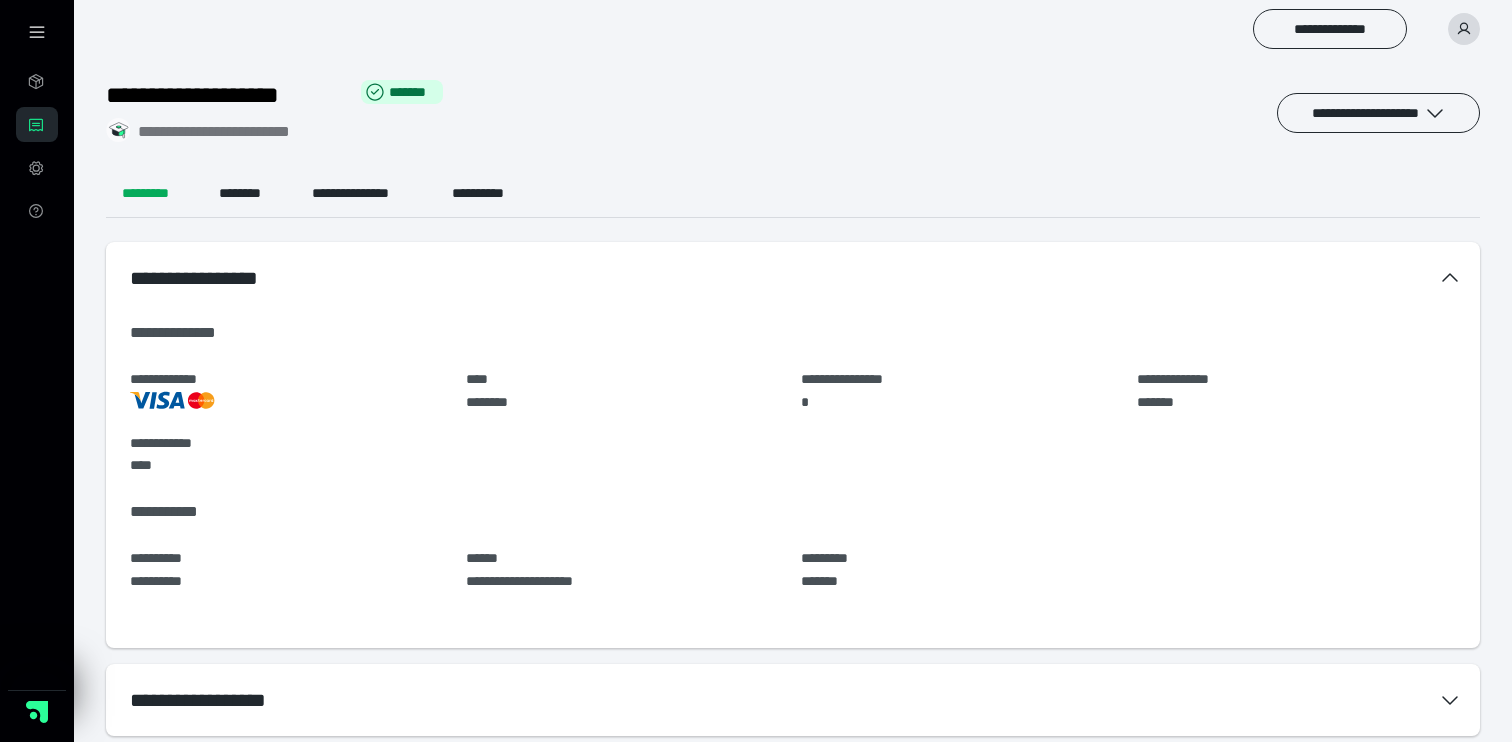 scroll, scrollTop: 0, scrollLeft: 0, axis: both 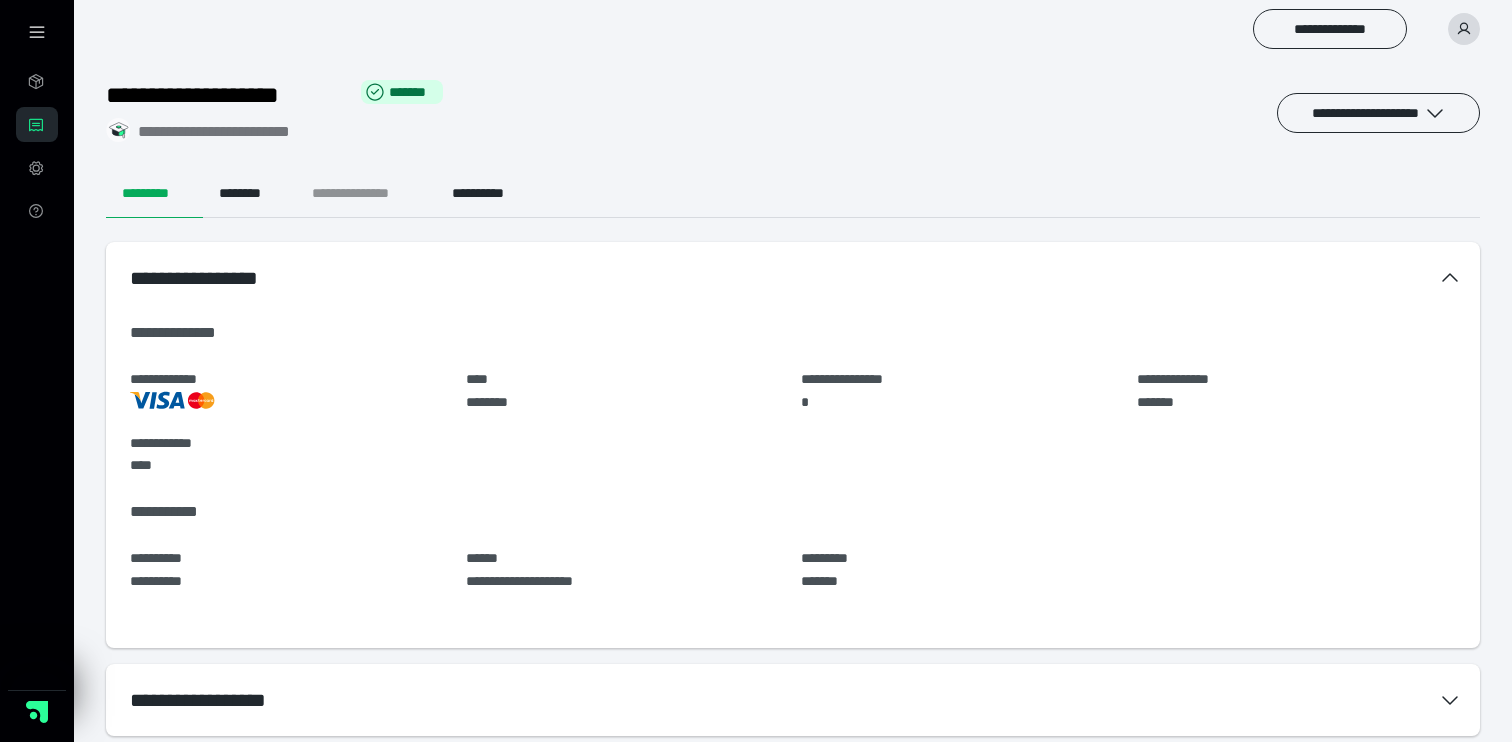 click on "**********" at bounding box center [366, 194] 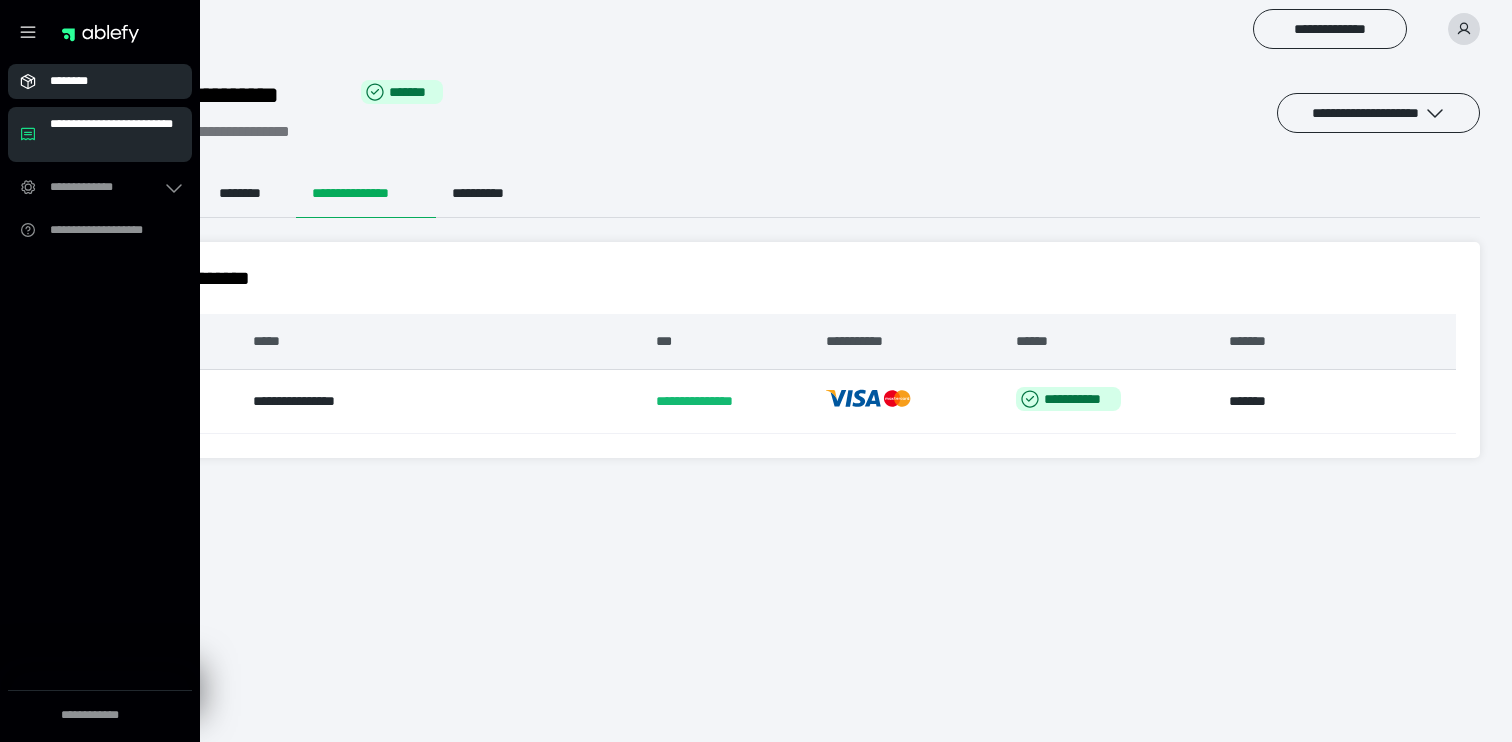 click 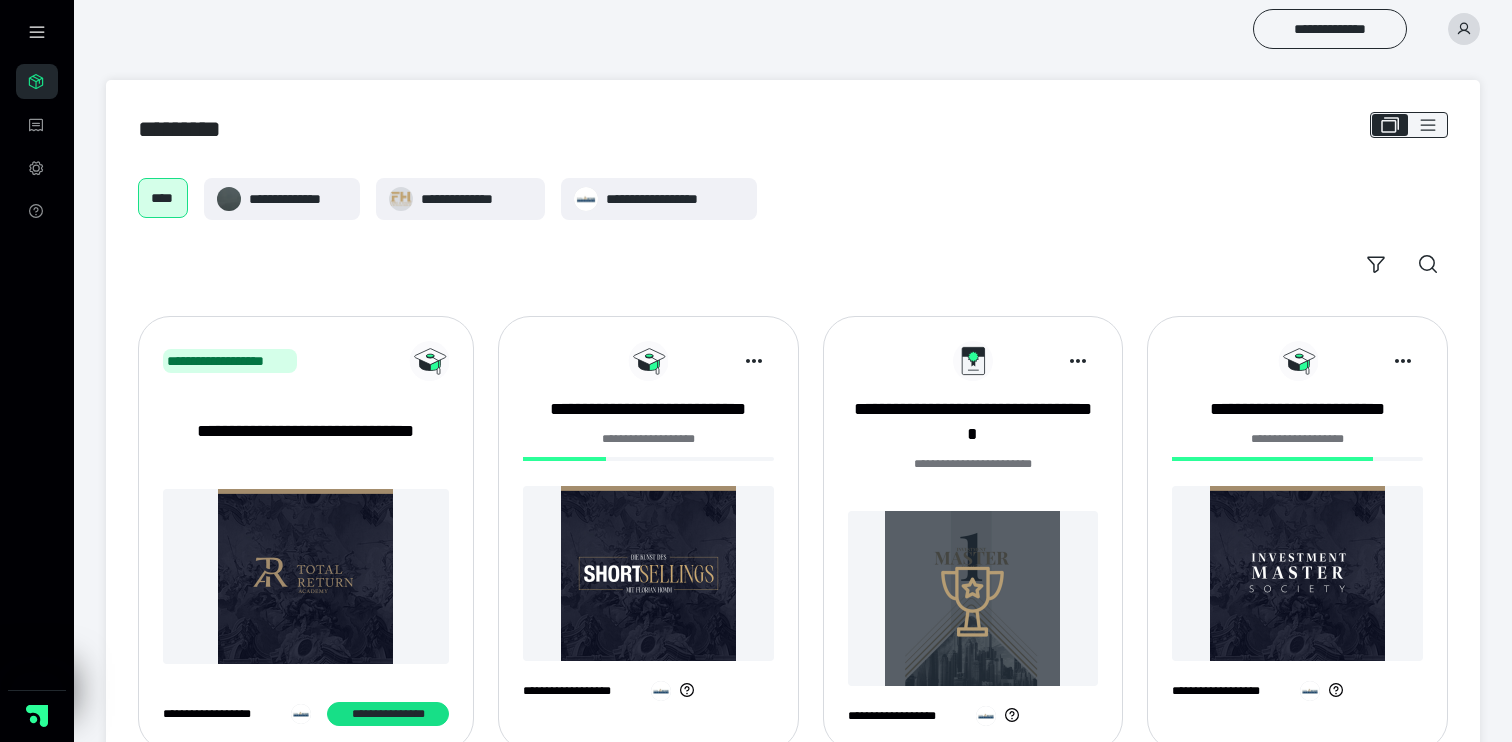 click on "**********" at bounding box center [306, 444] 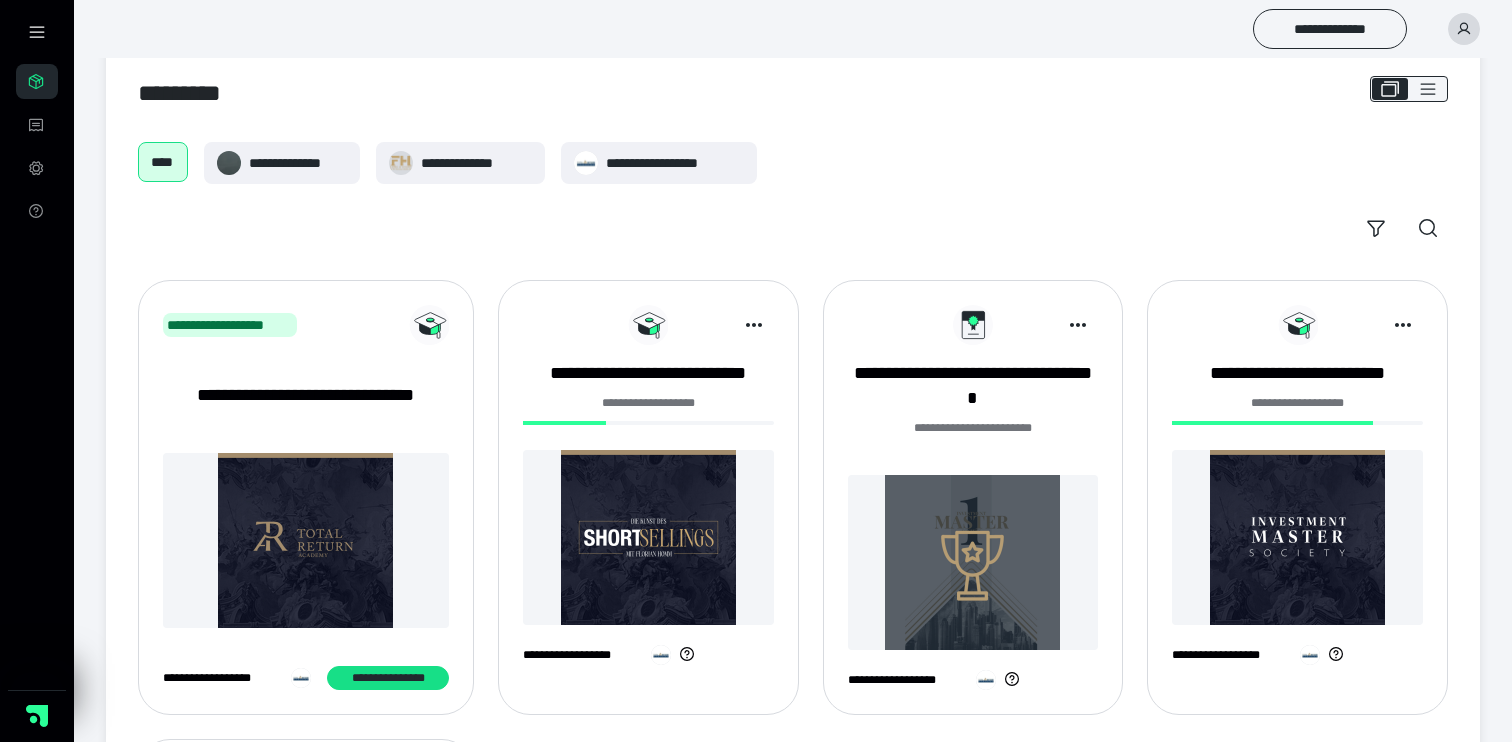 scroll, scrollTop: 38, scrollLeft: 0, axis: vertical 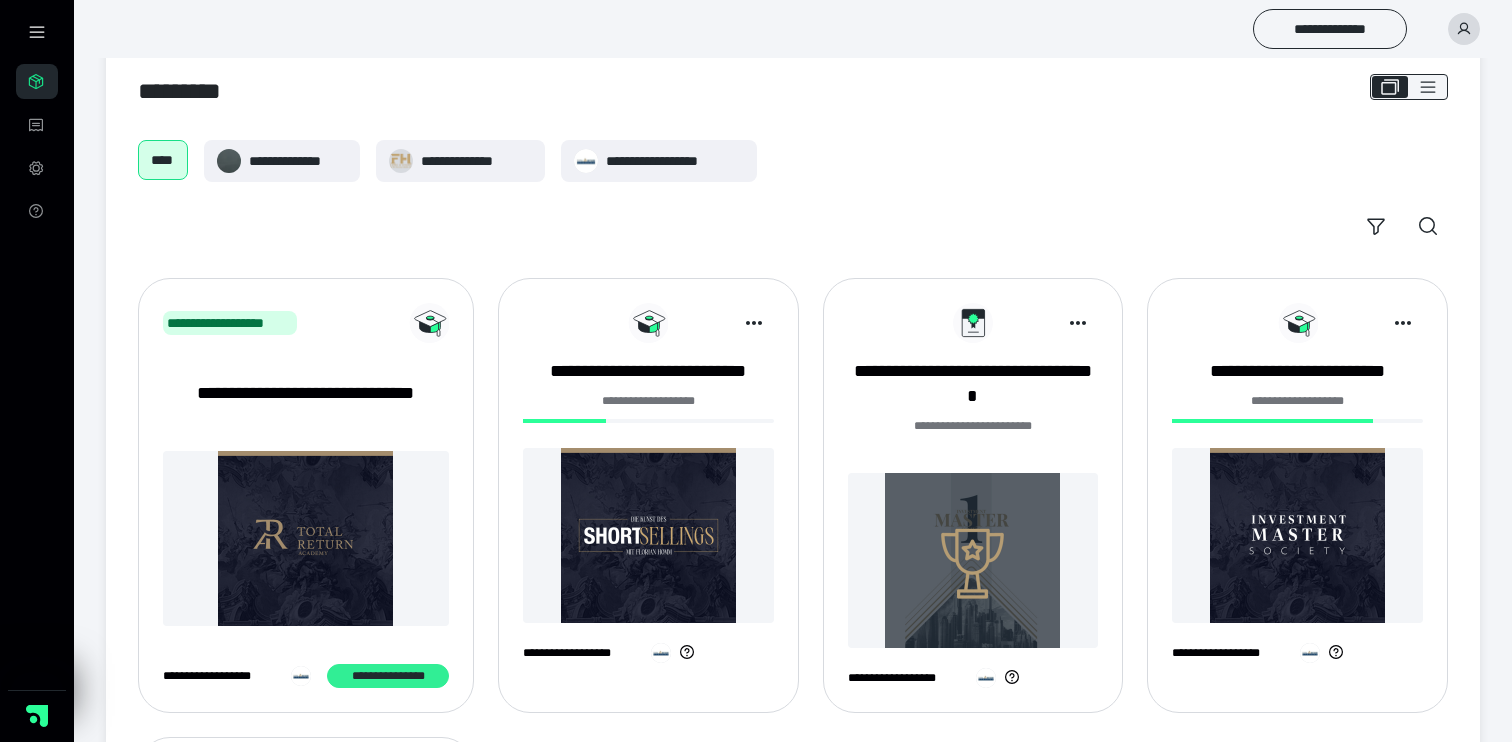 click on "**********" at bounding box center (388, 676) 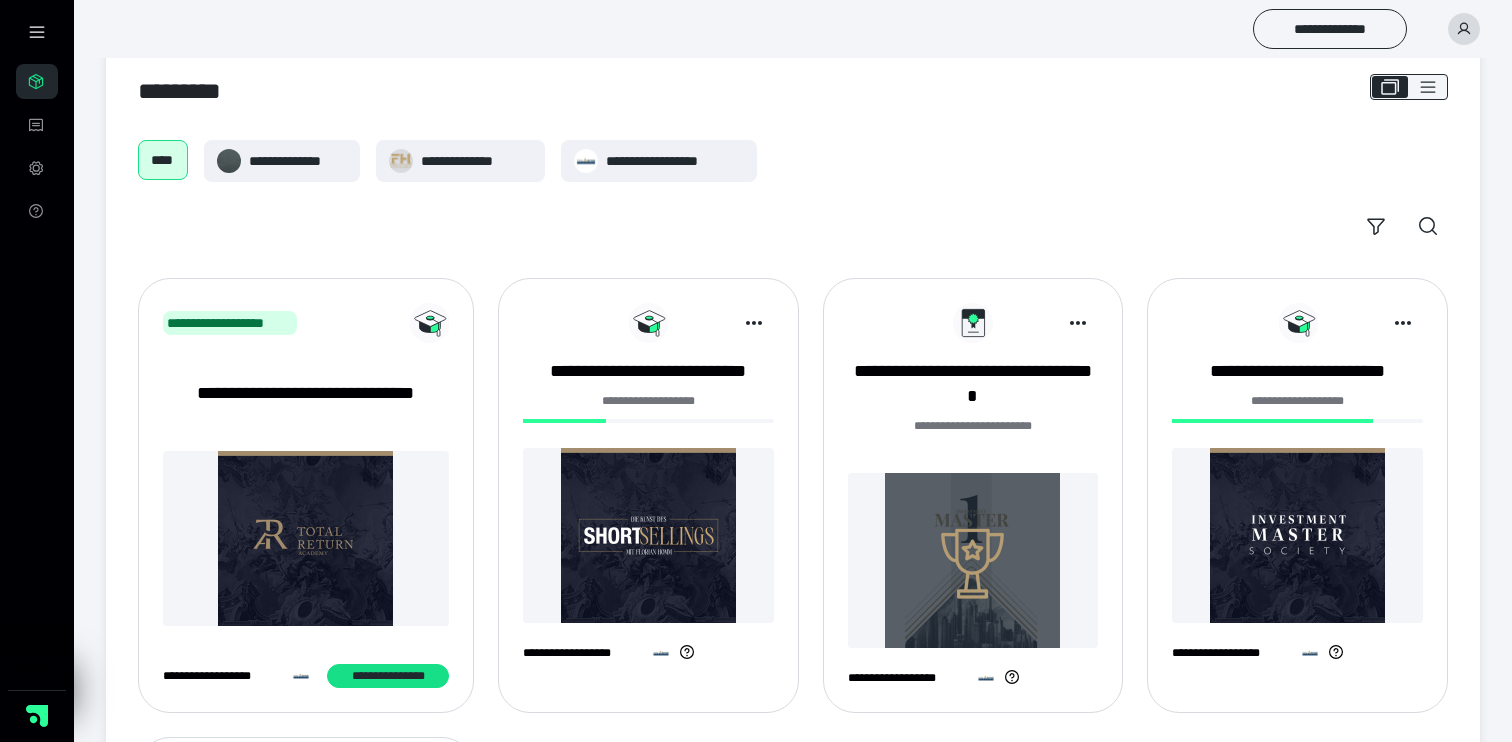 click on "**********" at bounding box center (223, 676) 